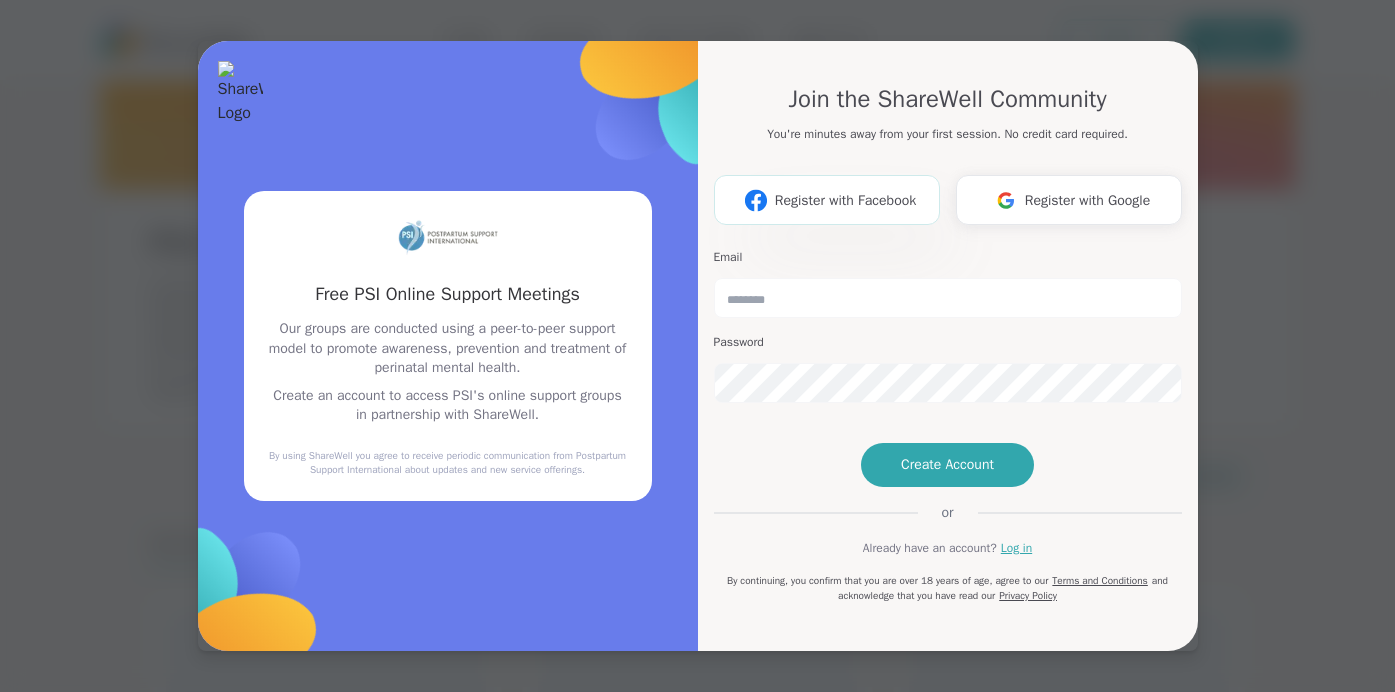scroll, scrollTop: 0, scrollLeft: 0, axis: both 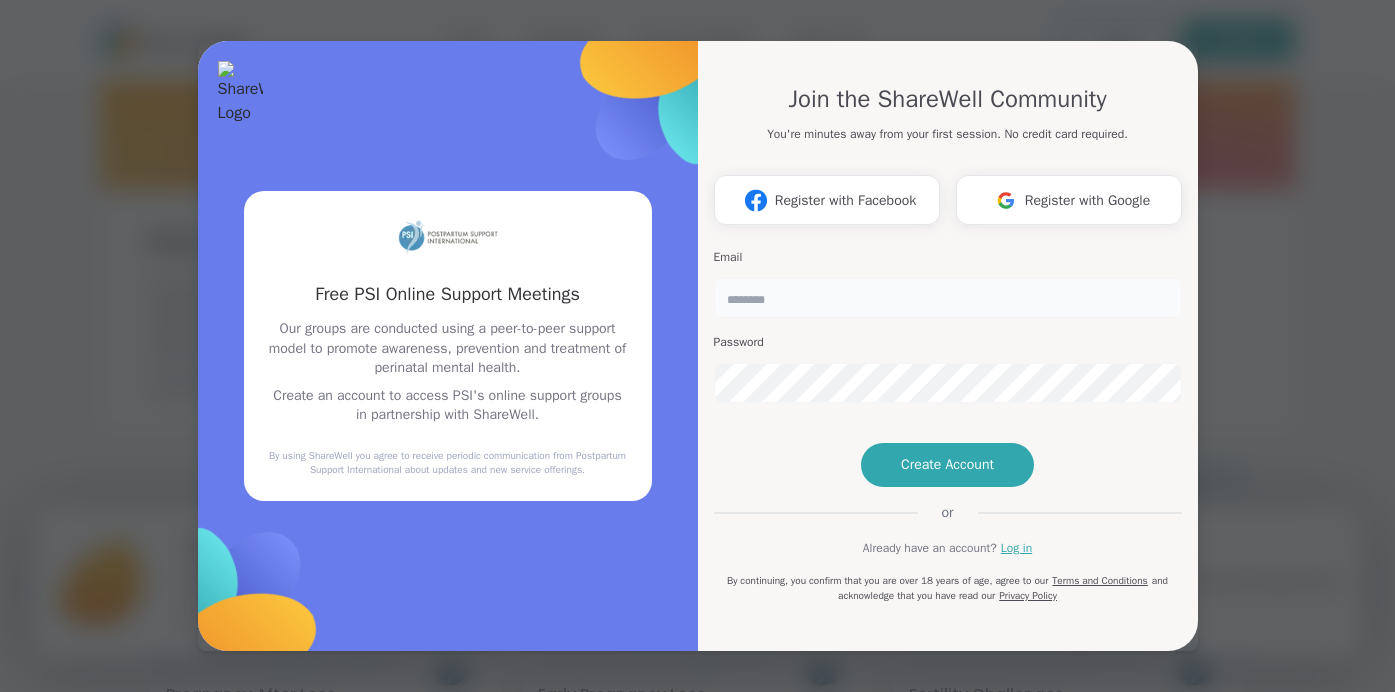click at bounding box center (948, 298) 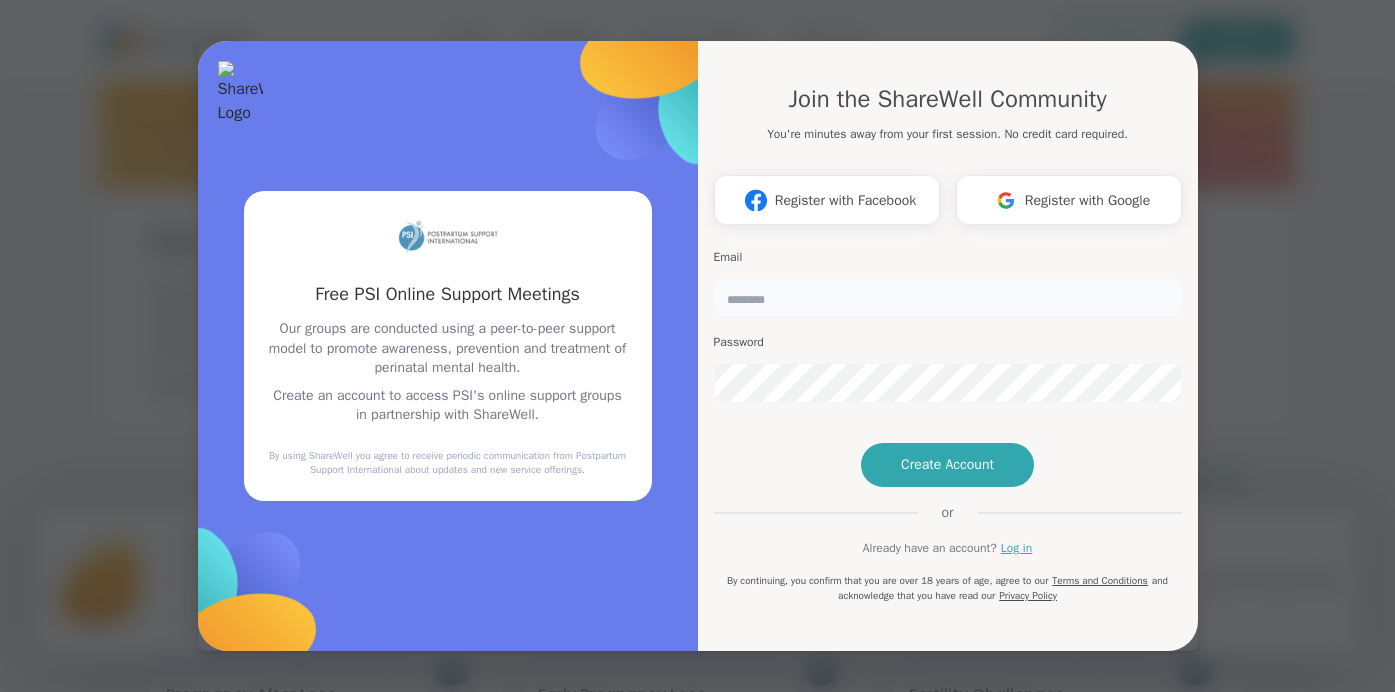 type on "**********" 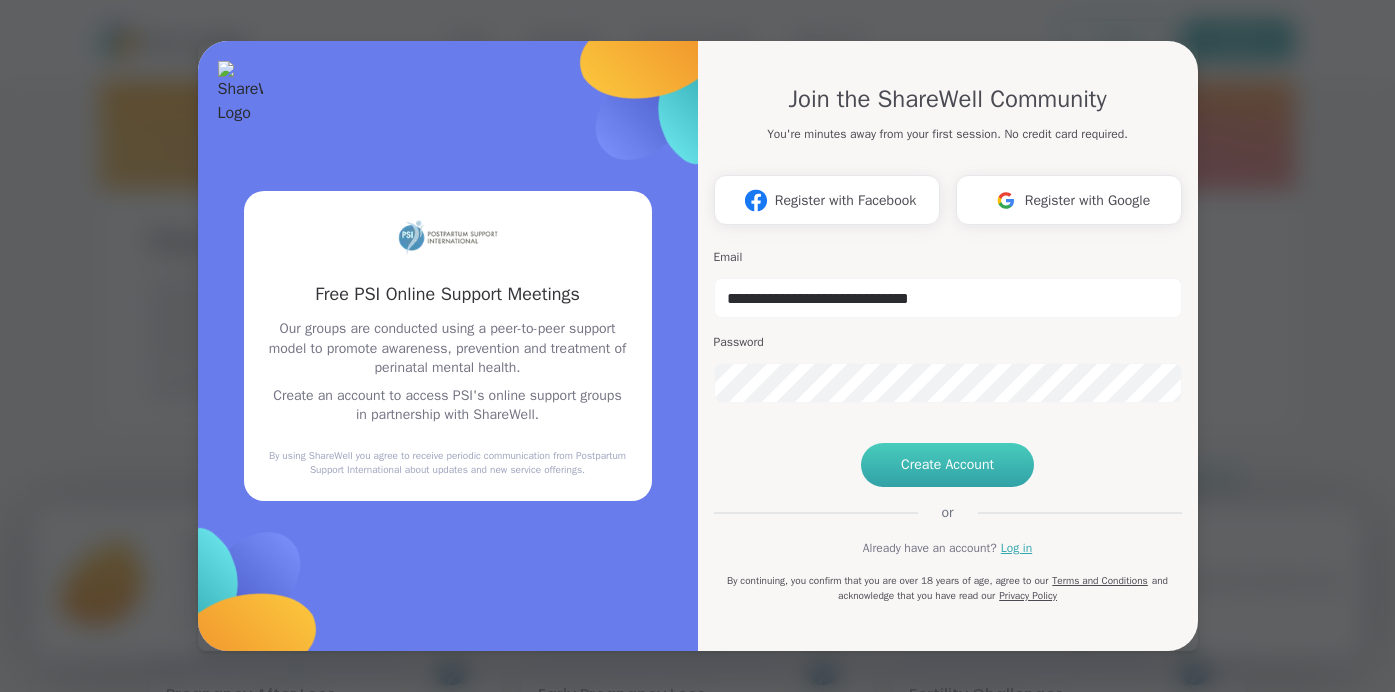 click on "Create Account" at bounding box center [947, 465] 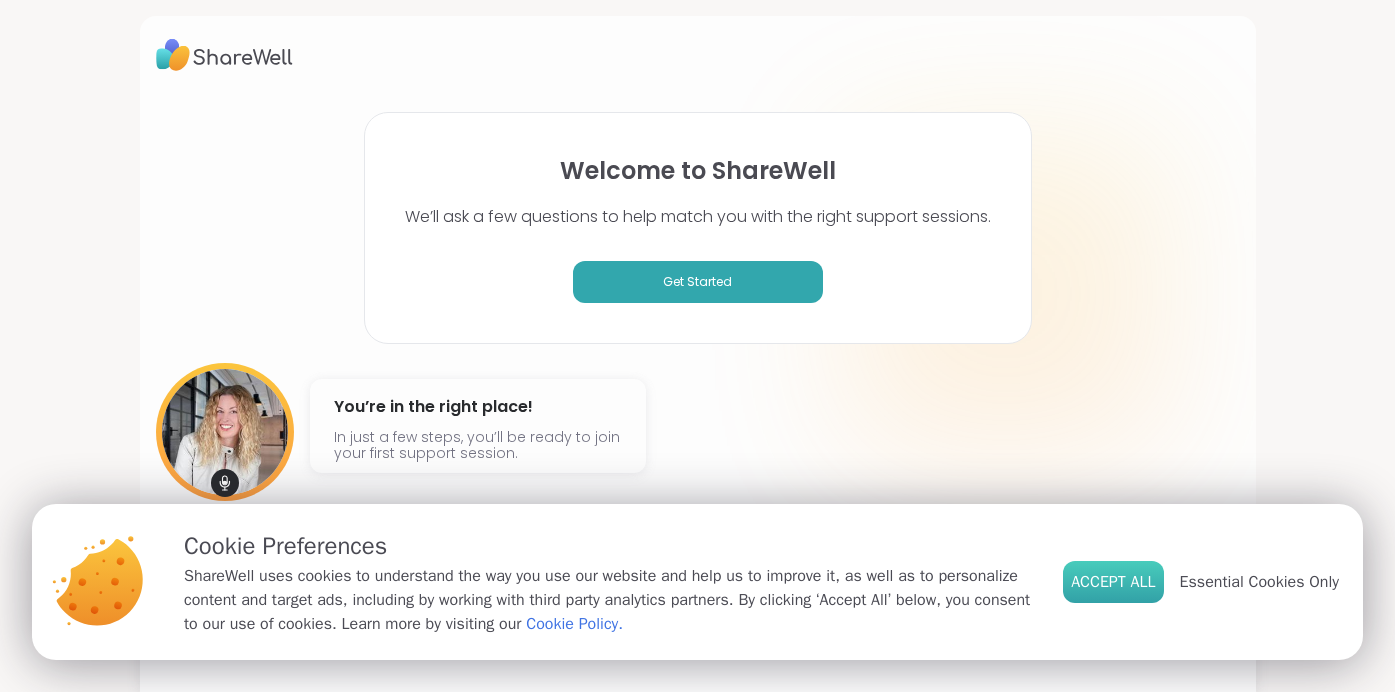 click on "Accept All" at bounding box center (1113, 582) 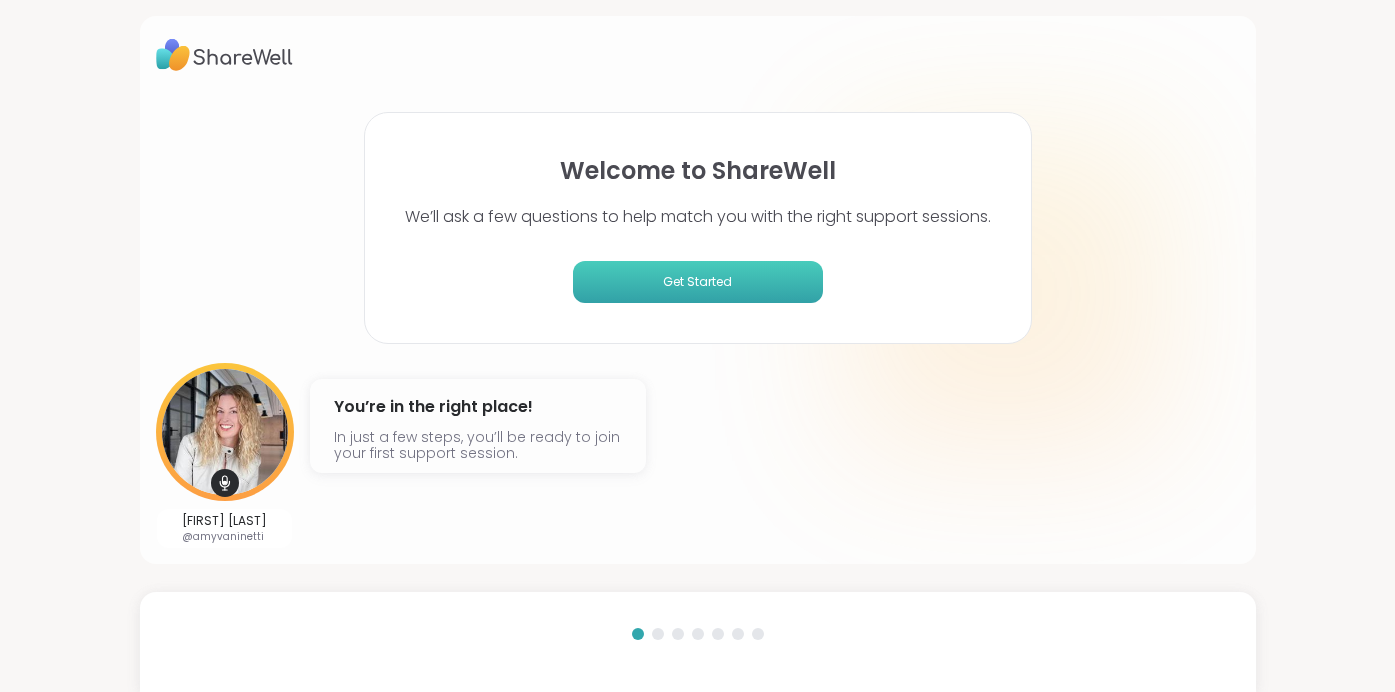 click on "Get Started" at bounding box center [698, 282] 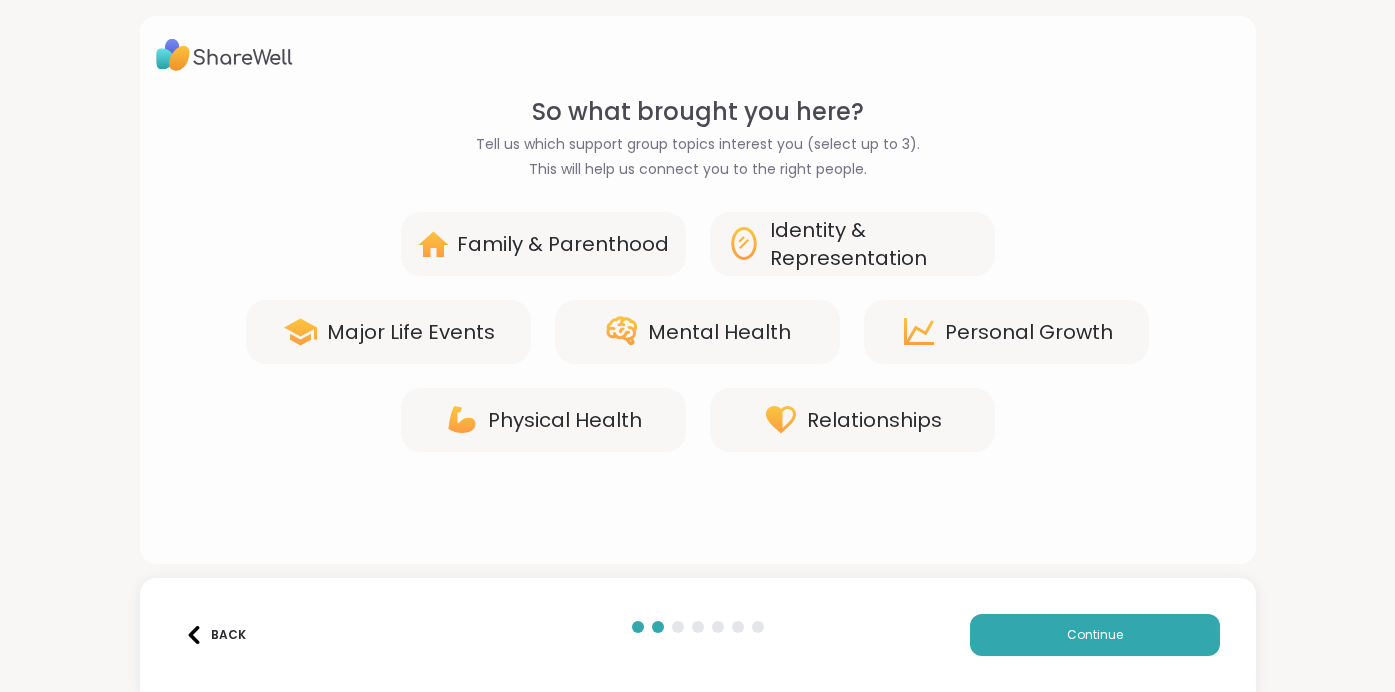 click 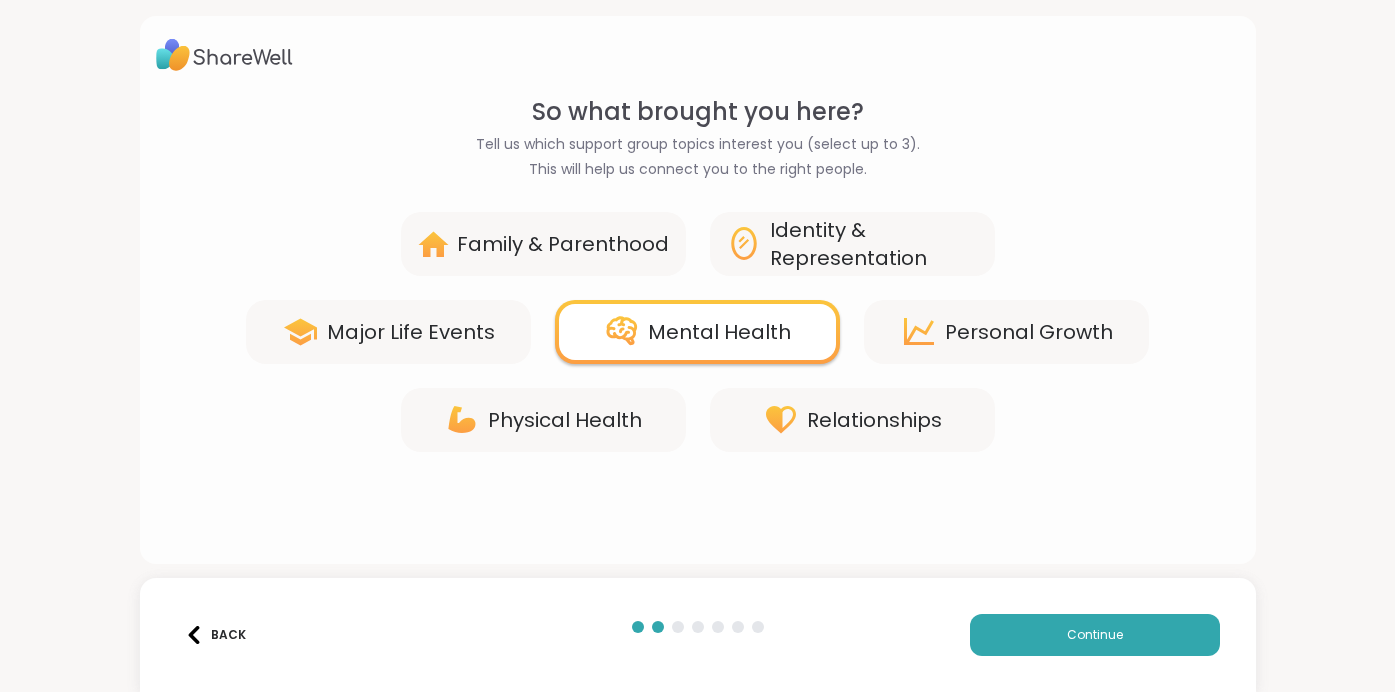 click on "Family & Parenthood" at bounding box center [563, 244] 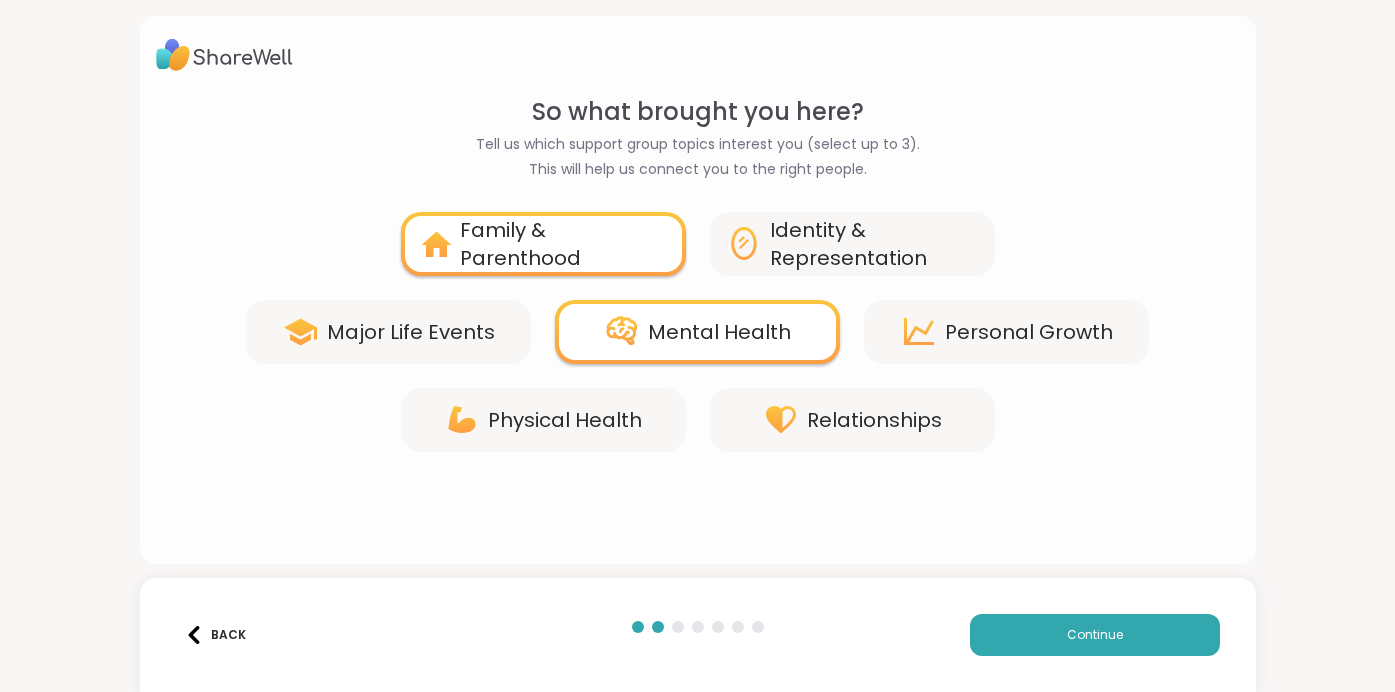 click on "Major Life Events" at bounding box center [411, 332] 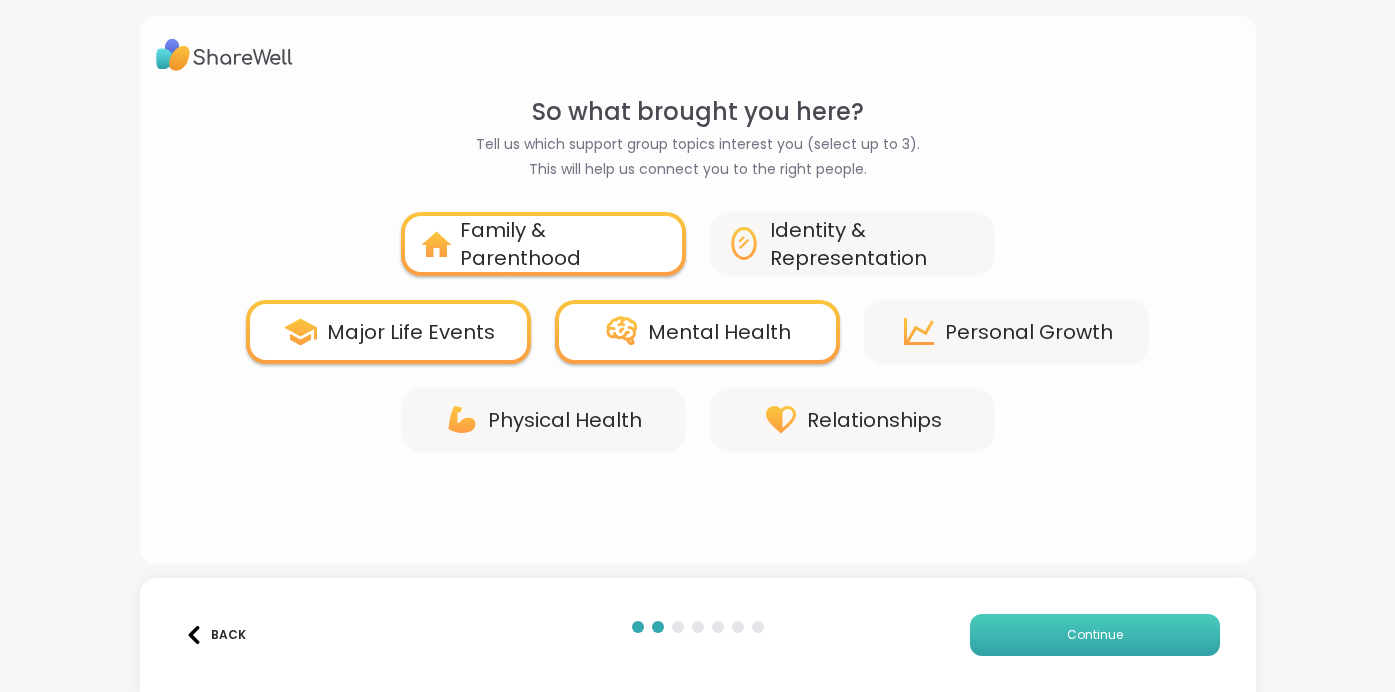 click on "Continue" at bounding box center (1095, 635) 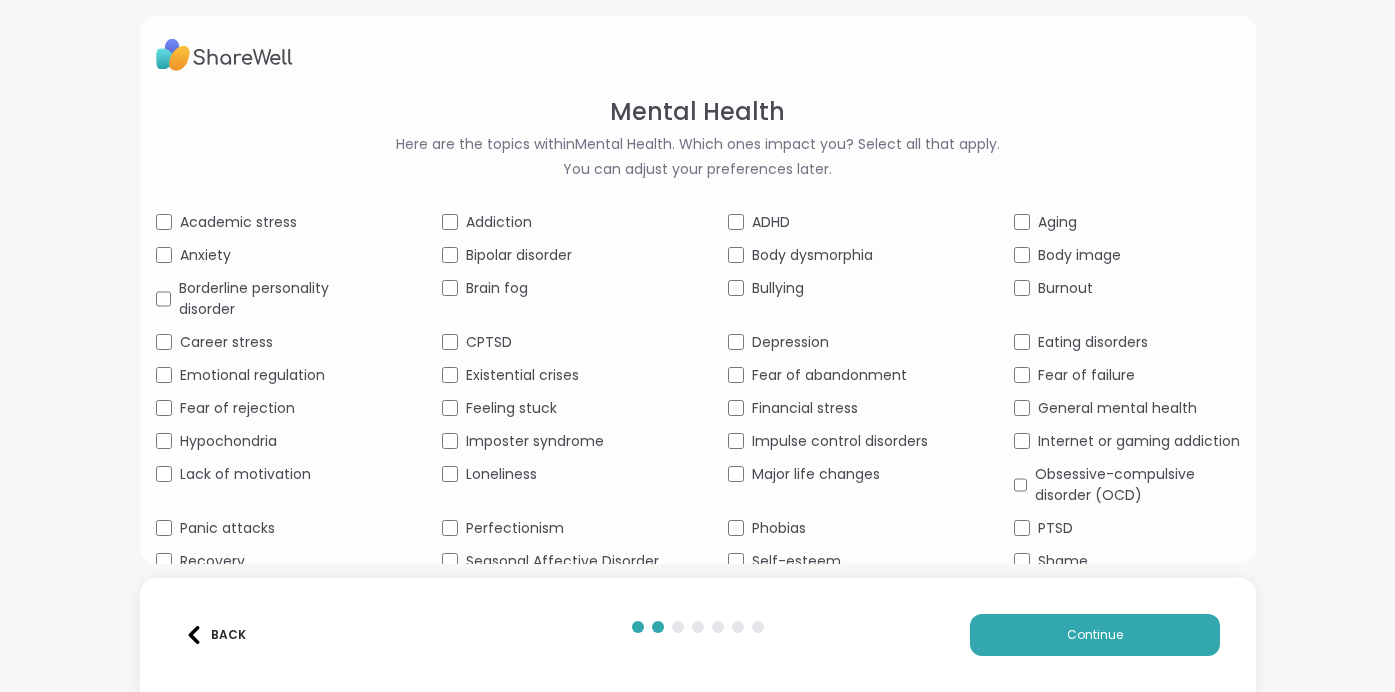 scroll, scrollTop: 57, scrollLeft: 0, axis: vertical 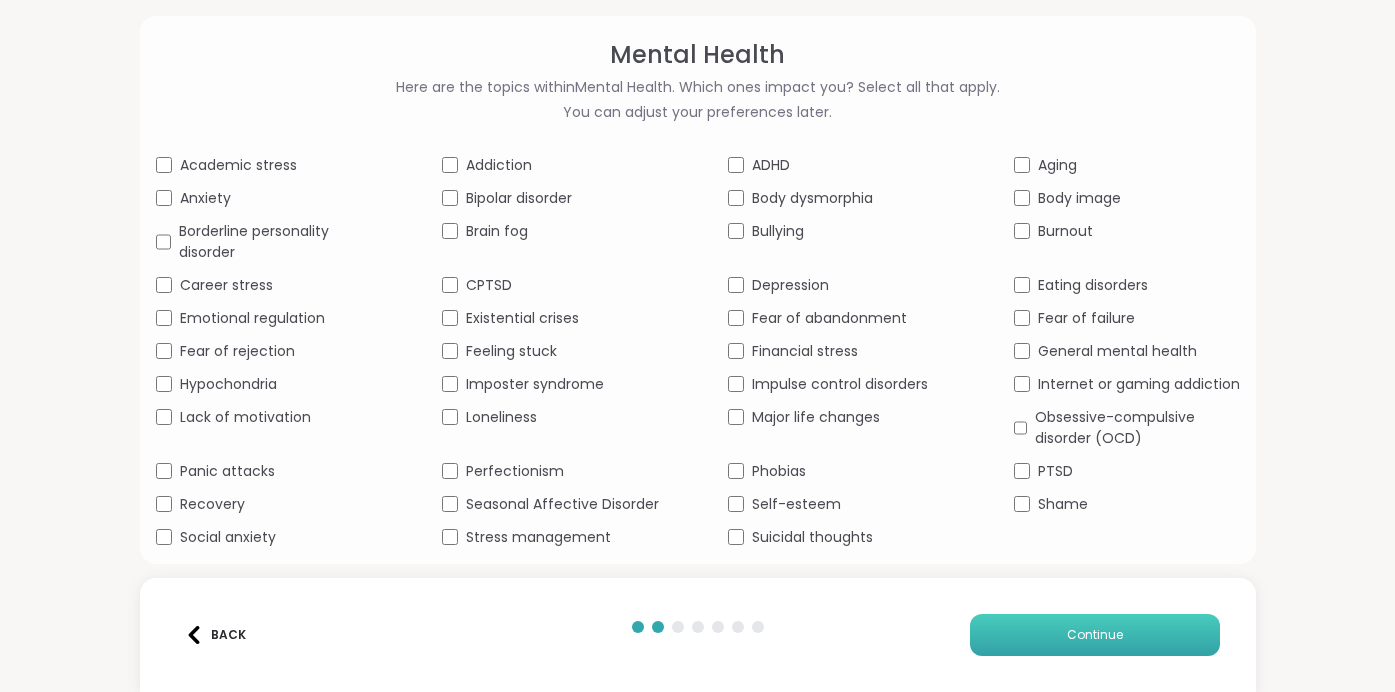 click on "Continue" at bounding box center (1095, 635) 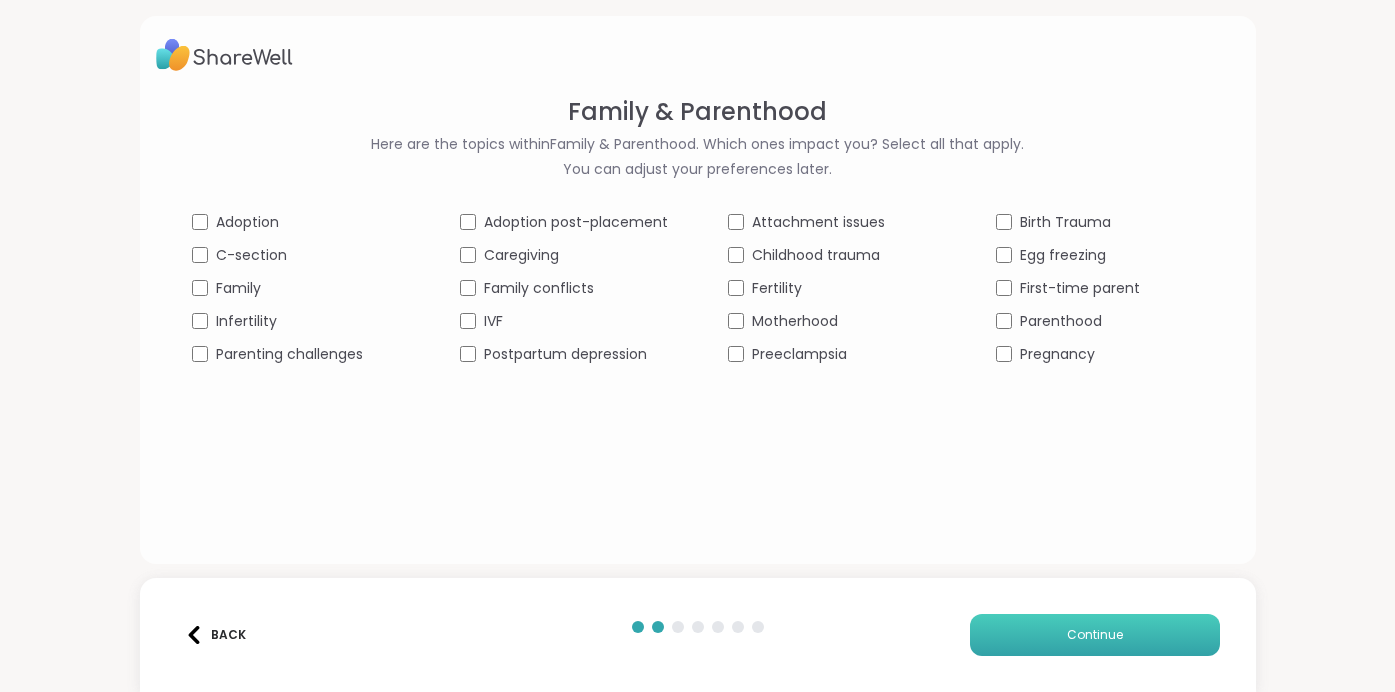 click on "Continue" at bounding box center (1095, 635) 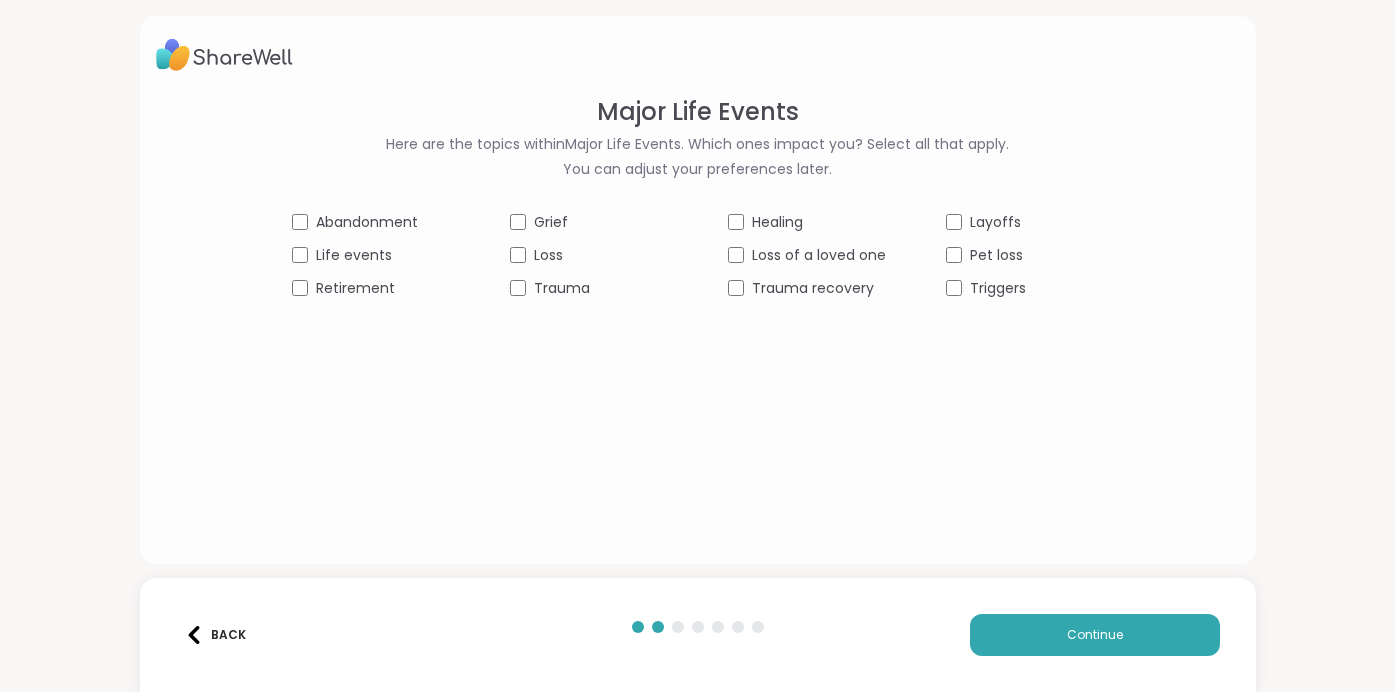 click on "Healing" at bounding box center (807, 222) 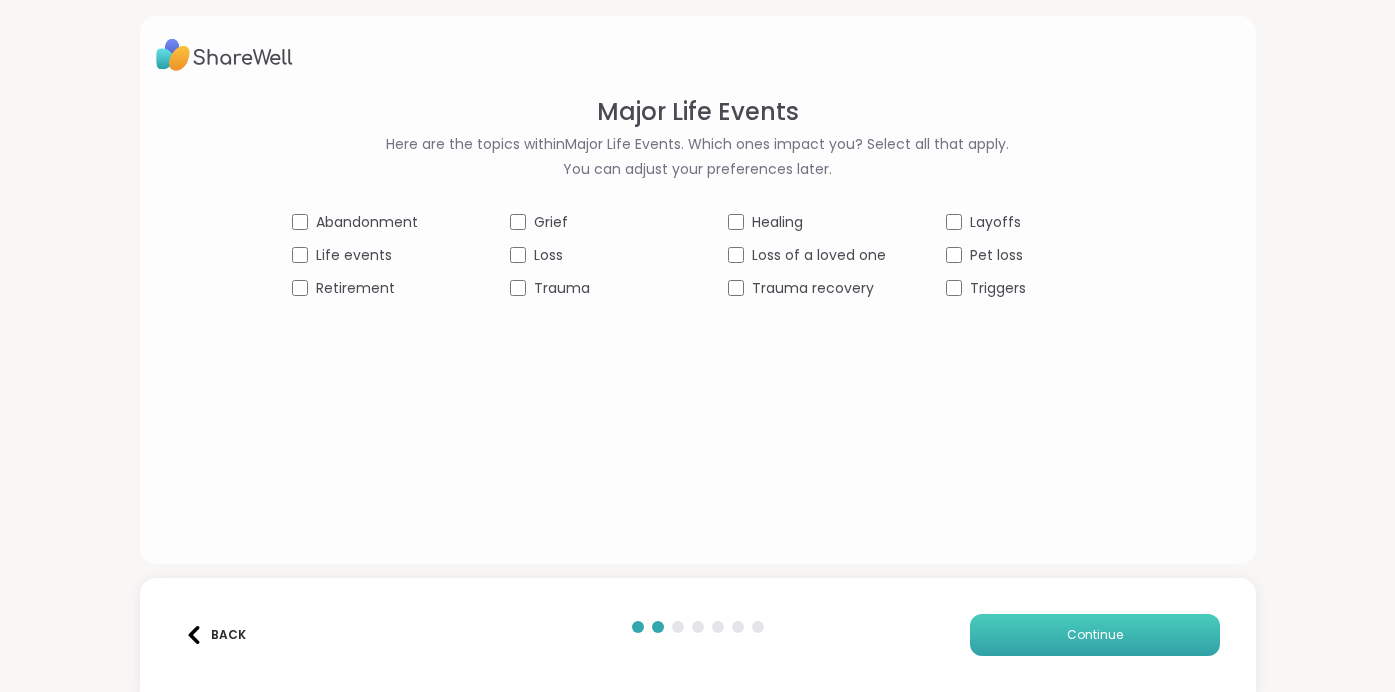 click on "Continue" at bounding box center (1095, 635) 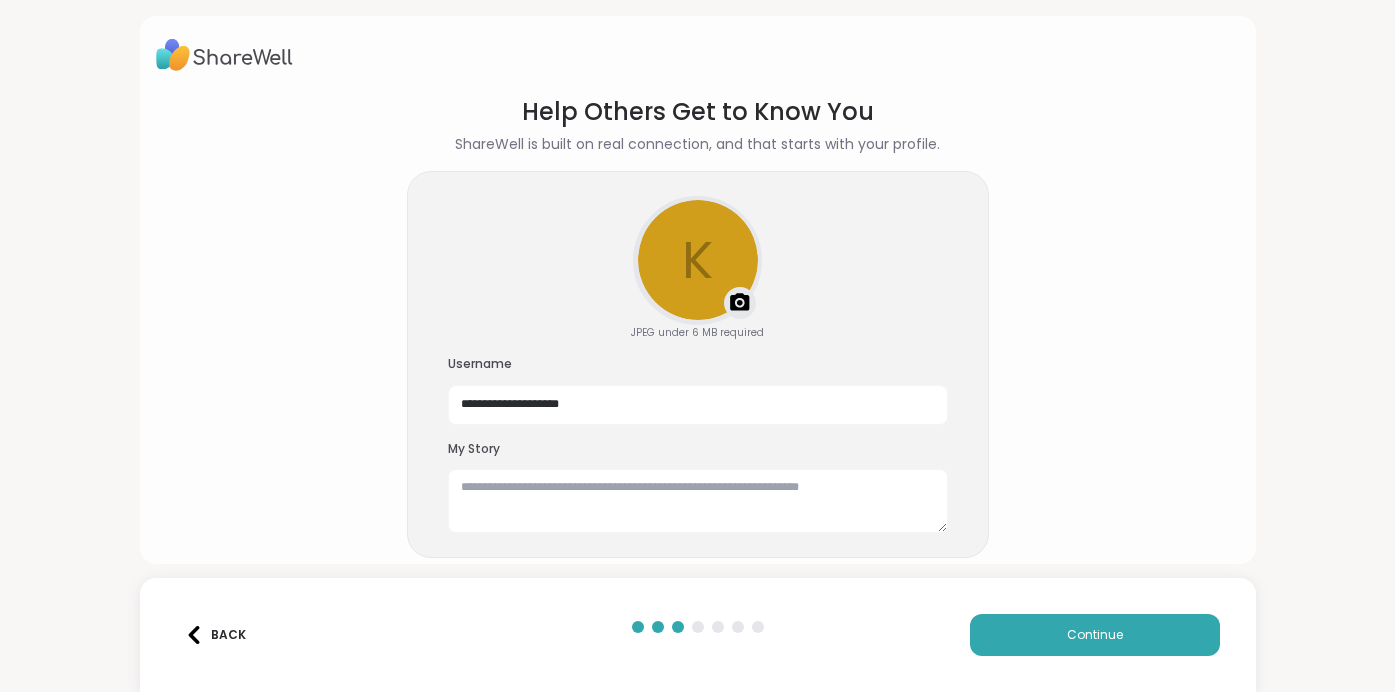 scroll, scrollTop: 47, scrollLeft: 0, axis: vertical 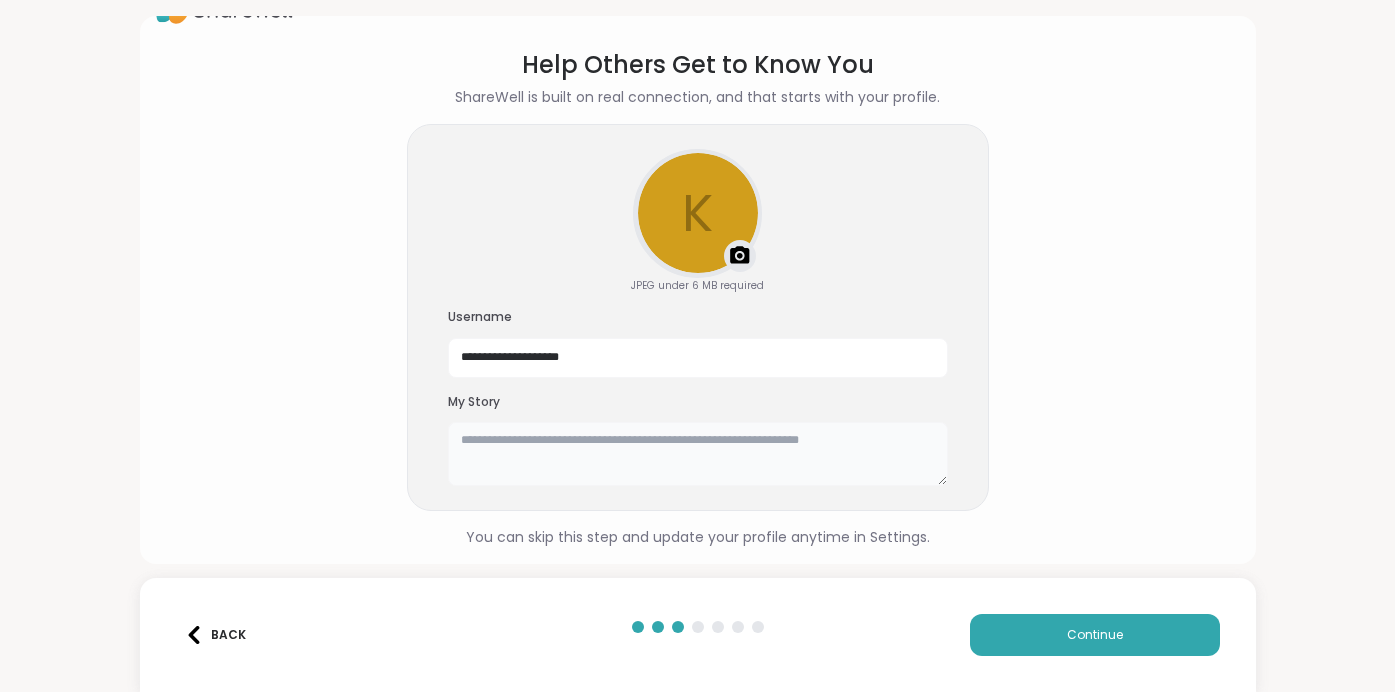 click at bounding box center [698, 454] 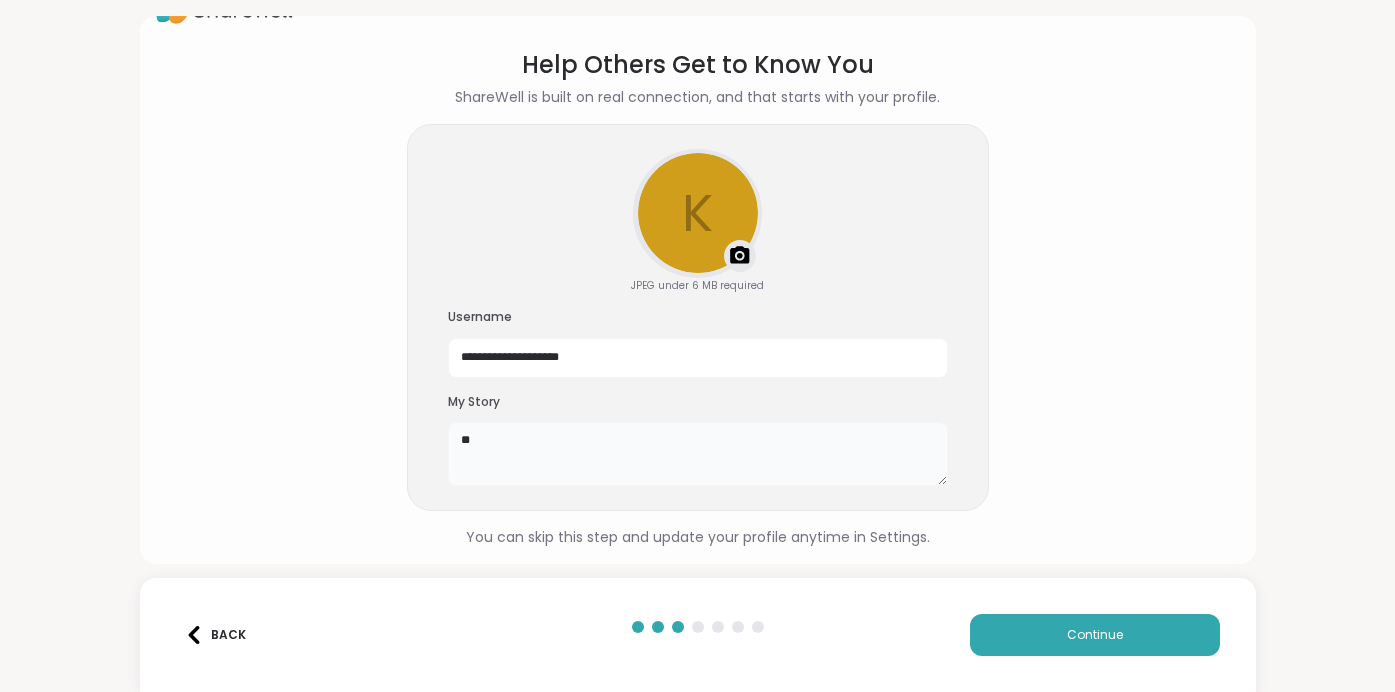 type on "*" 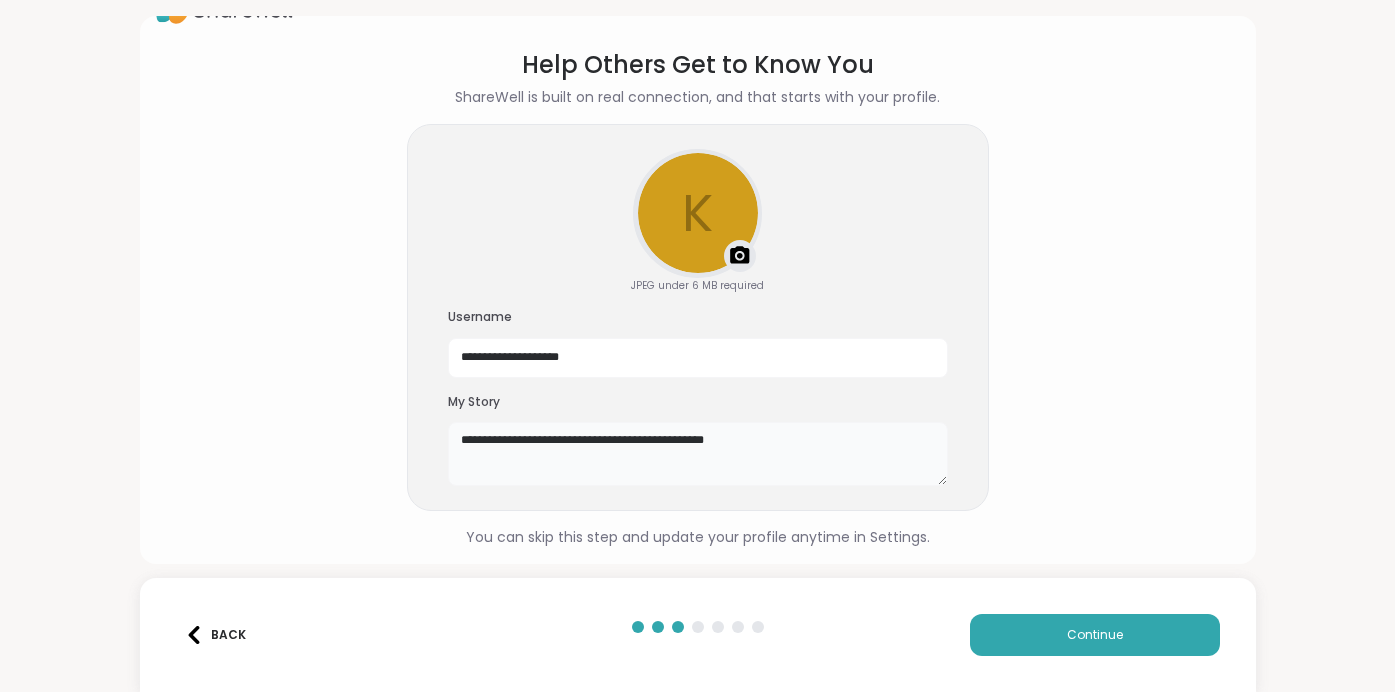 type on "**********" 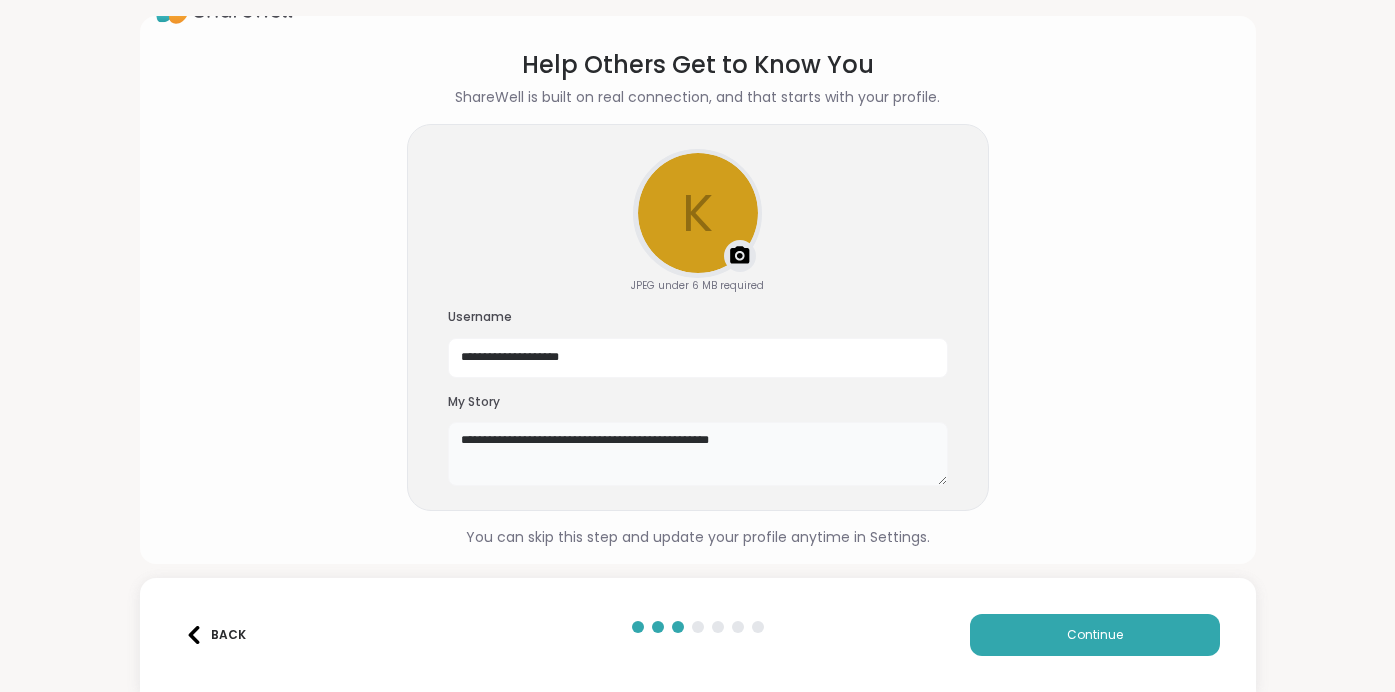 click on "**********" at bounding box center (698, 454) 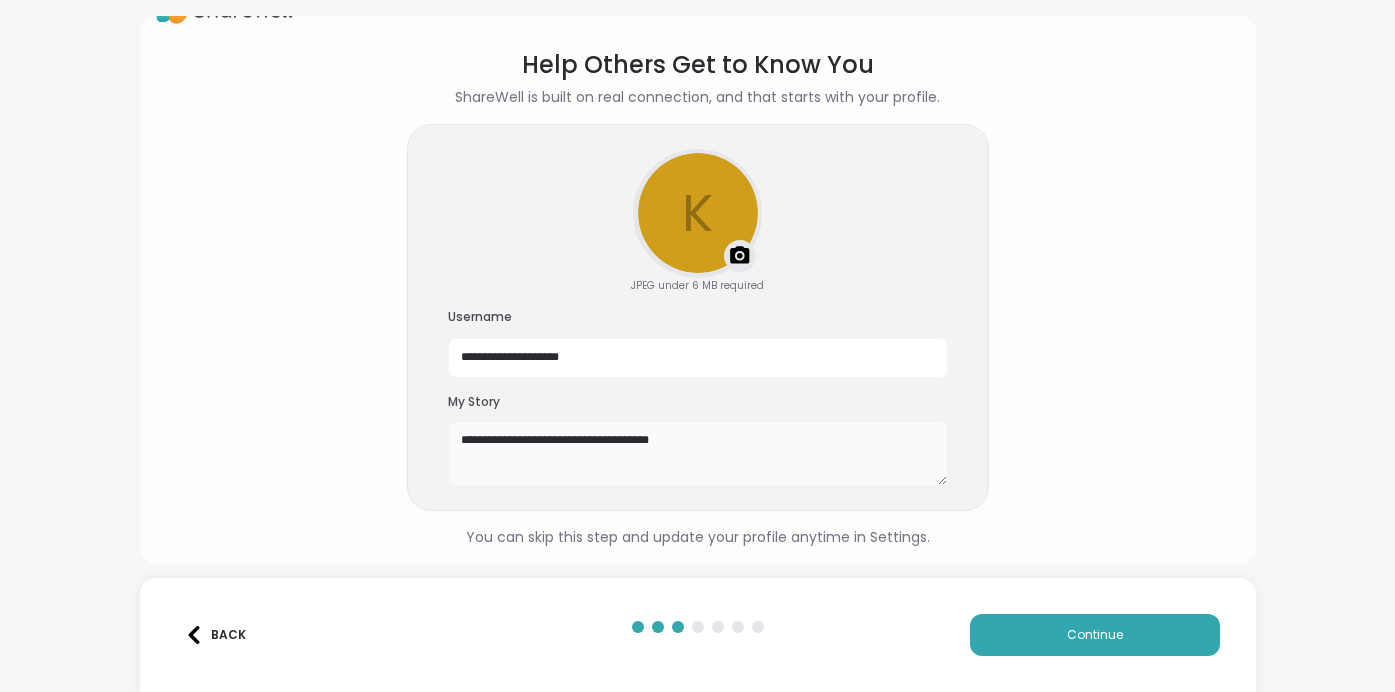 click on "**********" at bounding box center [698, 454] 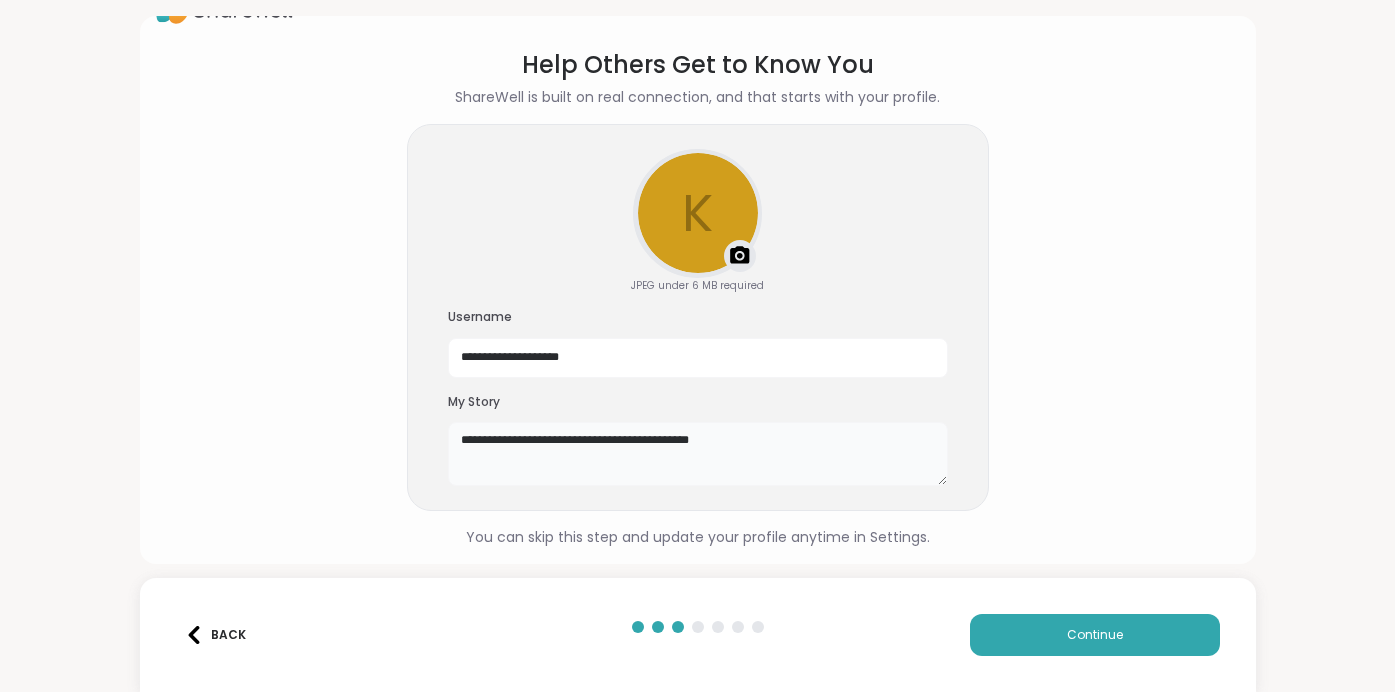 click on "**********" at bounding box center (698, 454) 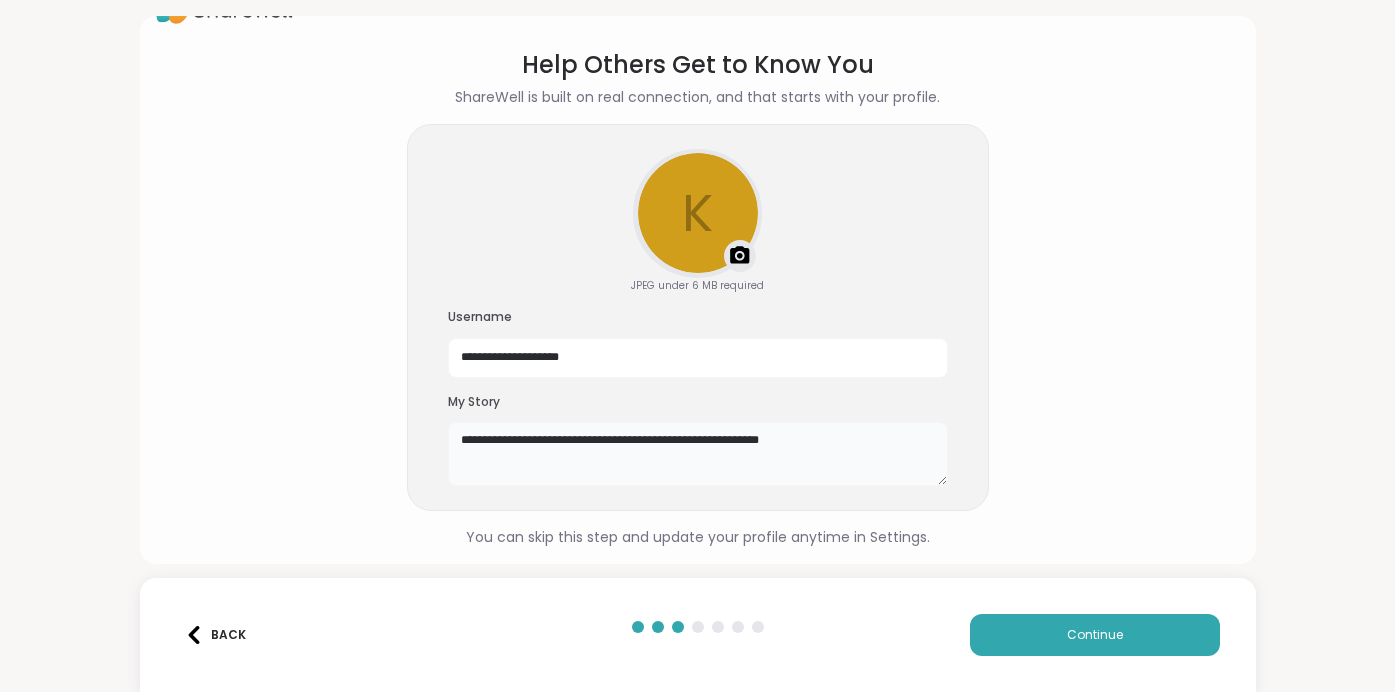 drag, startPoint x: 539, startPoint y: 438, endPoint x: 720, endPoint y: 435, distance: 181.02486 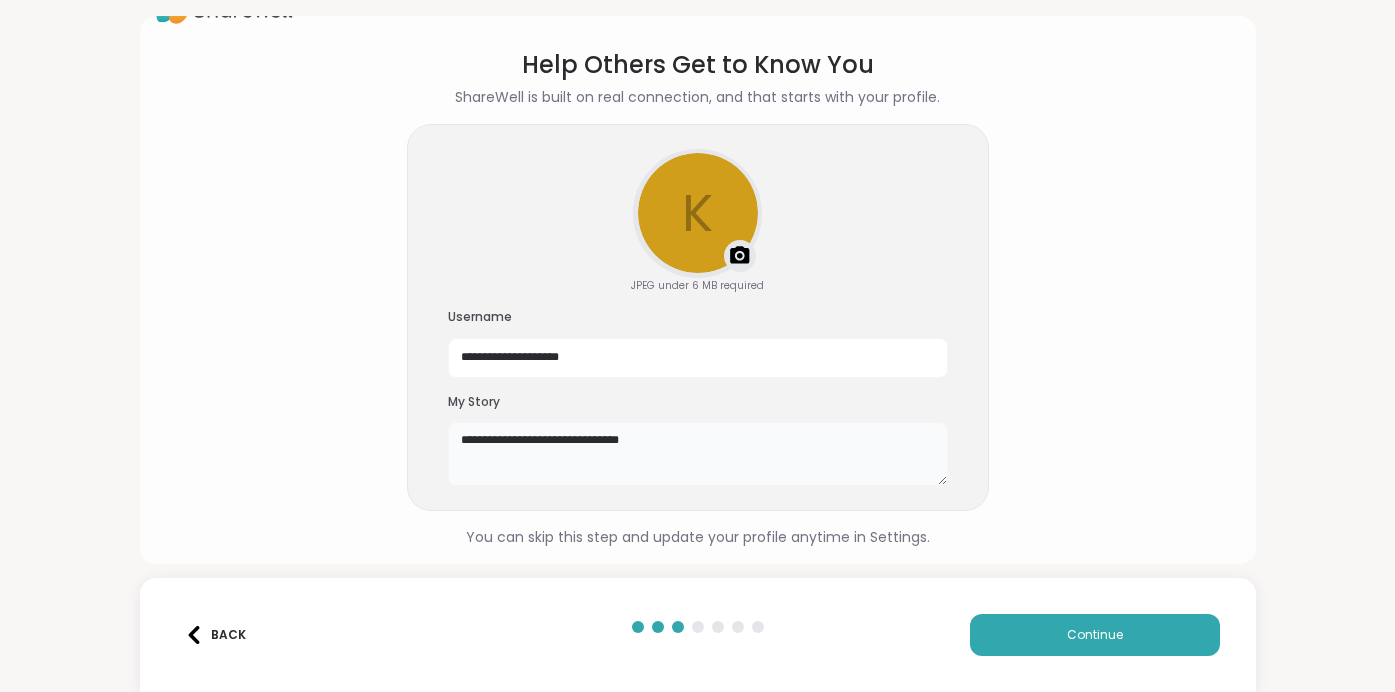 click on "**********" at bounding box center (698, 454) 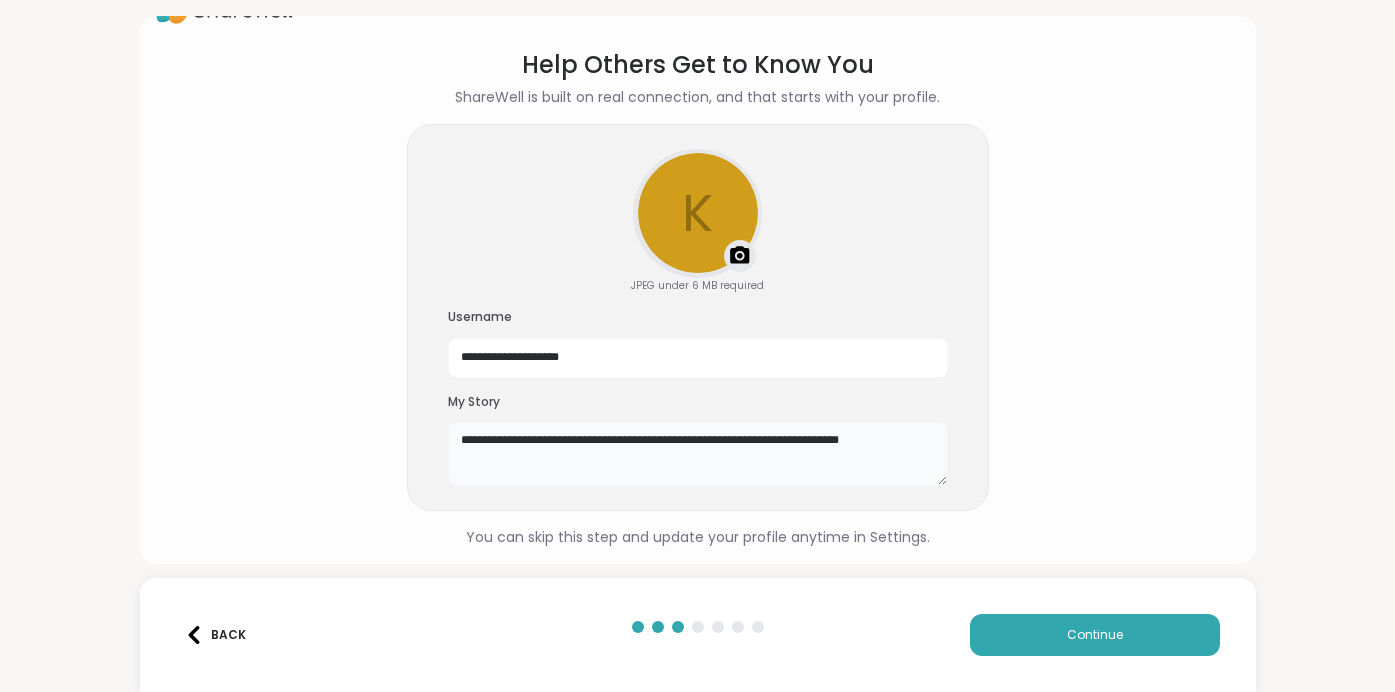 drag, startPoint x: 801, startPoint y: 442, endPoint x: 956, endPoint y: 444, distance: 155.01291 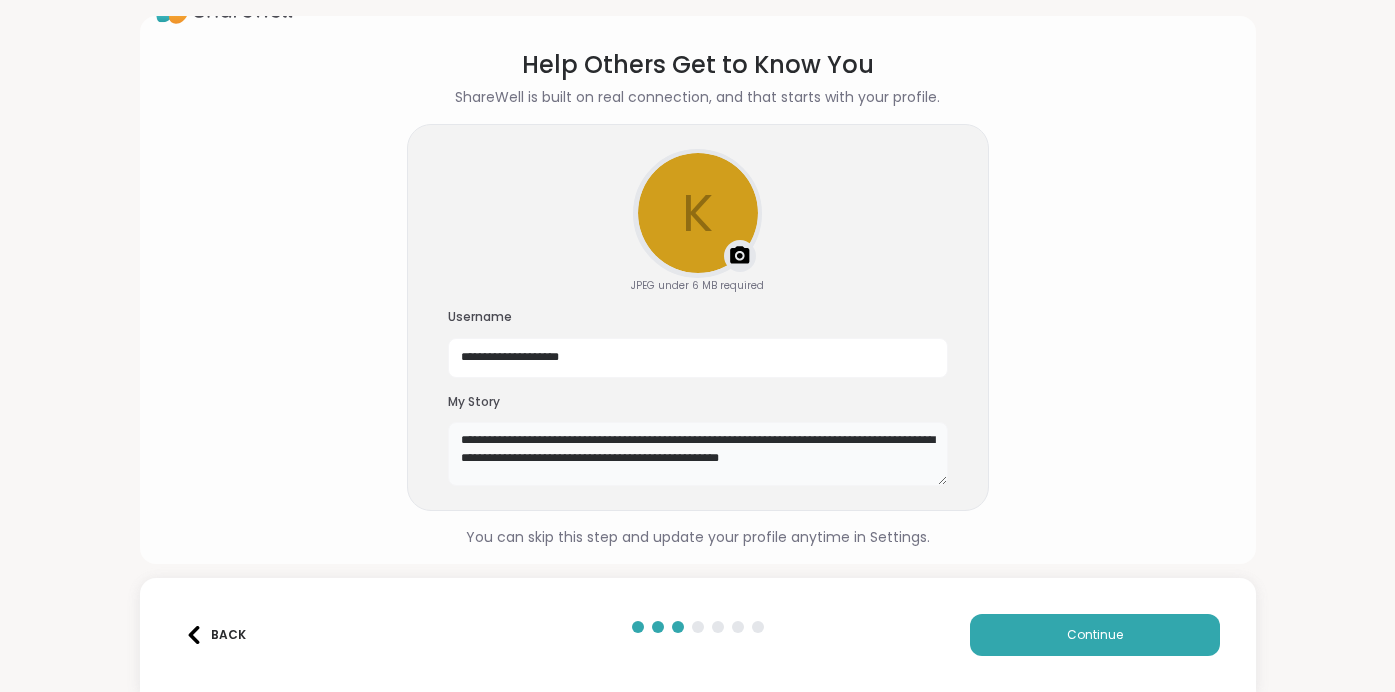 click on "**********" at bounding box center [698, 454] 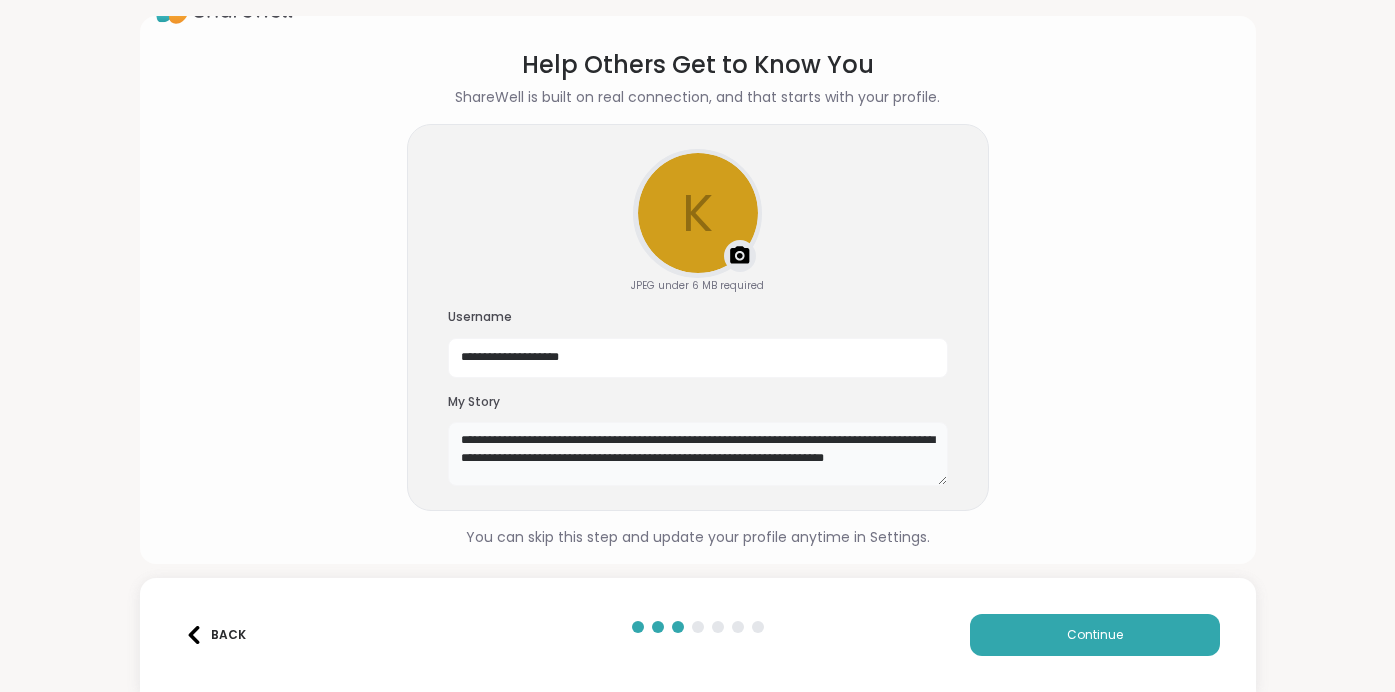scroll, scrollTop: 8, scrollLeft: 0, axis: vertical 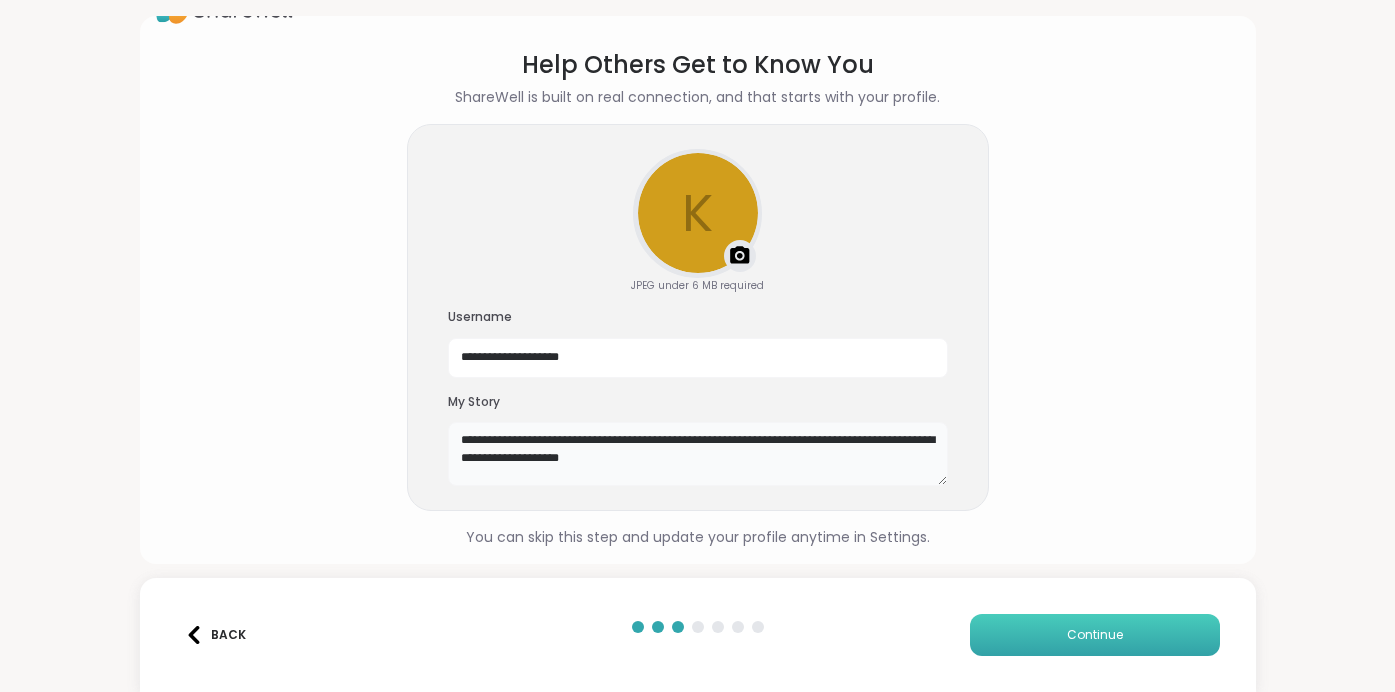 type on "**********" 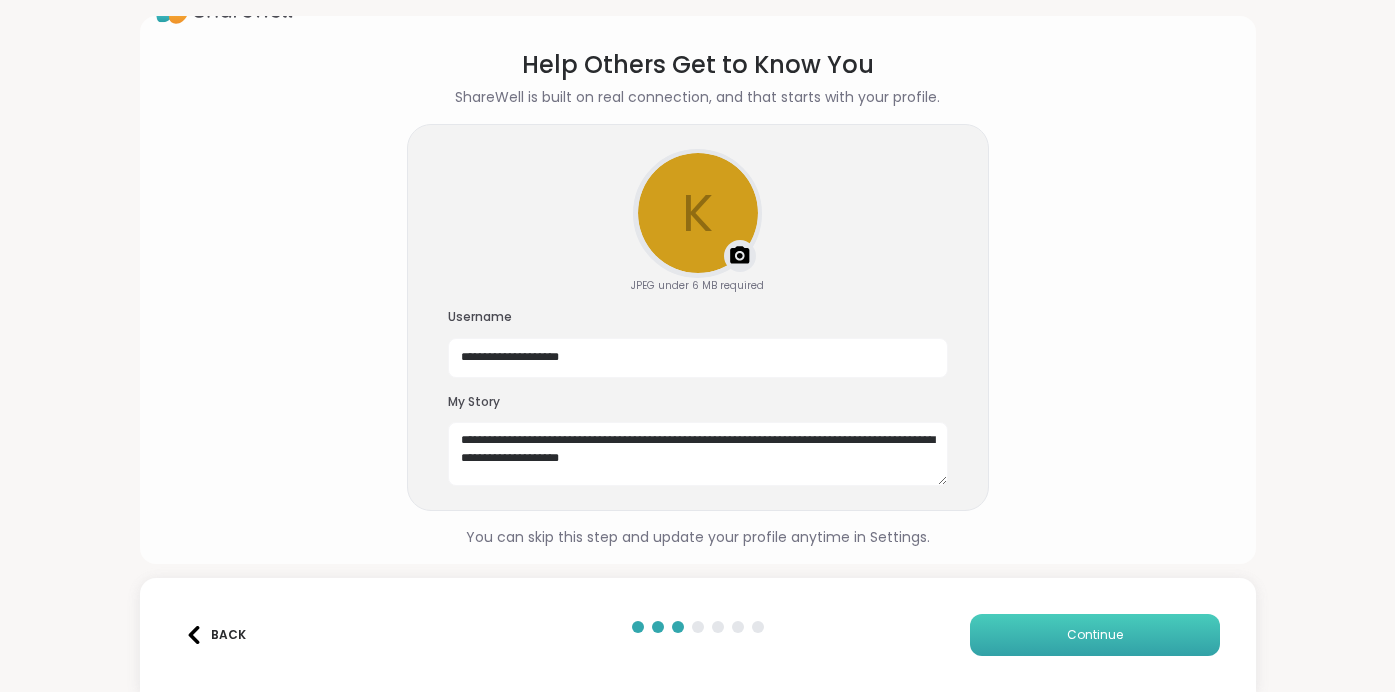 click on "Continue" at bounding box center [1095, 635] 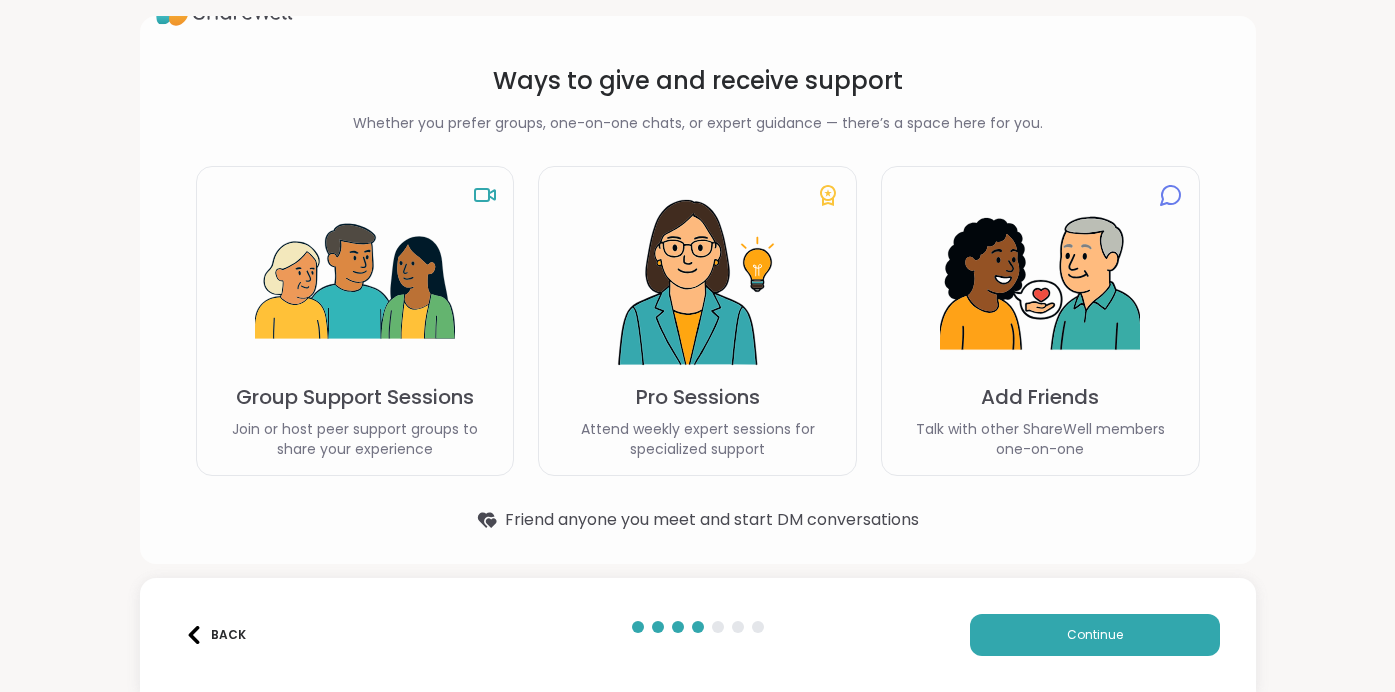 click on "Group Support Sessions Join or host peer support groups to share your experience" at bounding box center (355, 321) 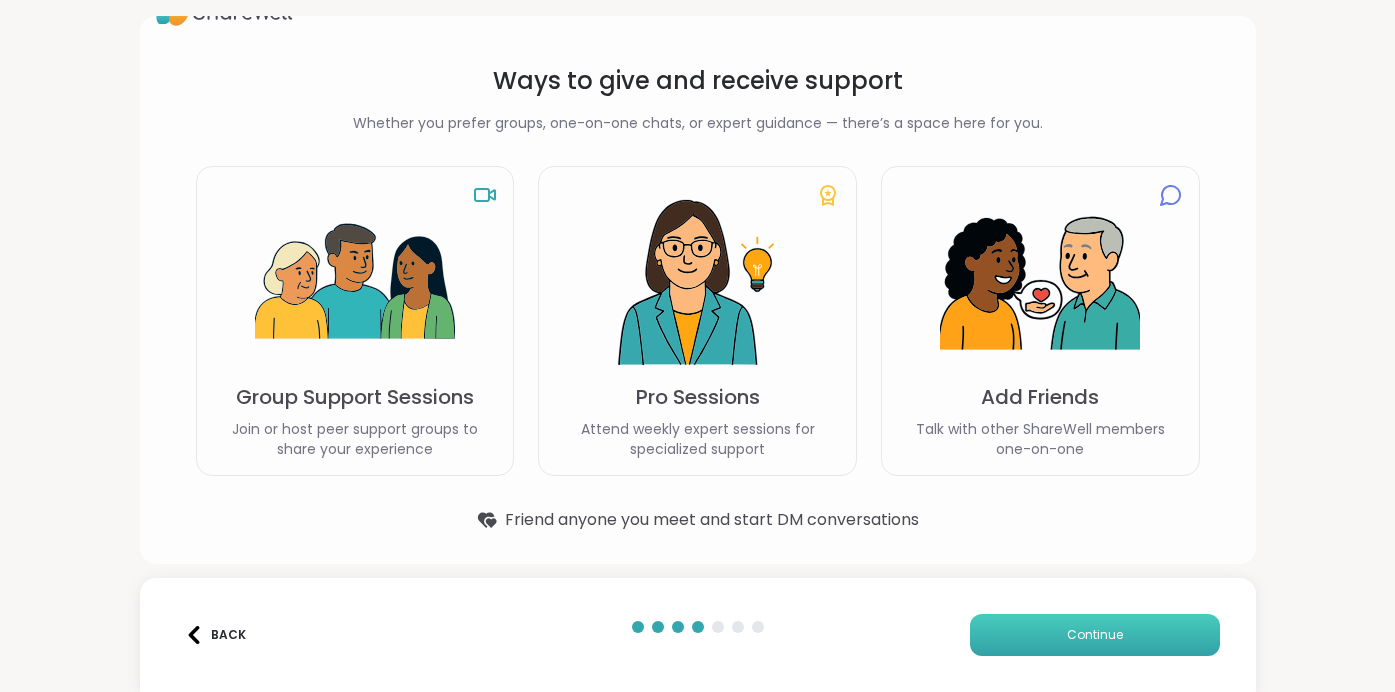 click on "Continue" at bounding box center (1095, 635) 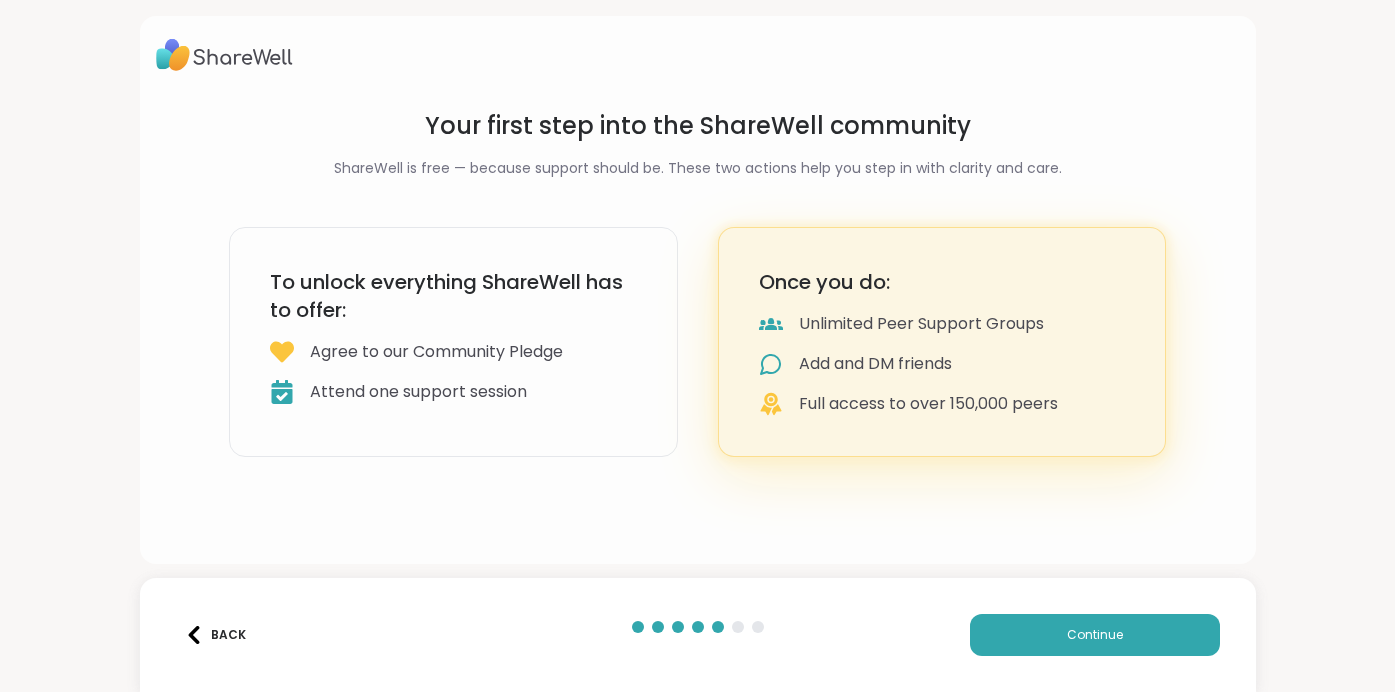 click on "Back Continue" at bounding box center (698, 635) 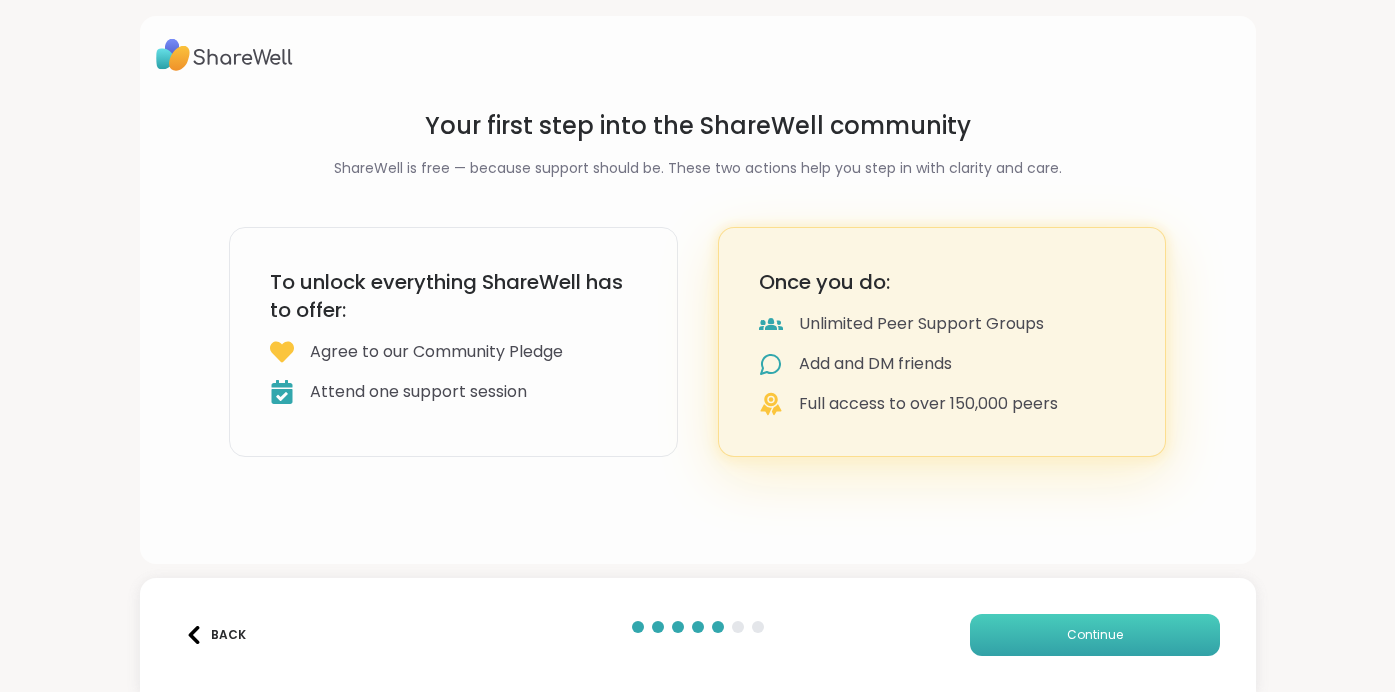 click on "Continue" at bounding box center (1095, 635) 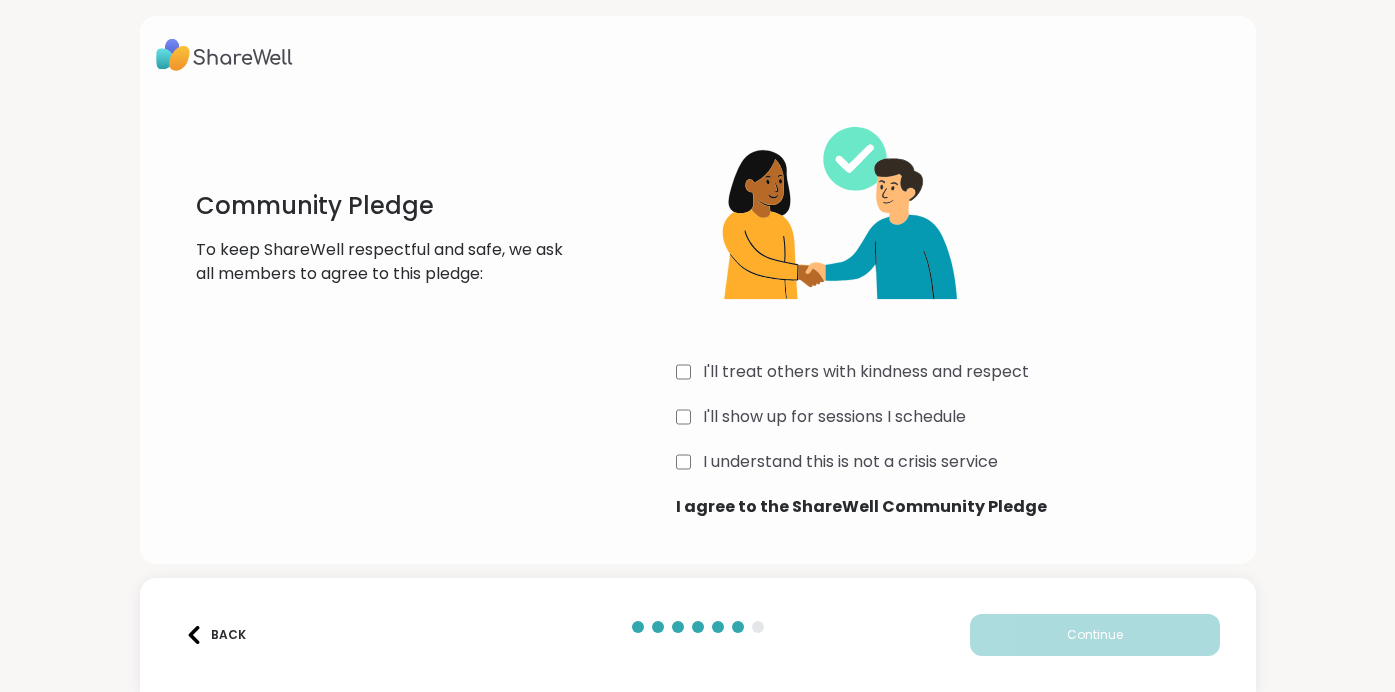 click on "I'll treat others with kindness and respect" at bounding box center [866, 372] 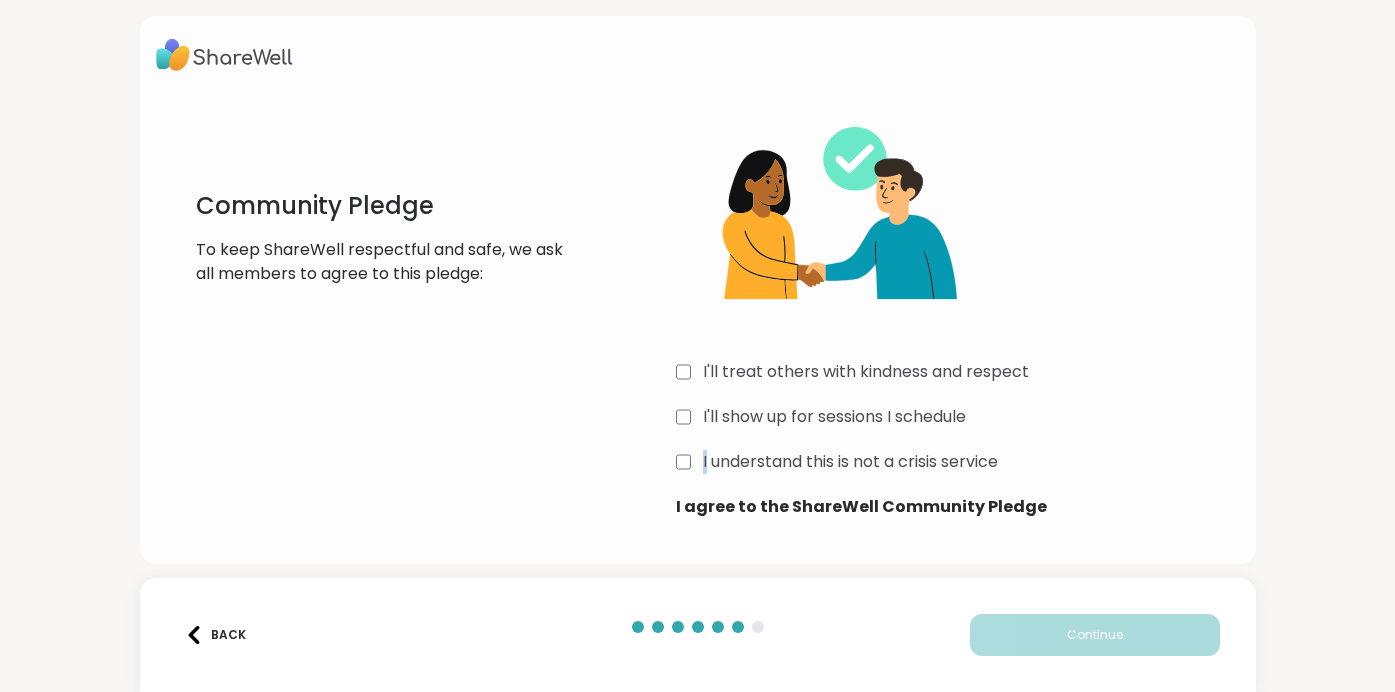 click on "I'll treat others with kindness and respect I'll show up for sessions I schedule I understand this is not a crisis service I agree to the ShareWell Community Pledge" at bounding box center [958, 306] 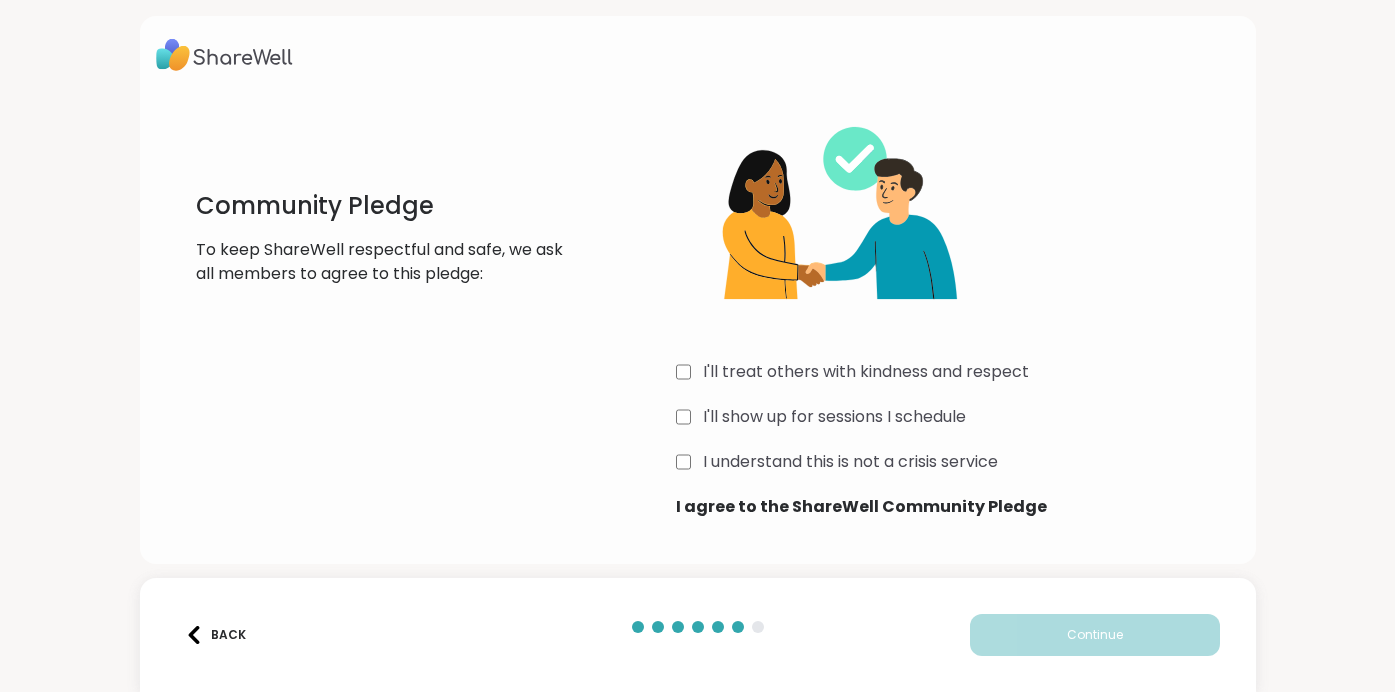 click on "I understand this is not a crisis service" at bounding box center (850, 462) 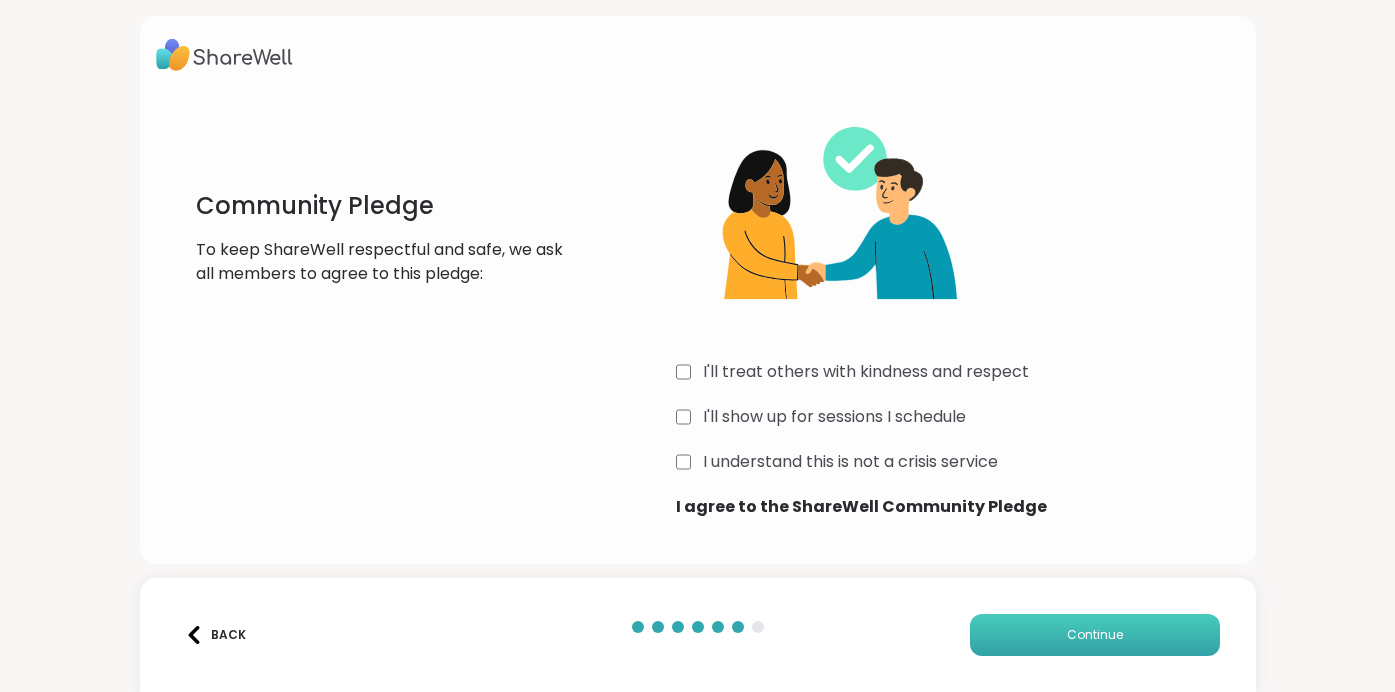 click on "Continue" at bounding box center (1095, 635) 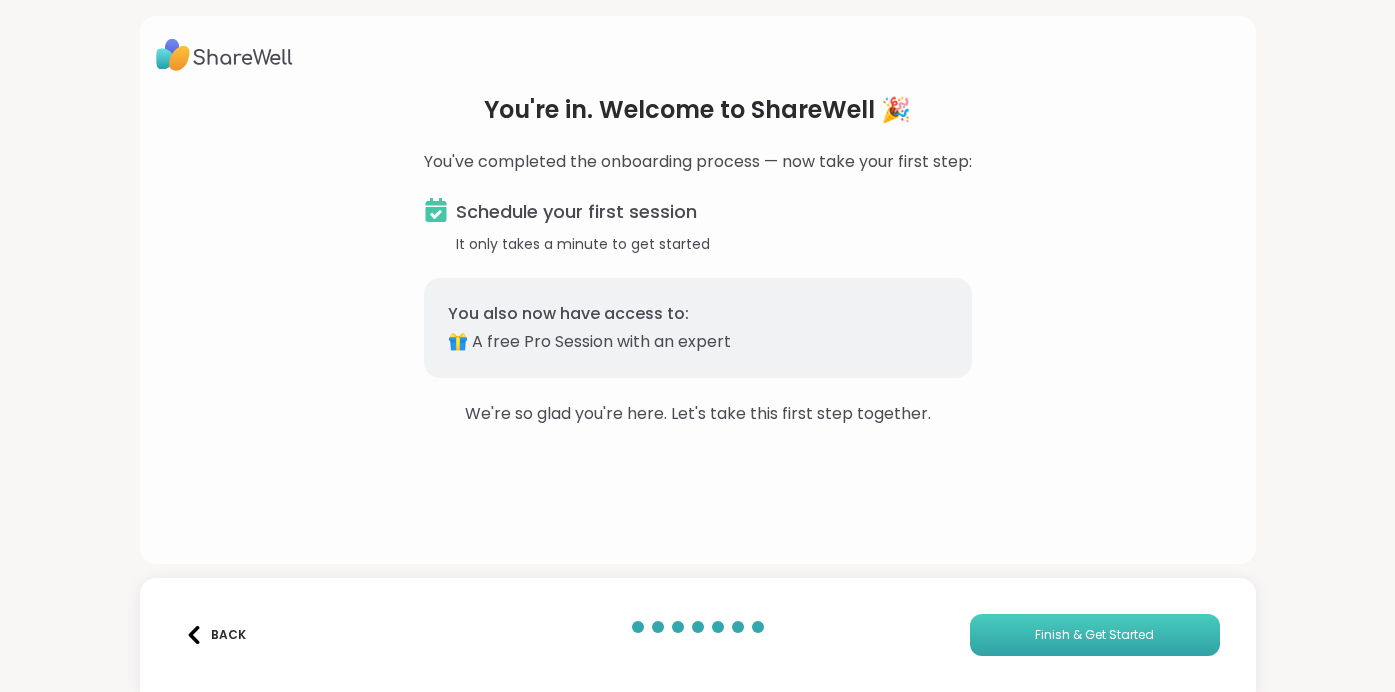click on "Finish & Get Started" at bounding box center (1095, 635) 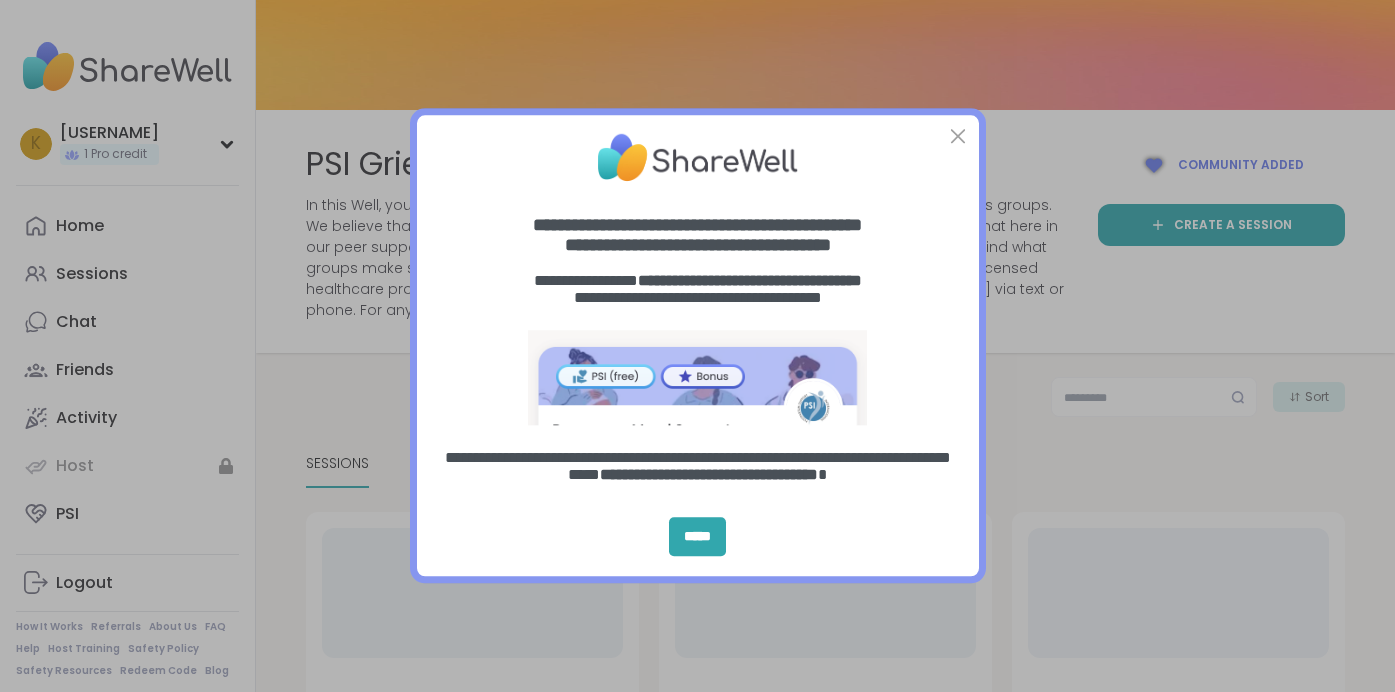 scroll, scrollTop: 0, scrollLeft: 0, axis: both 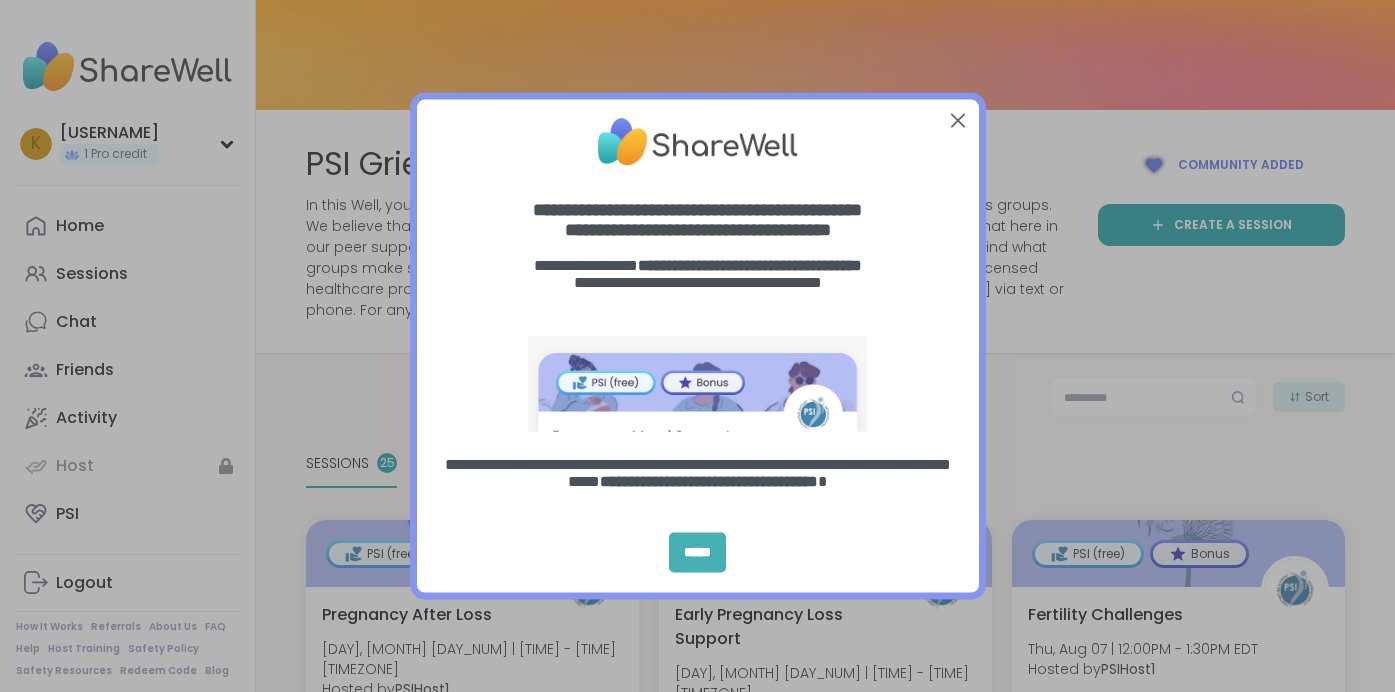 click on "*****" at bounding box center [697, 553] 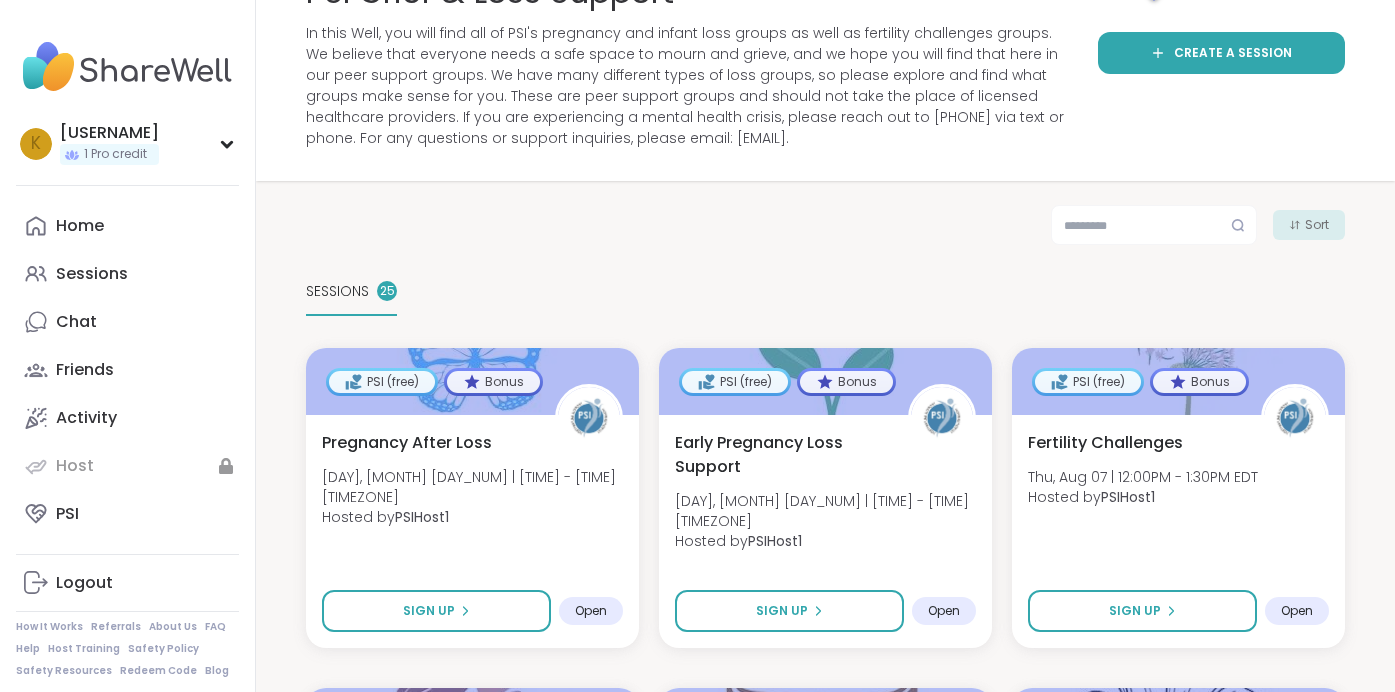 scroll, scrollTop: 186, scrollLeft: 0, axis: vertical 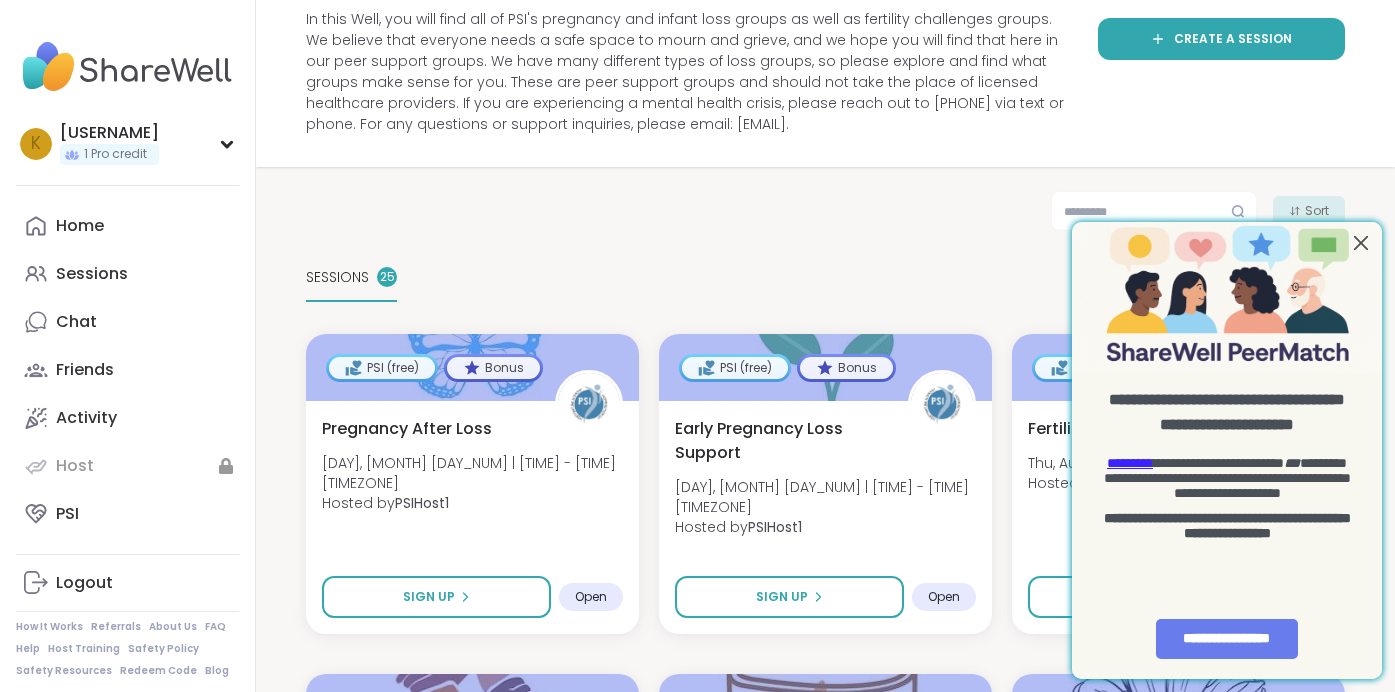 click at bounding box center (1361, 242) 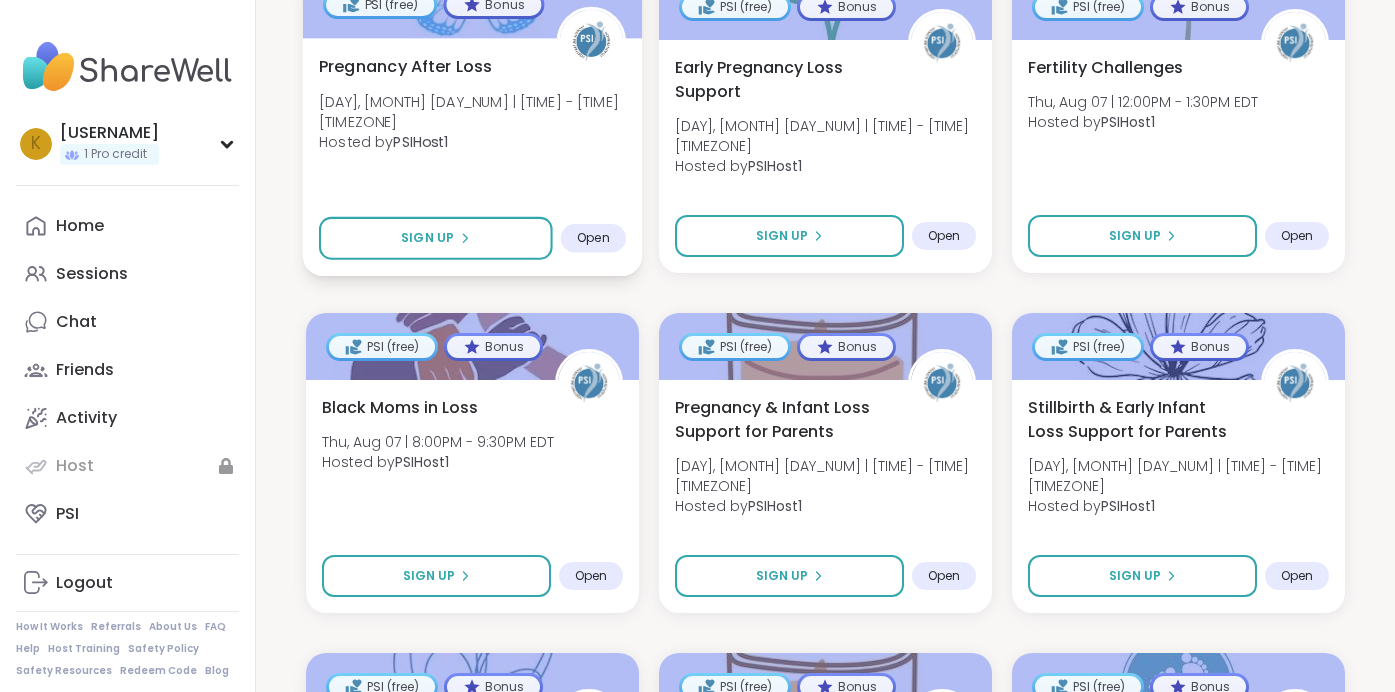 scroll, scrollTop: 563, scrollLeft: 0, axis: vertical 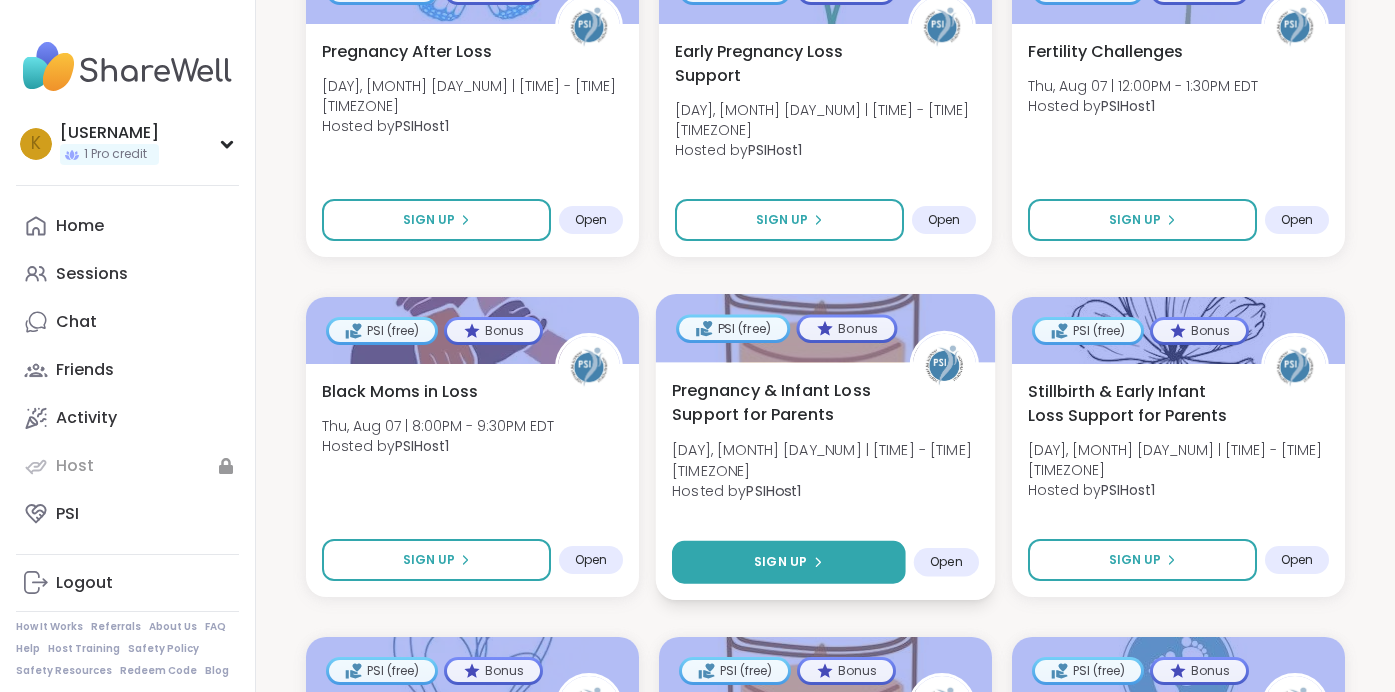 click on "Sign Up" at bounding box center [780, 562] 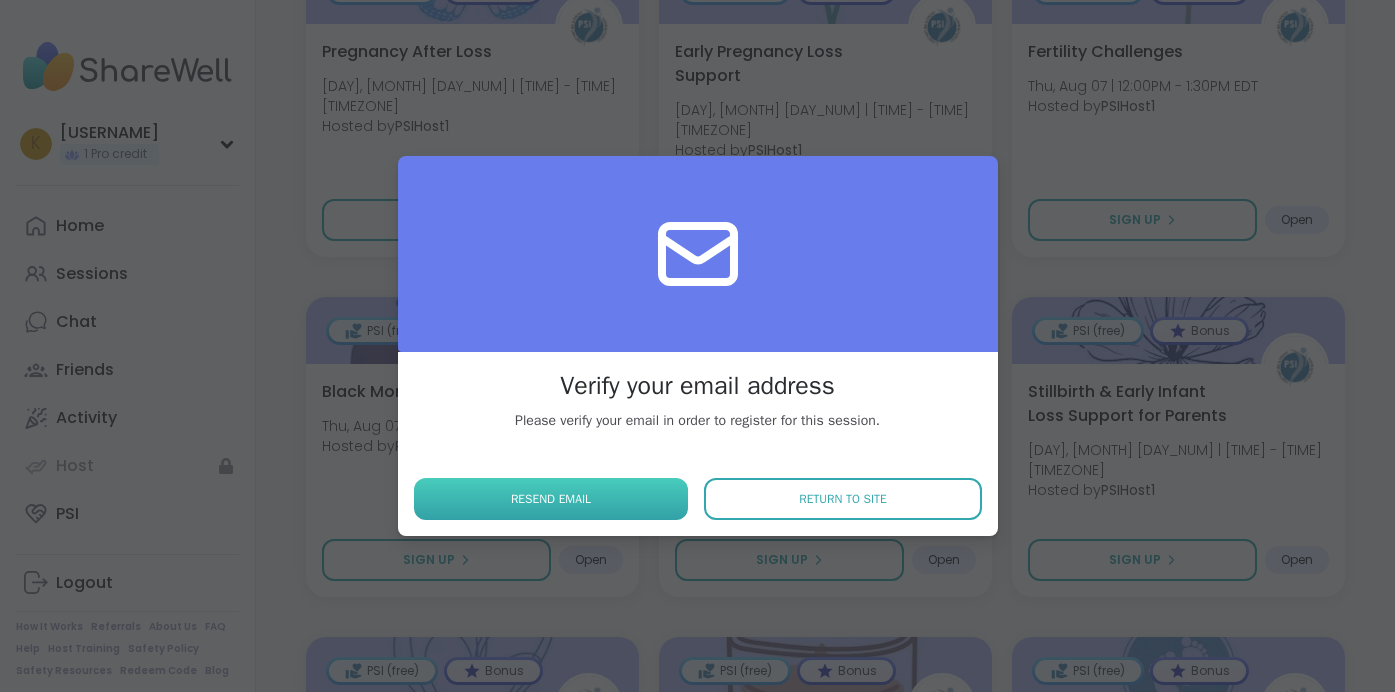 click on "Resend email" at bounding box center [551, 499] 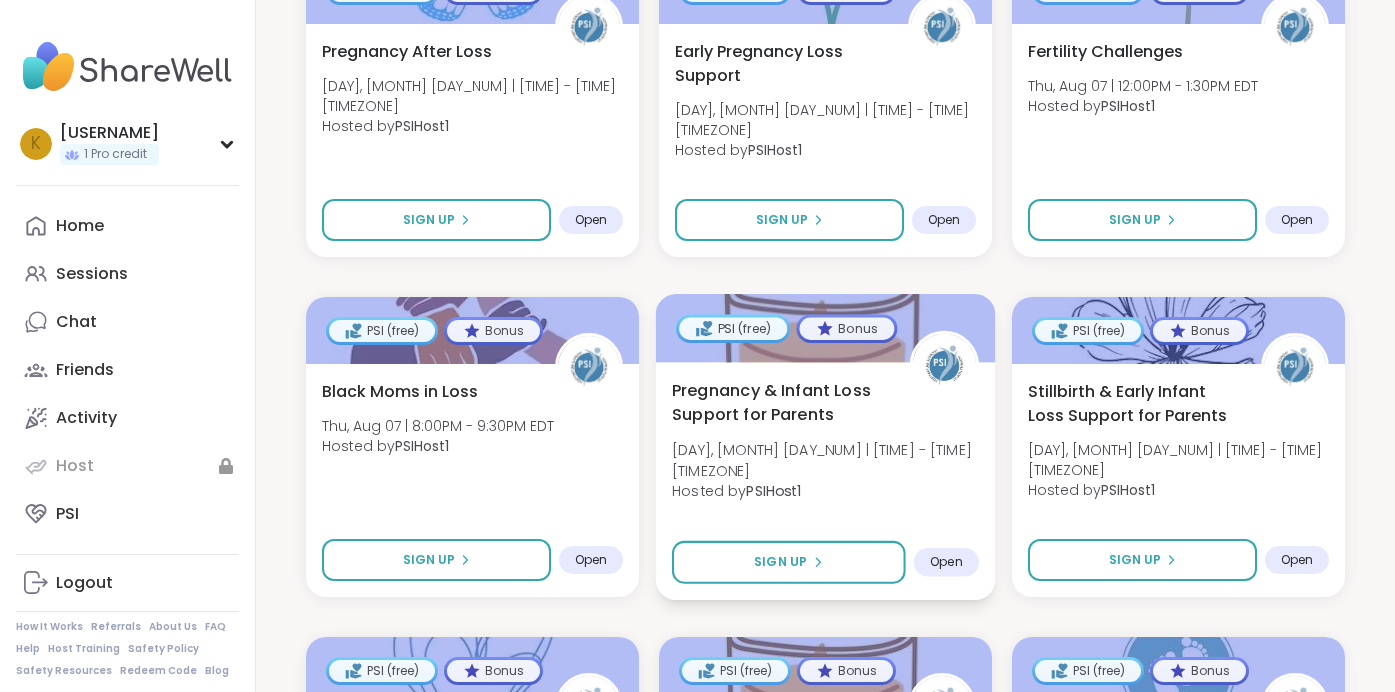 click on "Open" at bounding box center [946, 562] 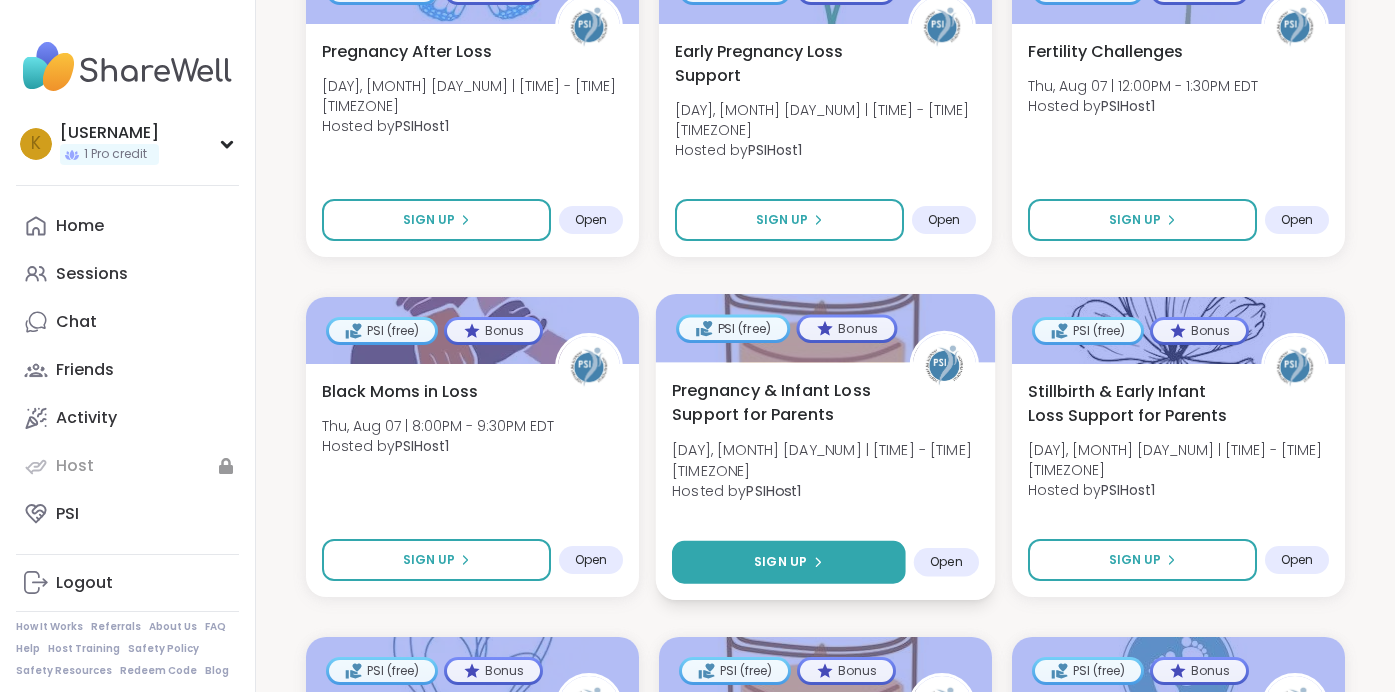 click on "Sign Up" at bounding box center [789, 562] 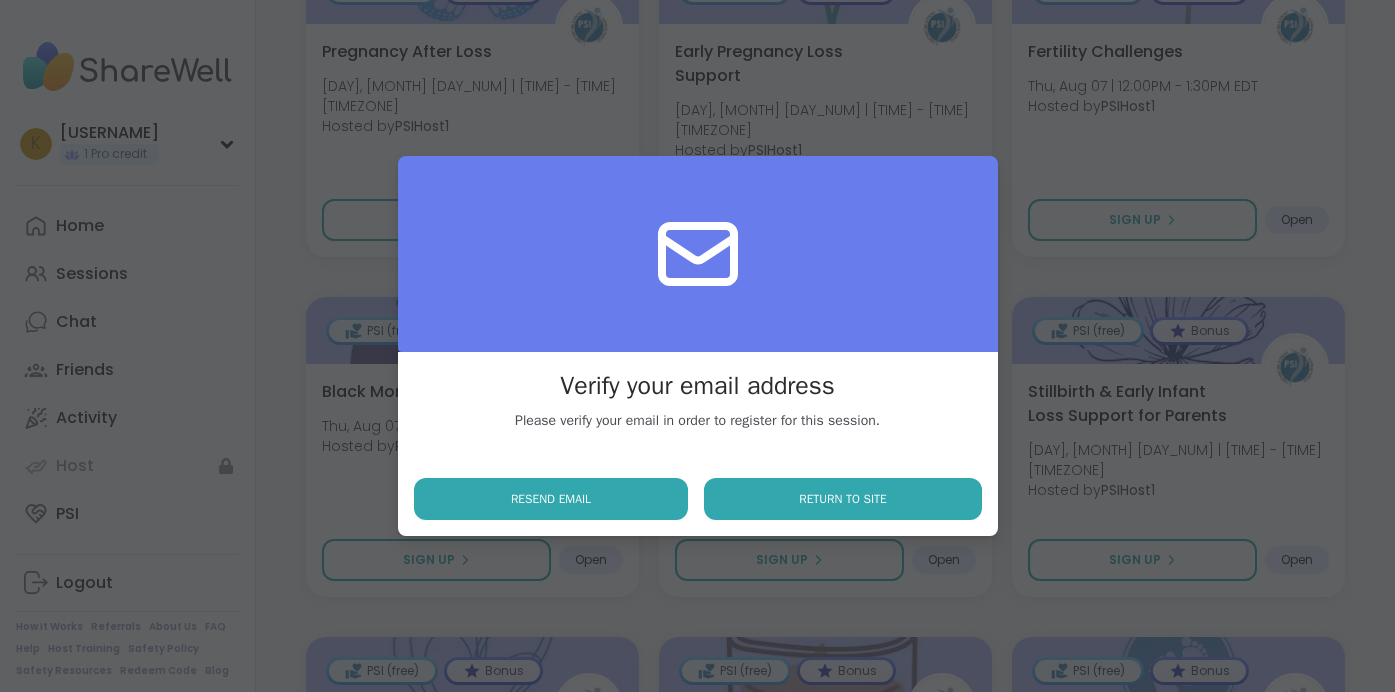 click on "Return to site" at bounding box center (842, 499) 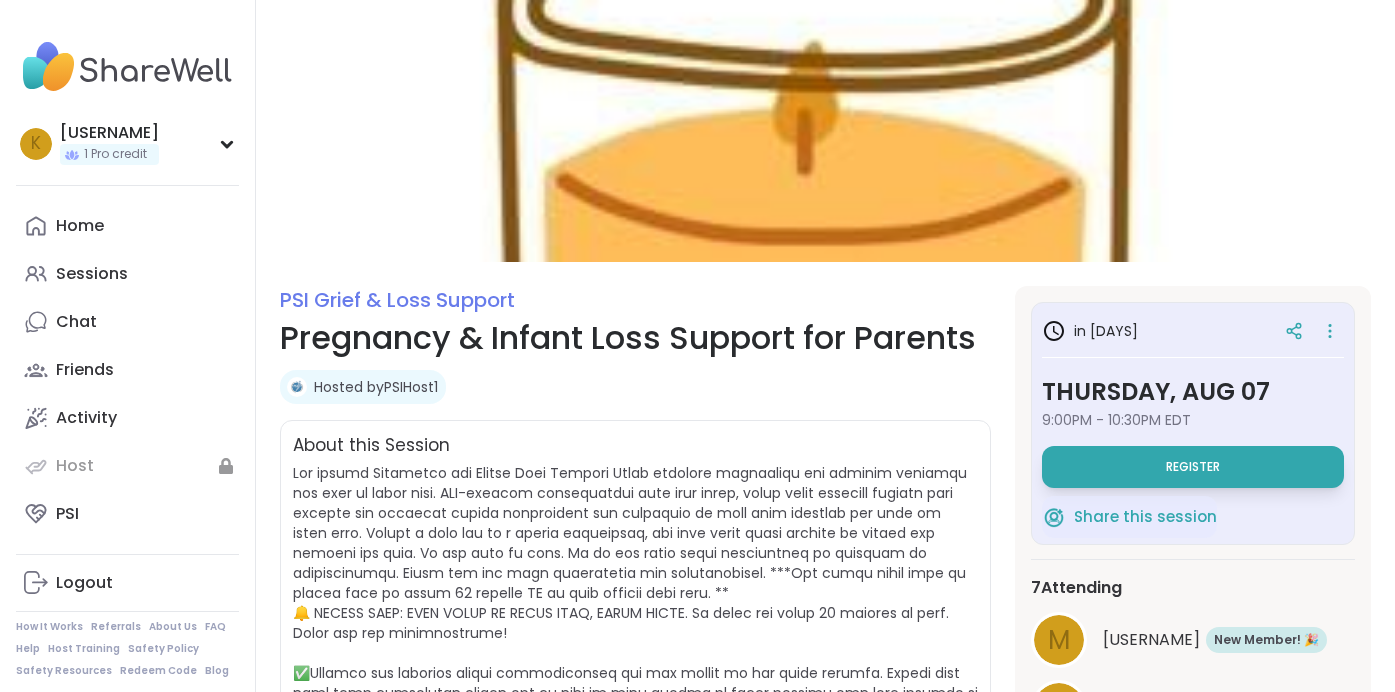 scroll, scrollTop: 0, scrollLeft: 0, axis: both 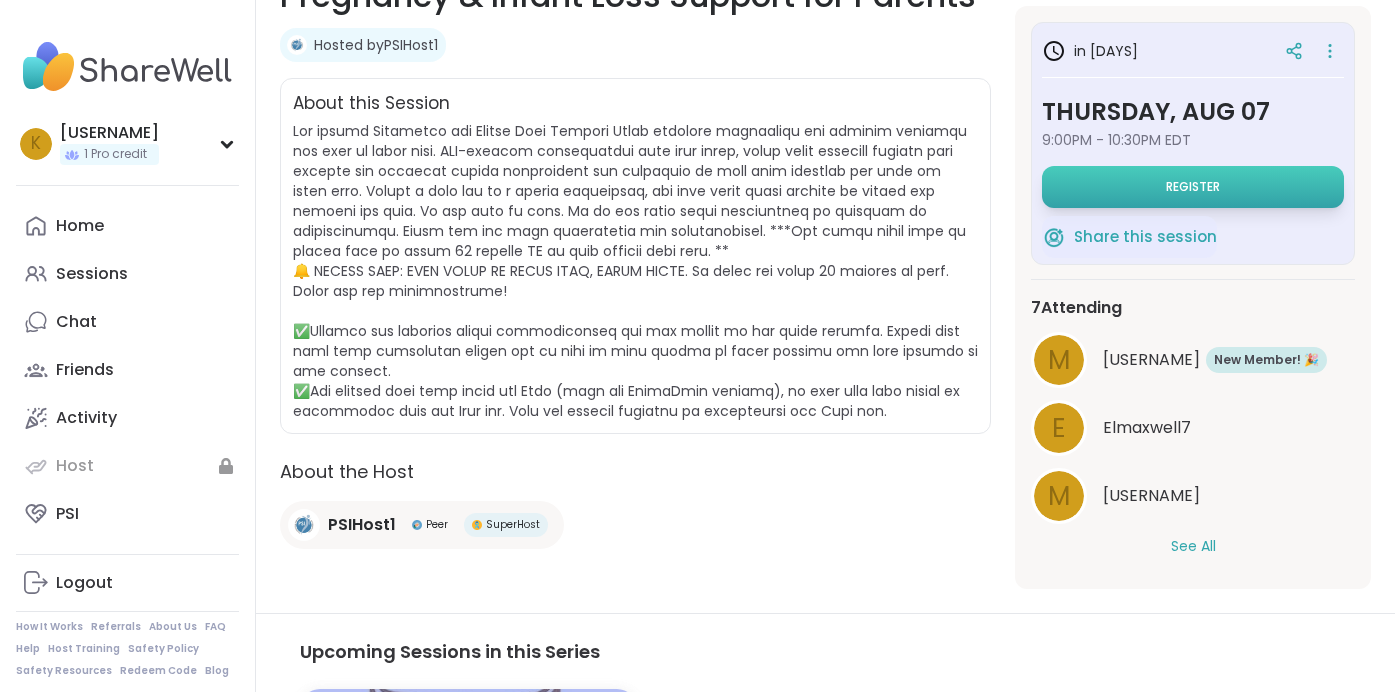 click on "Register" at bounding box center (1193, 187) 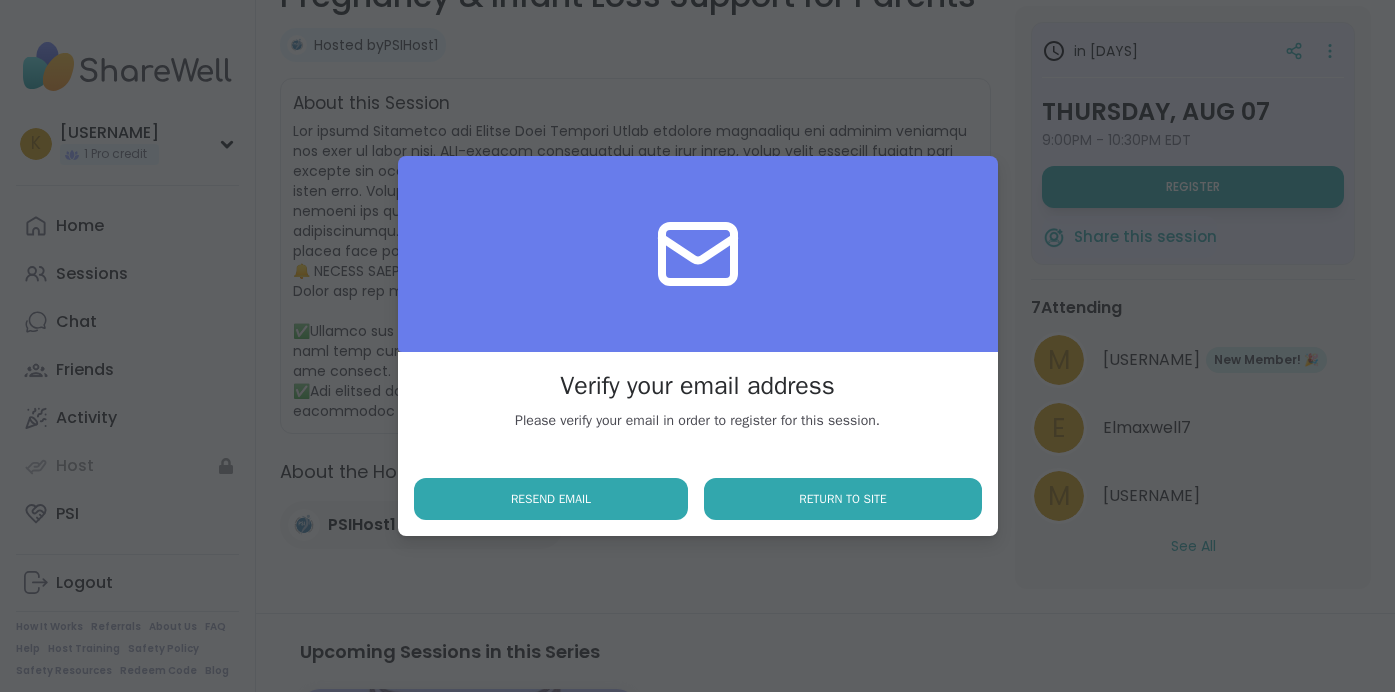 click on "Return to site" at bounding box center (843, 499) 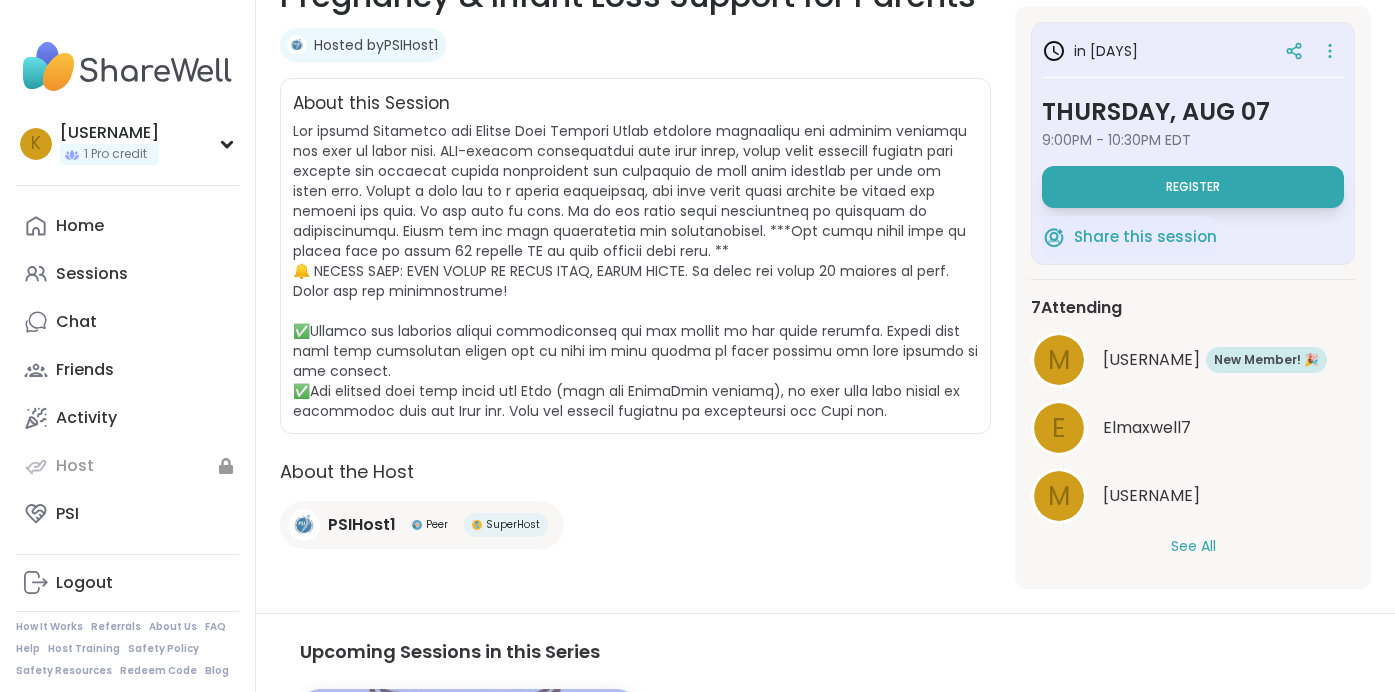 click on "About the Host PSIHost1 Peer SuperHost" at bounding box center (635, 511) 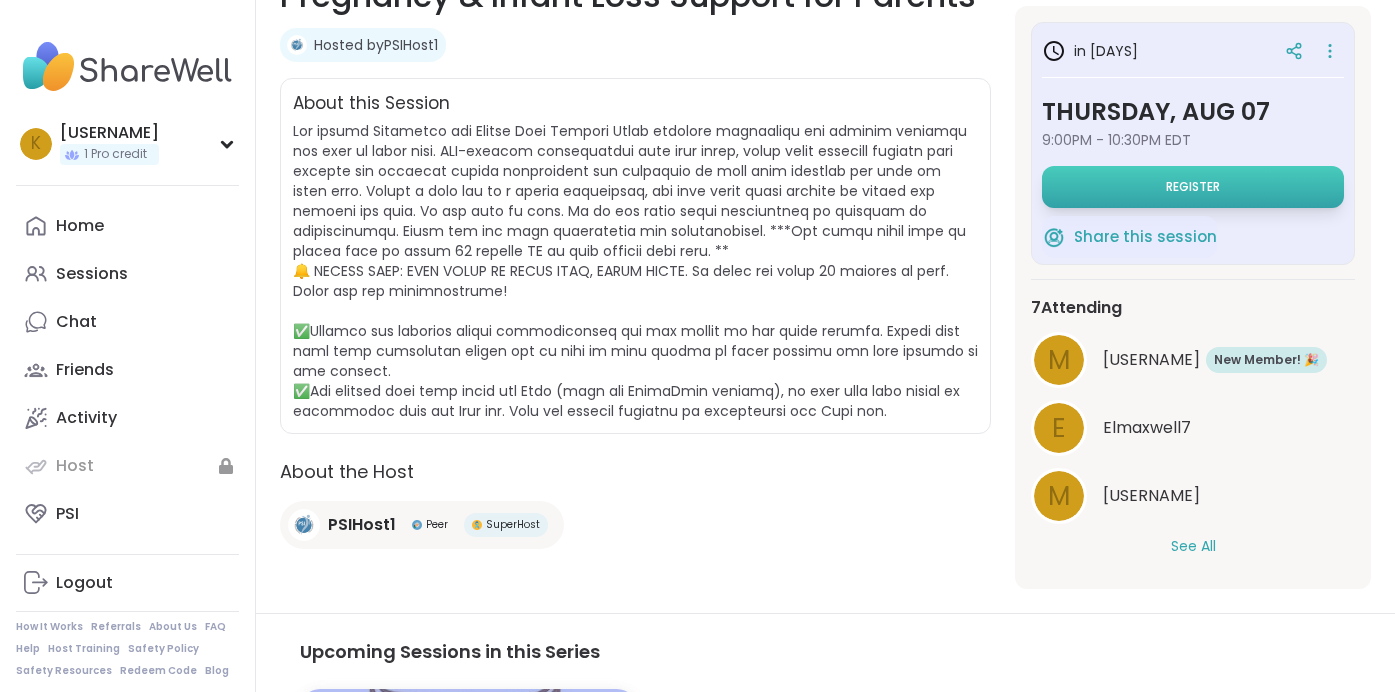 click on "Register" at bounding box center (1193, 187) 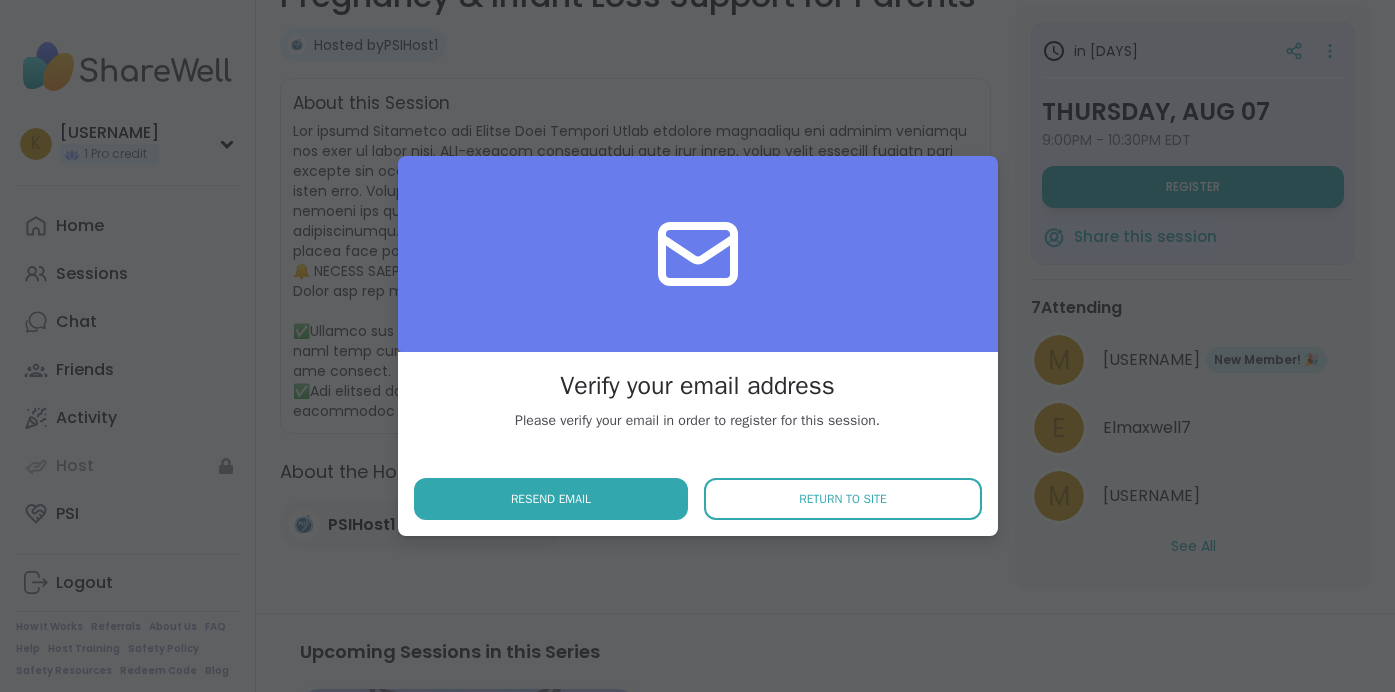 click on "Verify your email address Please verify your email in order to register for this session. Resend email Return to site" at bounding box center [697, 346] 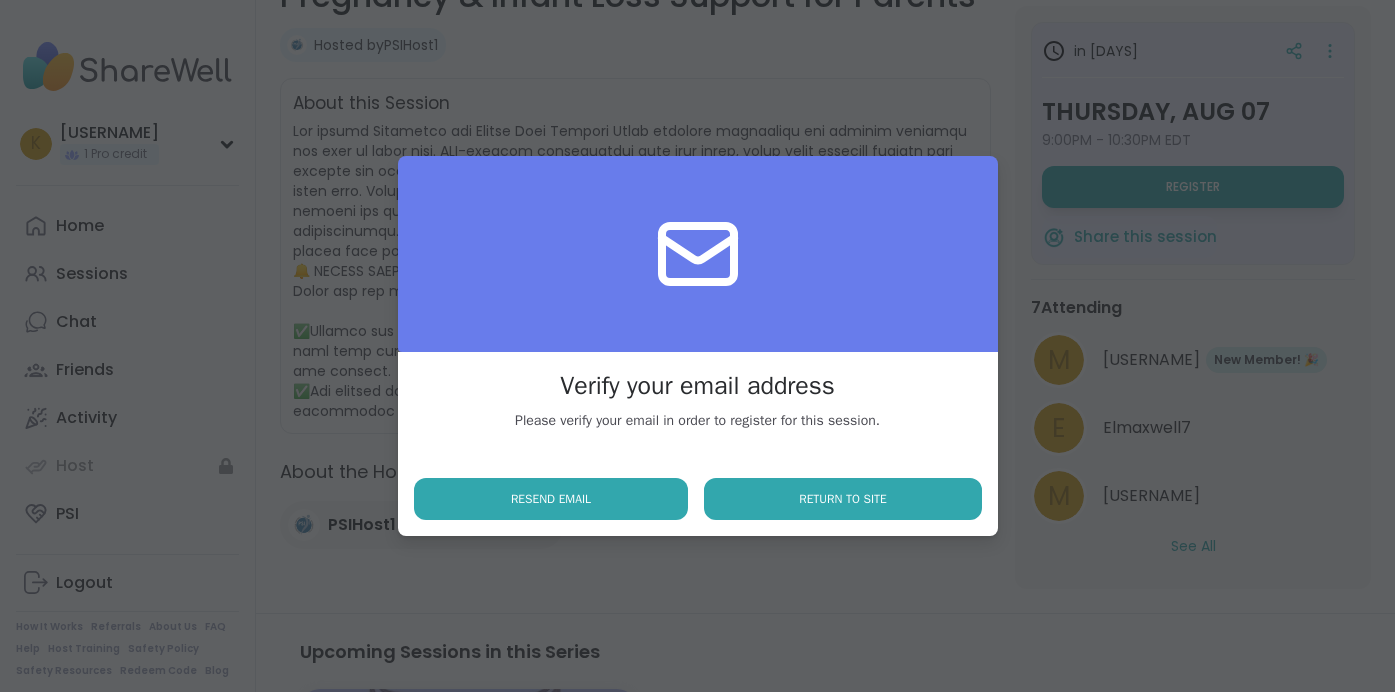 click on "Return to site" at bounding box center [843, 499] 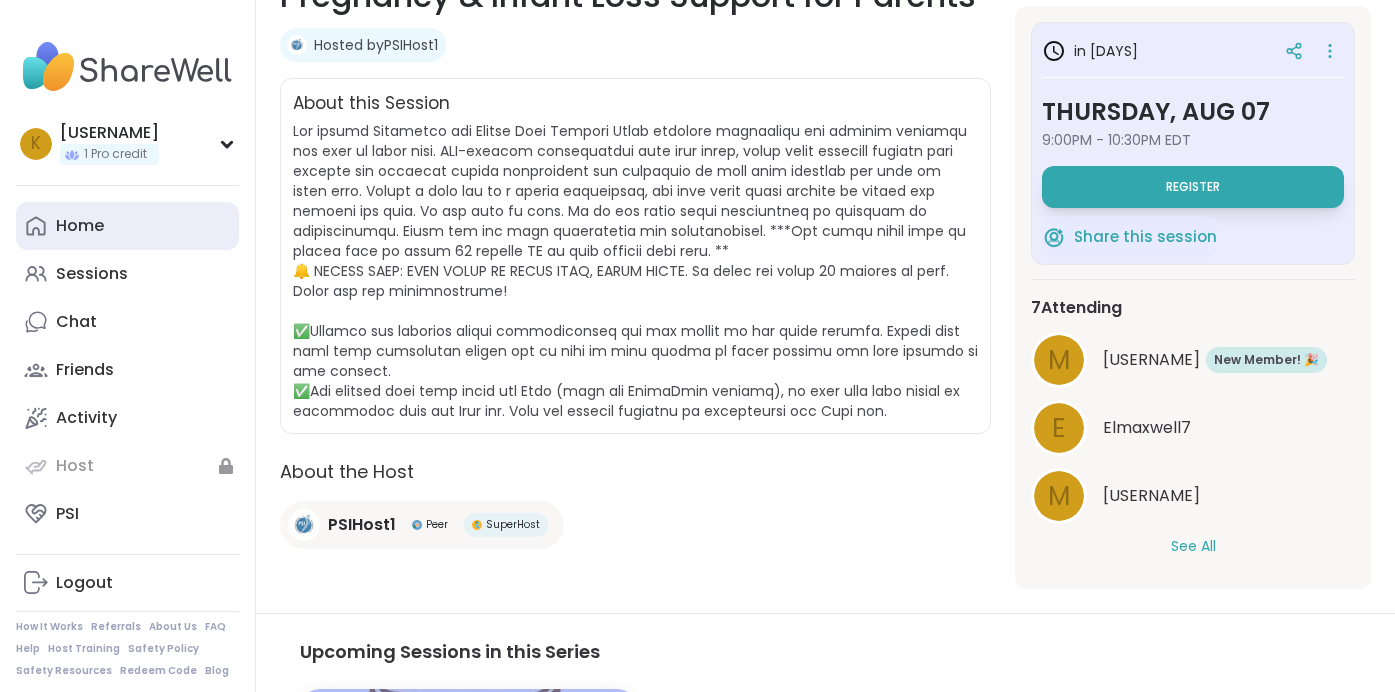 click on "Home" at bounding box center [127, 226] 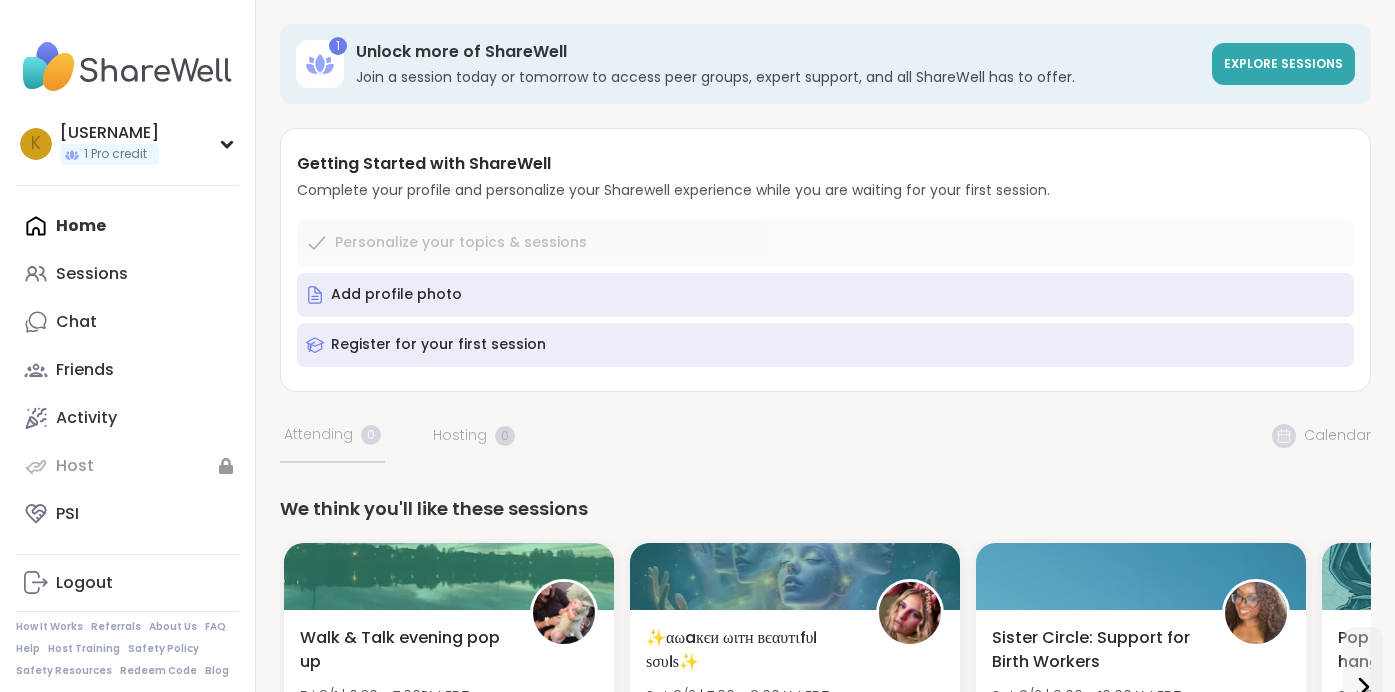 click on "Personalize your topics & sessions Add profile photo Register for your first session" at bounding box center [825, 293] 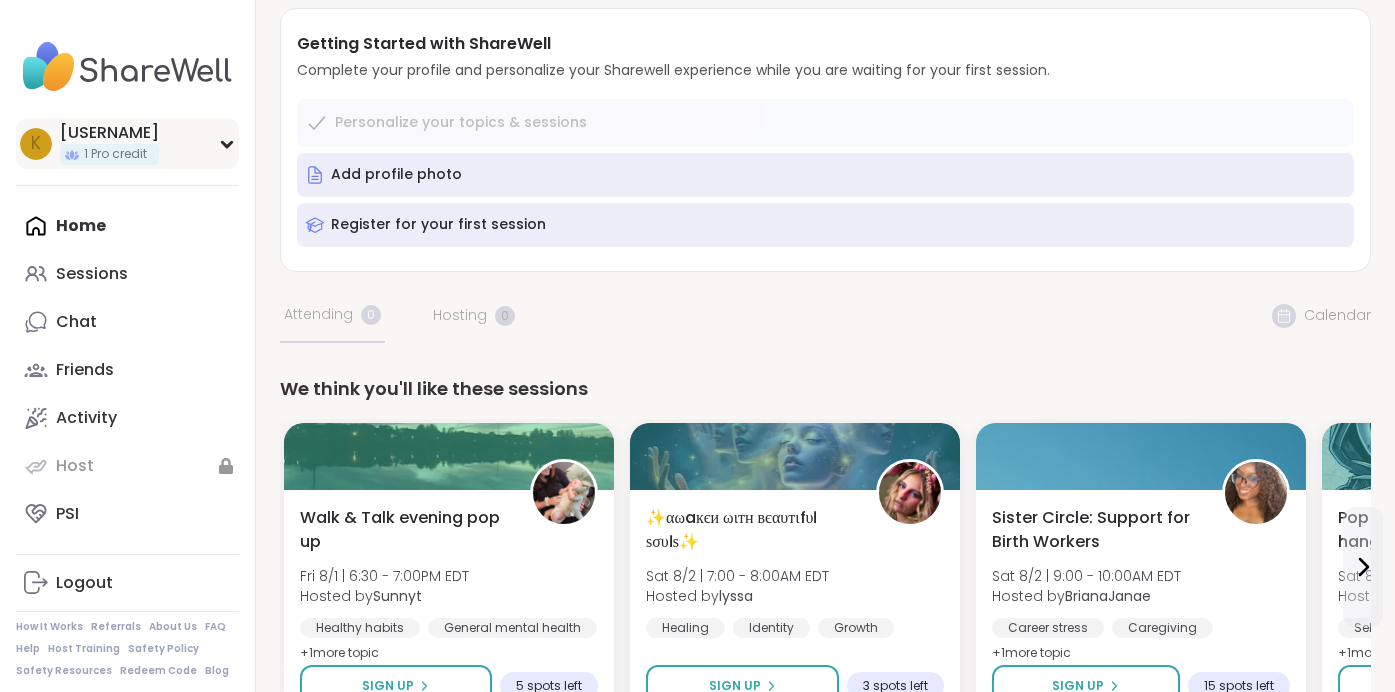 scroll, scrollTop: 164, scrollLeft: 0, axis: vertical 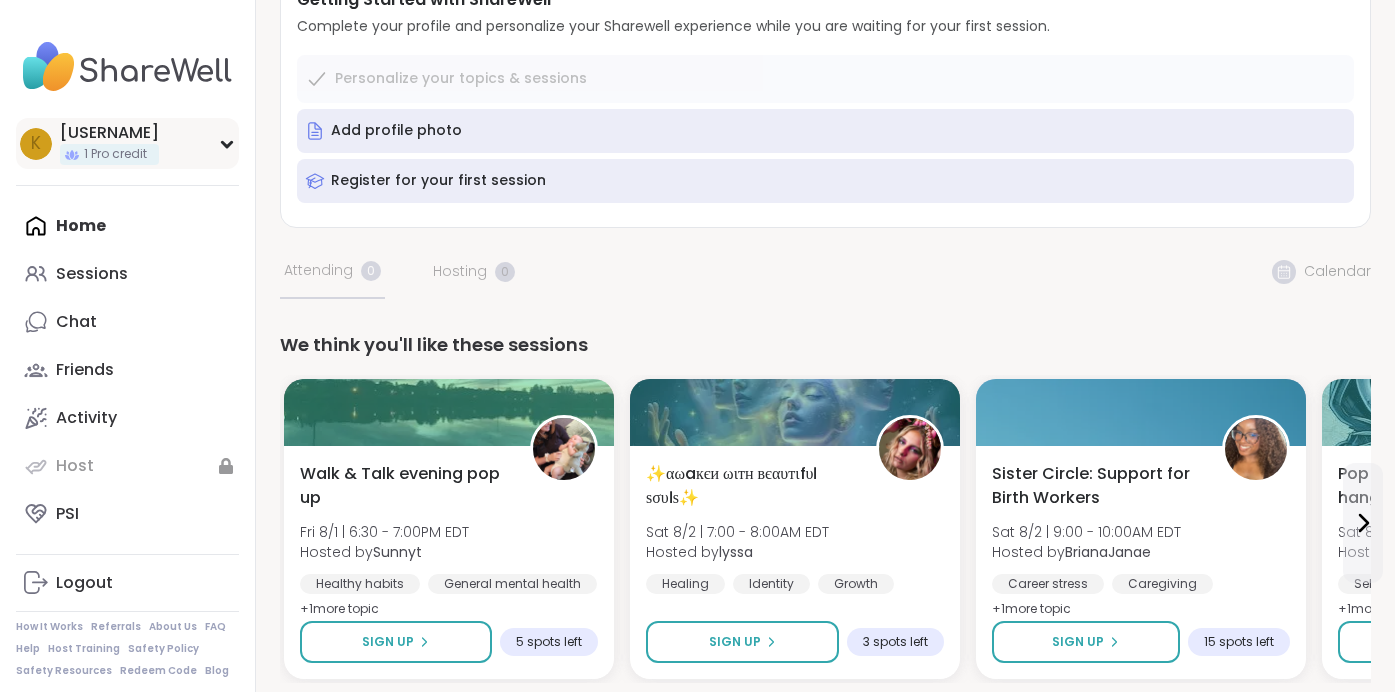 click on "k kellymurphygoscinski 1 Pro credit" at bounding box center [127, 143] 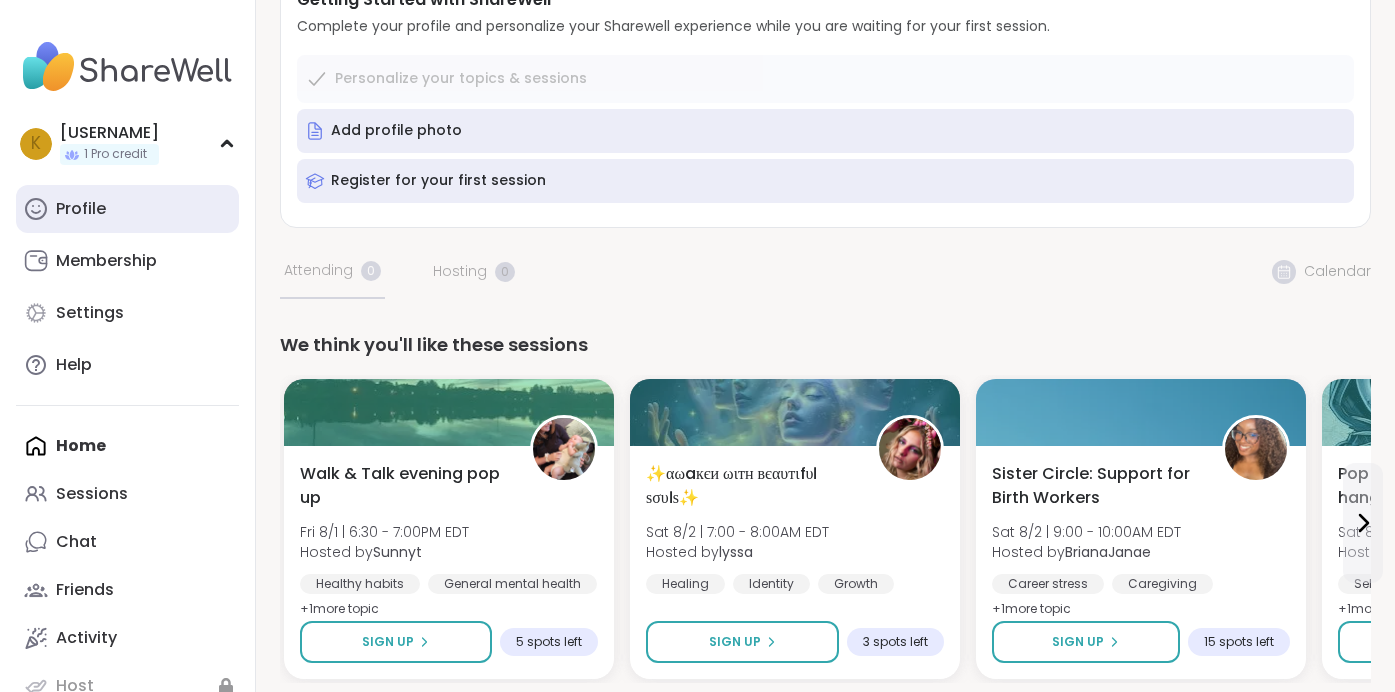 click on "Profile" at bounding box center [127, 209] 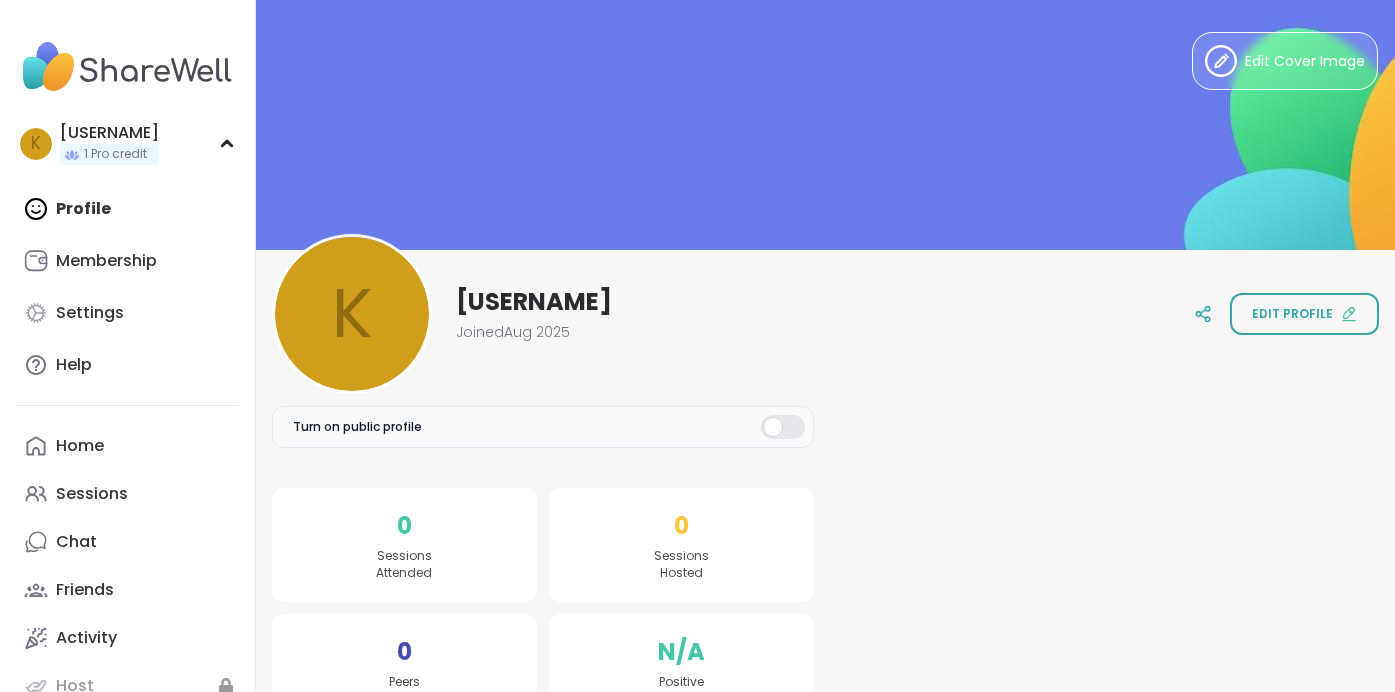 scroll, scrollTop: 0, scrollLeft: 0, axis: both 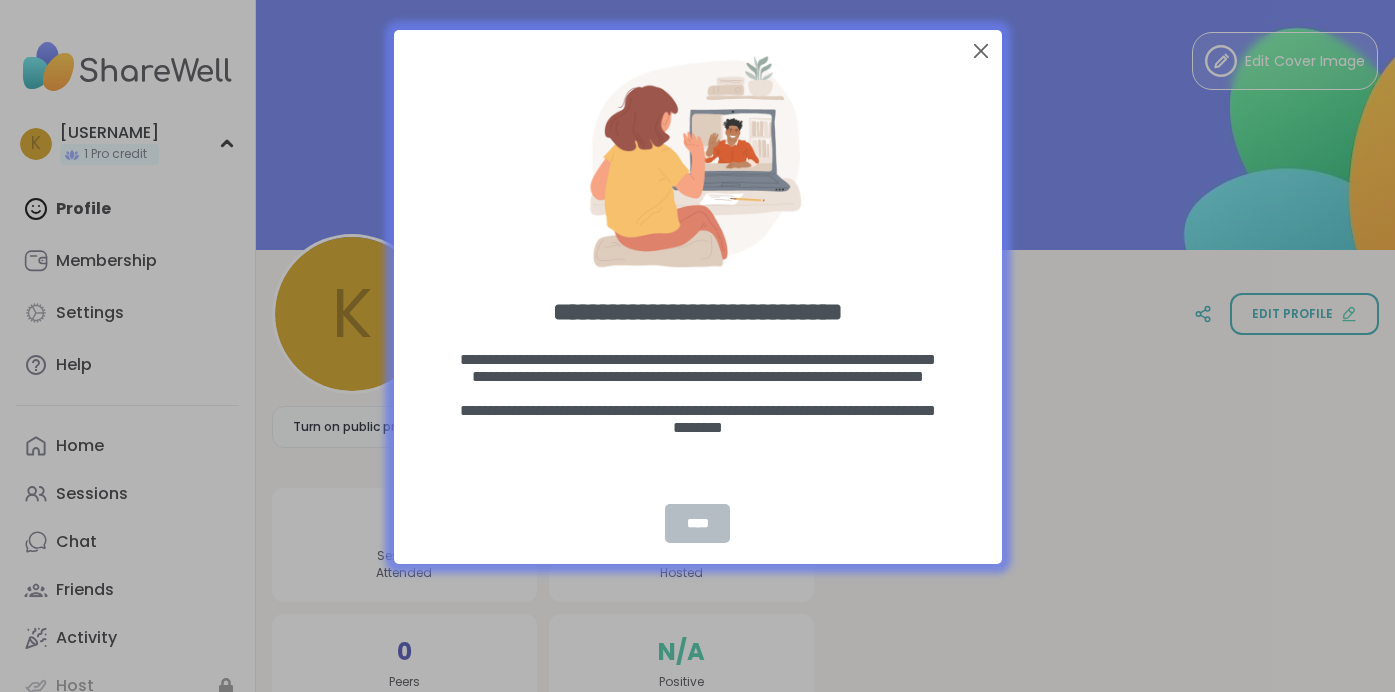 click on "****" at bounding box center (698, 523) 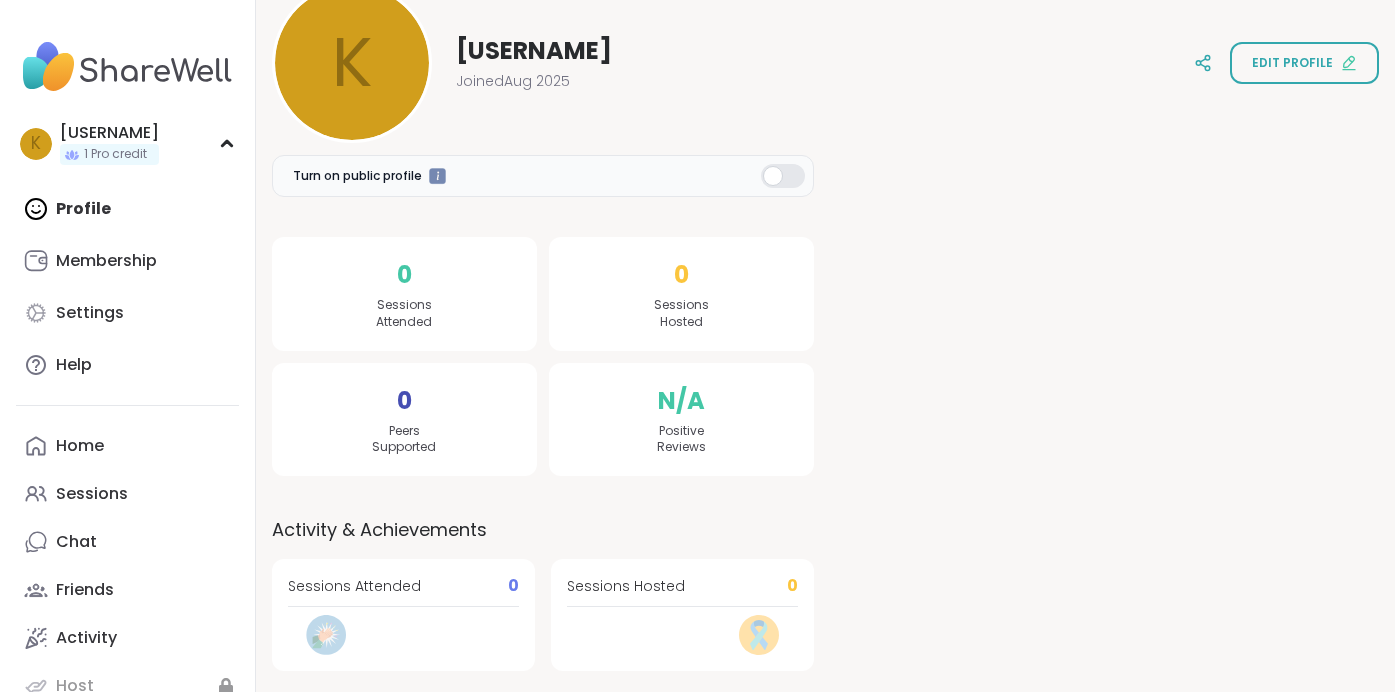 scroll, scrollTop: 390, scrollLeft: 0, axis: vertical 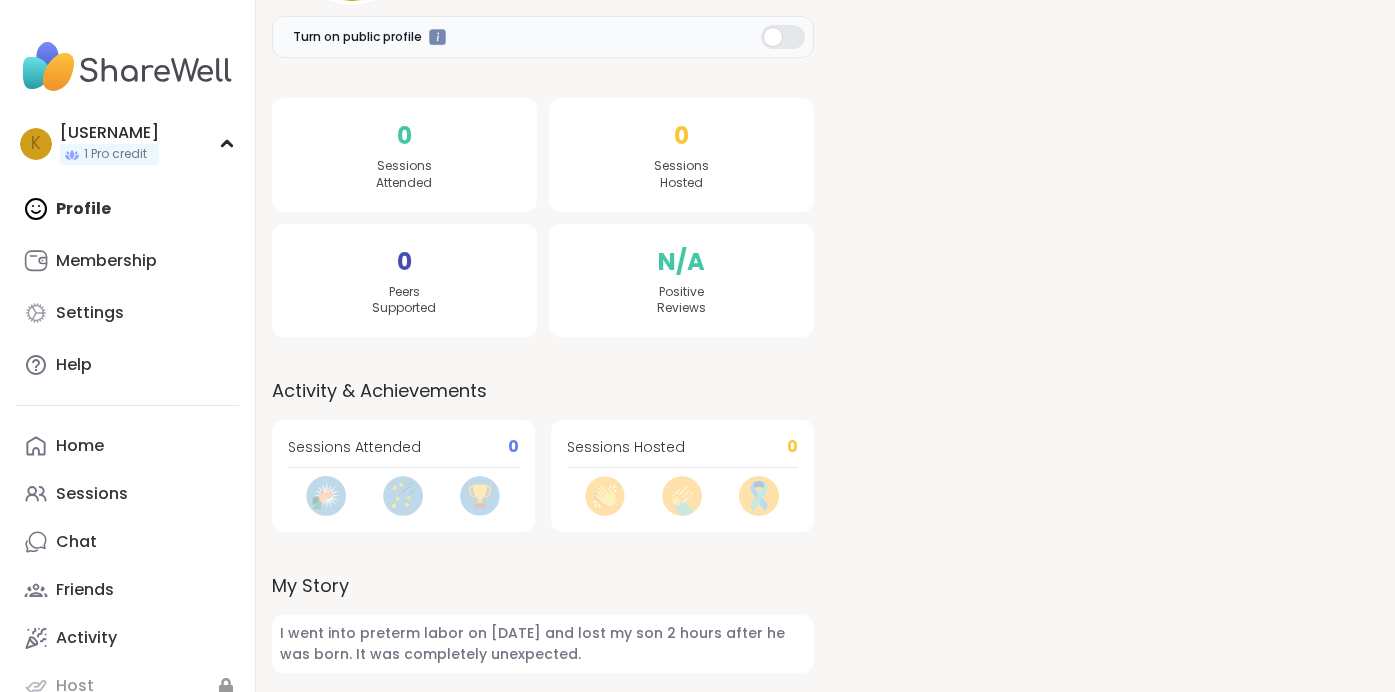 click on "I went into preterm labor on July 7, 2025 and lost my son 2 hours after he was born. It was completely unexpected." at bounding box center [543, 644] 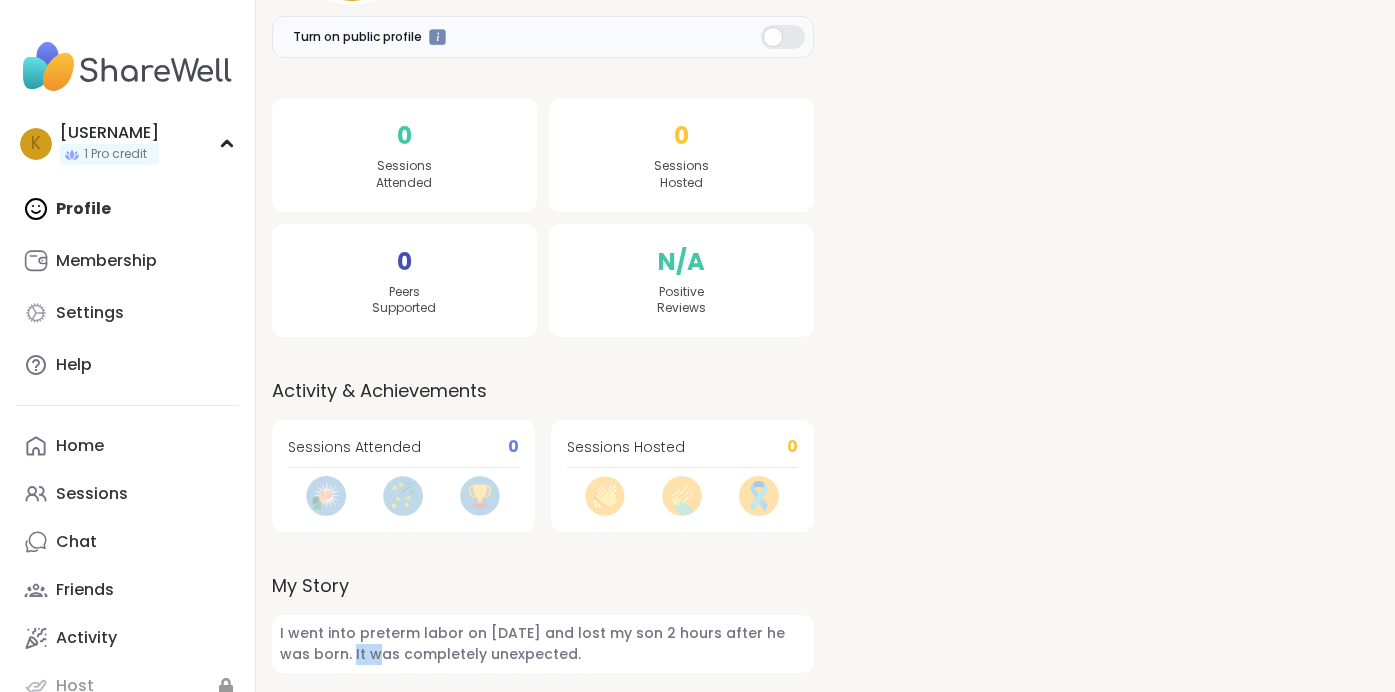 click on "I went into preterm labor on July 7, 2025 and lost my son 2 hours after he was born. It was completely unexpected." at bounding box center [543, 644] 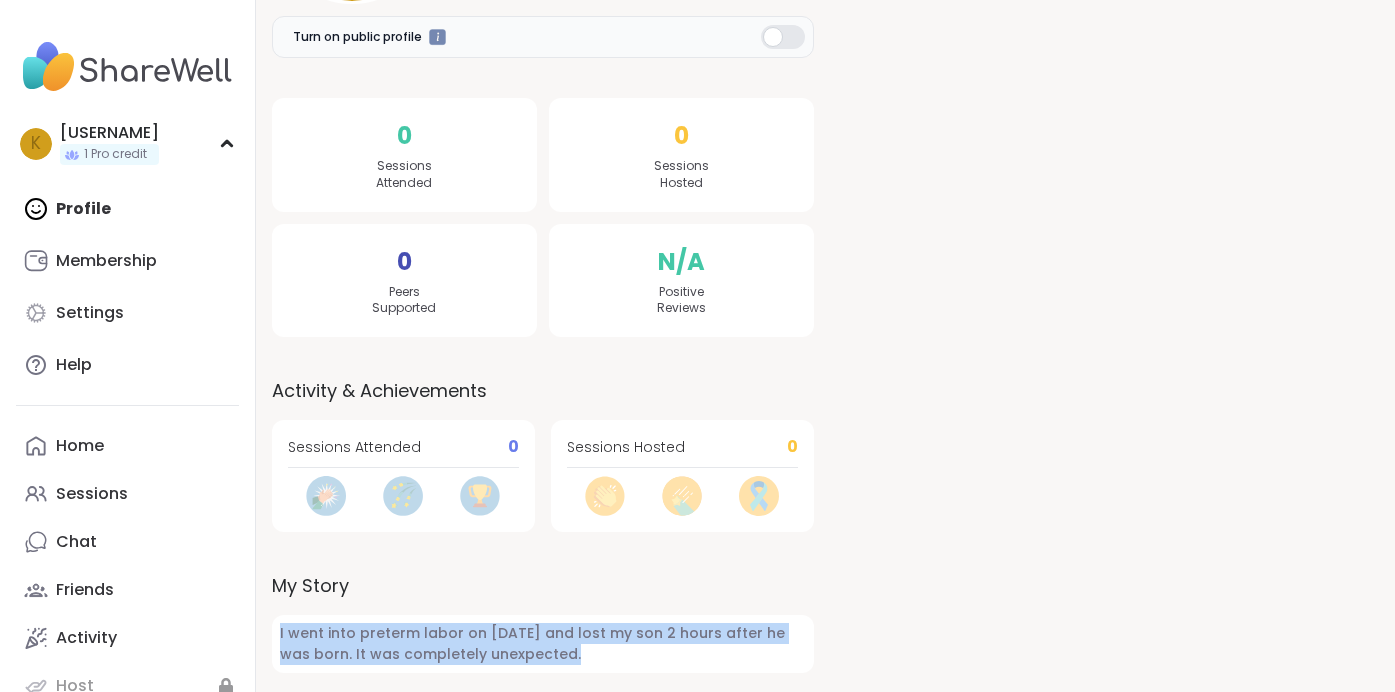 click on "I went into preterm labor on July 7, 2025 and lost my son 2 hours after he was born. It was completely unexpected." at bounding box center [543, 644] 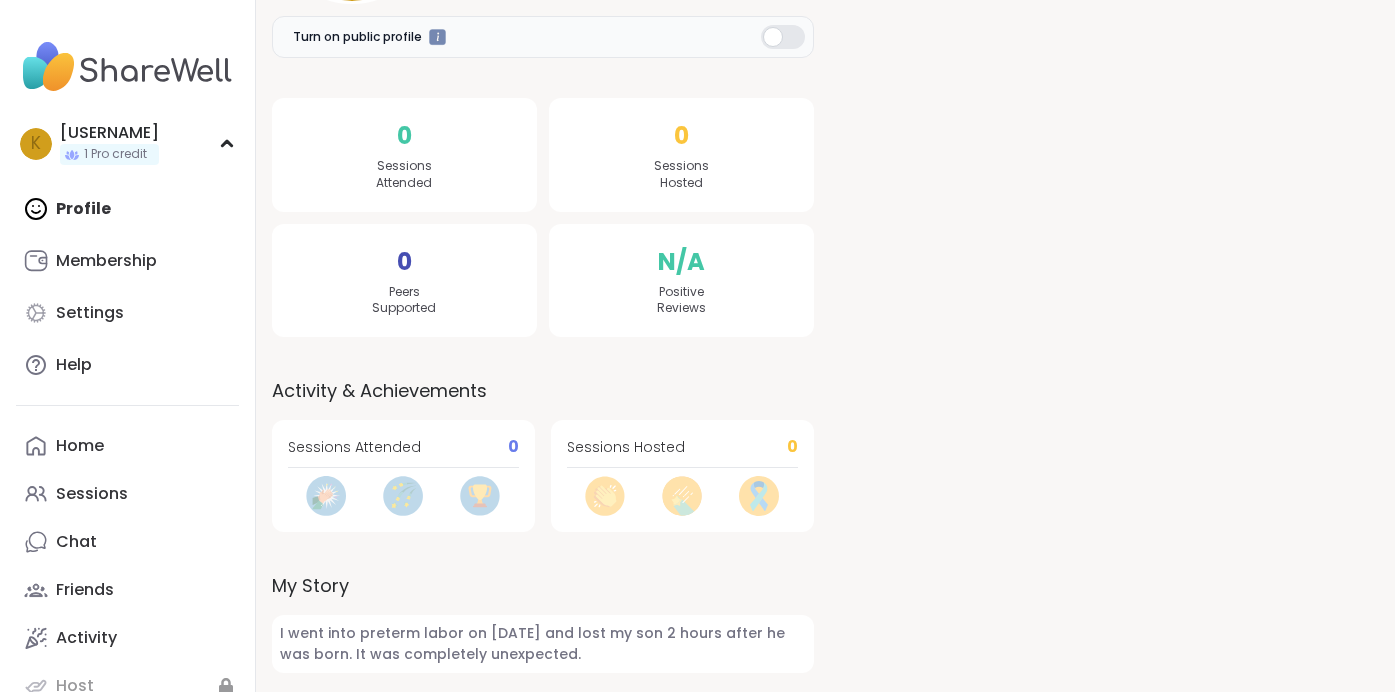 click on "I went into preterm labor on July 7, 2025 and lost my son 2 hours after he was born. It was completely unexpected." at bounding box center [543, 644] 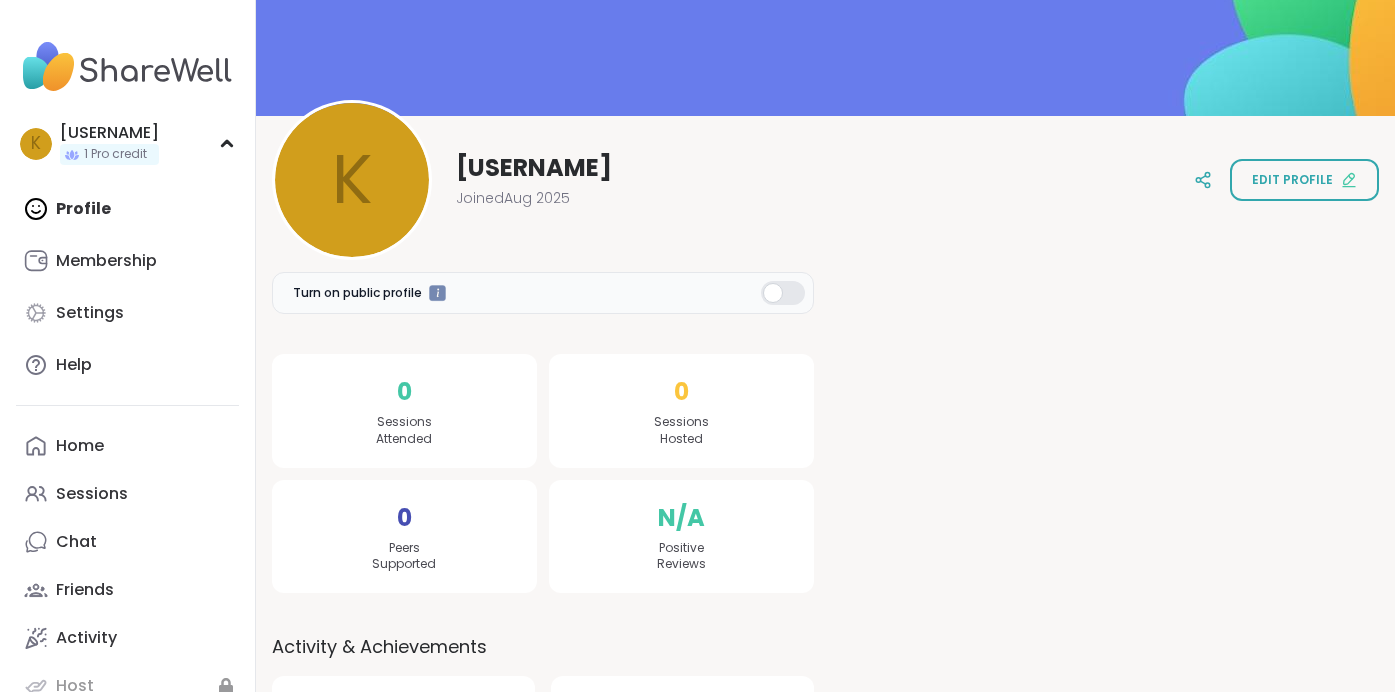 scroll, scrollTop: 0, scrollLeft: 0, axis: both 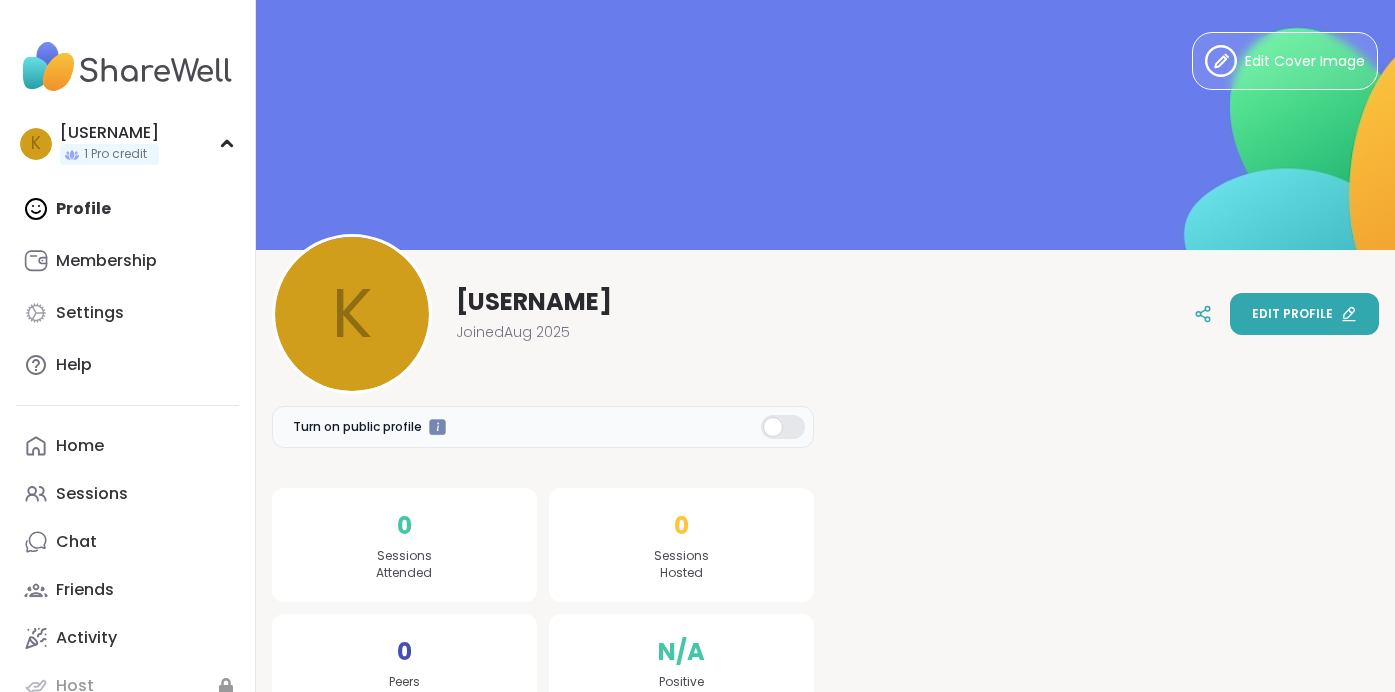 click on "Edit profile" at bounding box center [1292, 314] 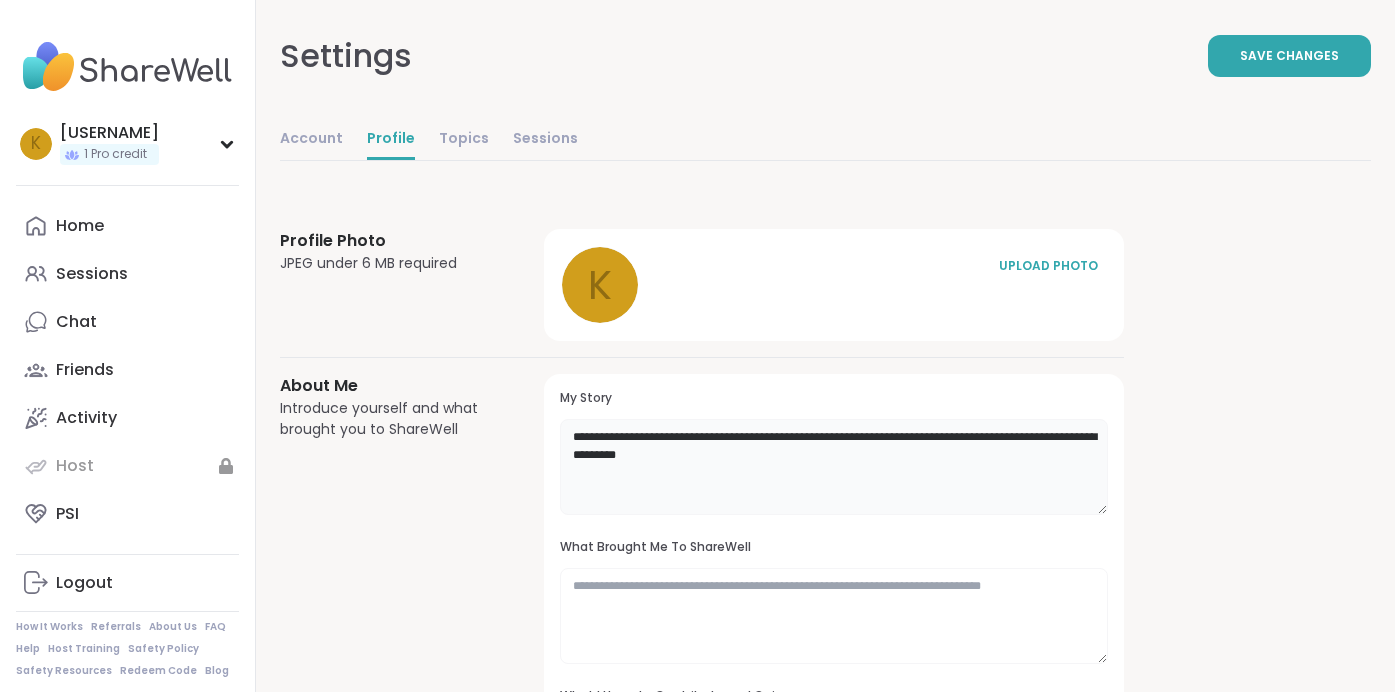 click on "**********" at bounding box center (834, 467) 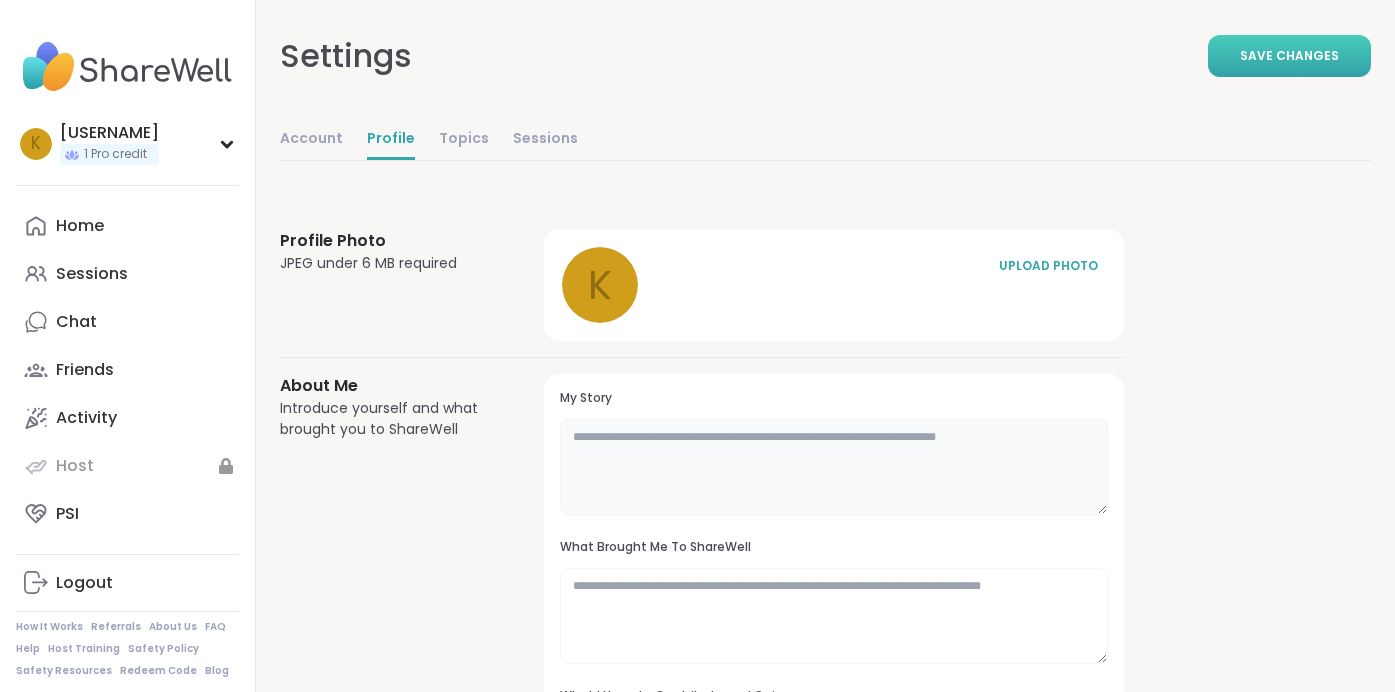type 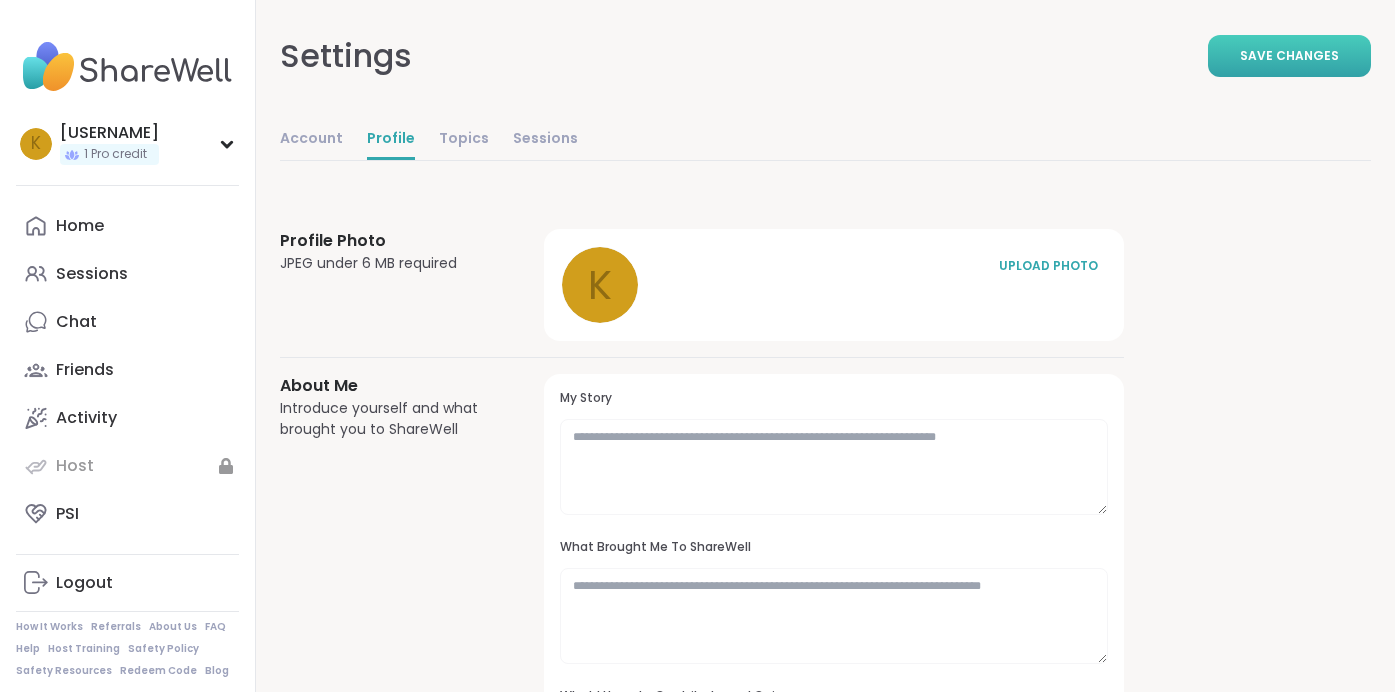 click on "Save Changes" at bounding box center [1289, 56] 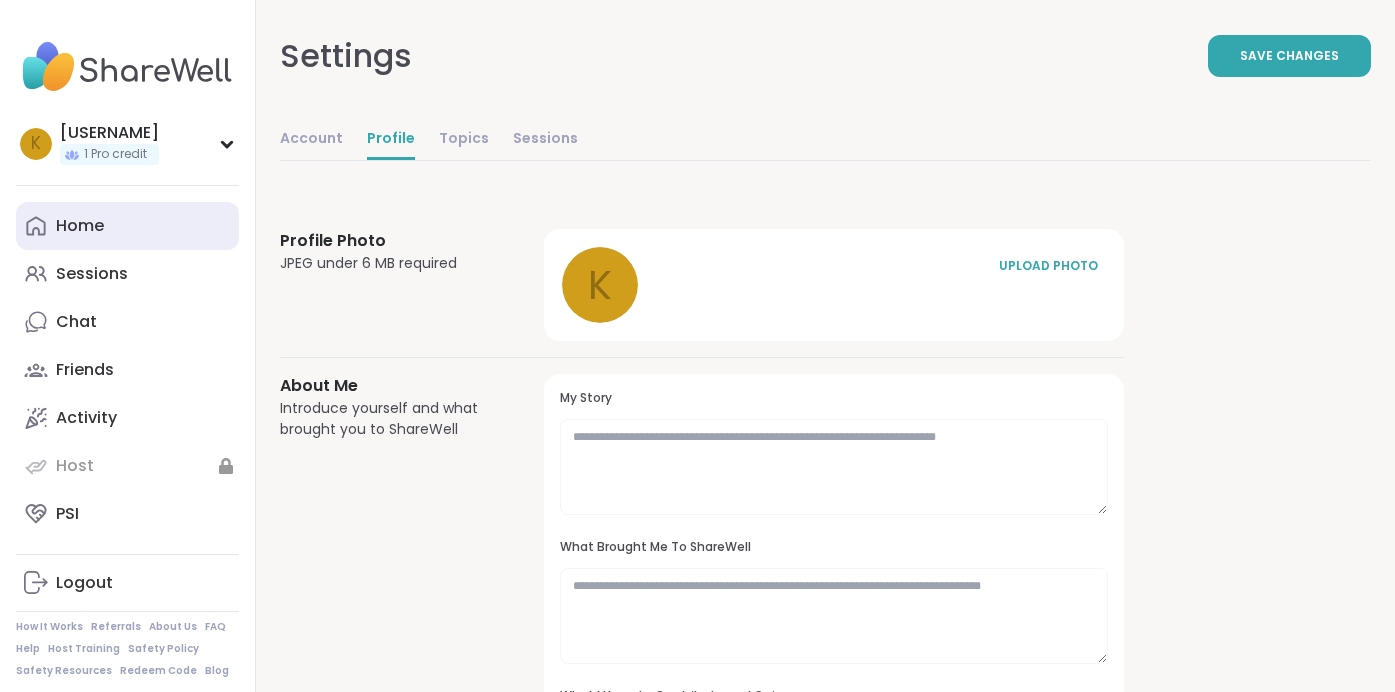click on "Home" at bounding box center [80, 226] 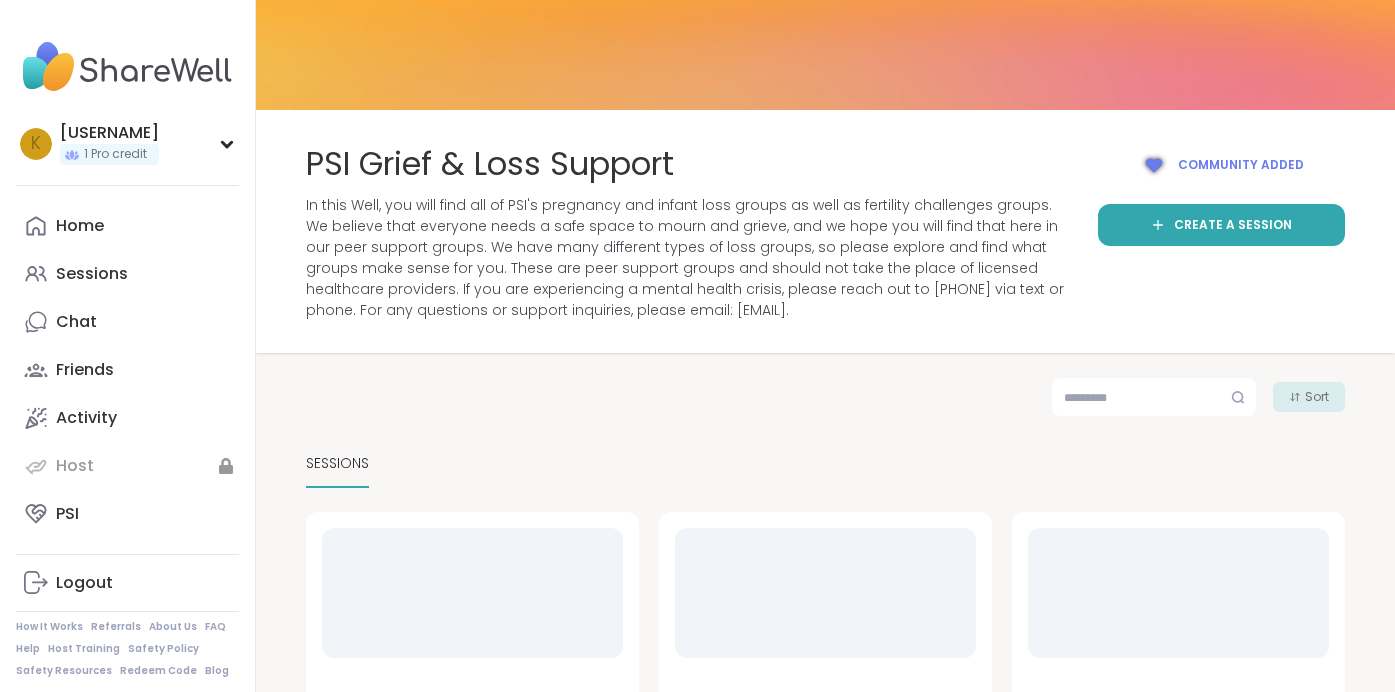 scroll, scrollTop: 563, scrollLeft: 0, axis: vertical 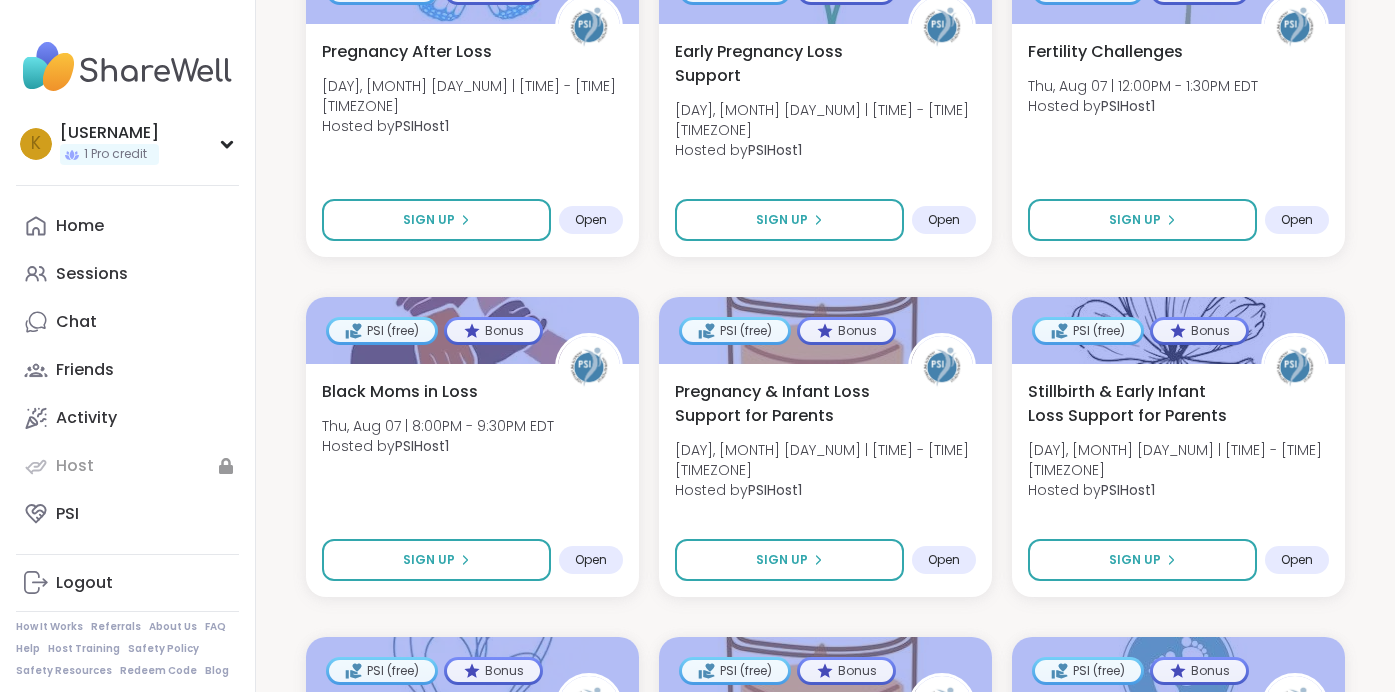 click on "Sign Up" at bounding box center (782, 560) 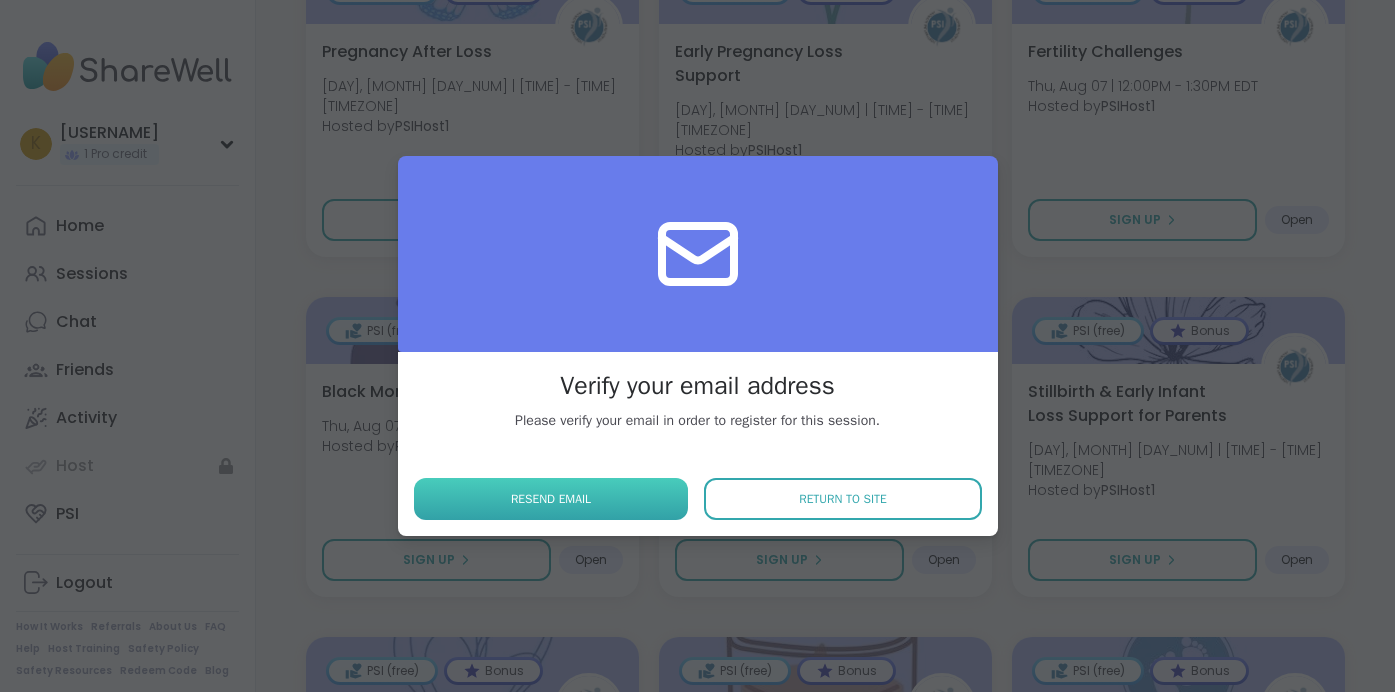 click on "Resend email" at bounding box center (551, 499) 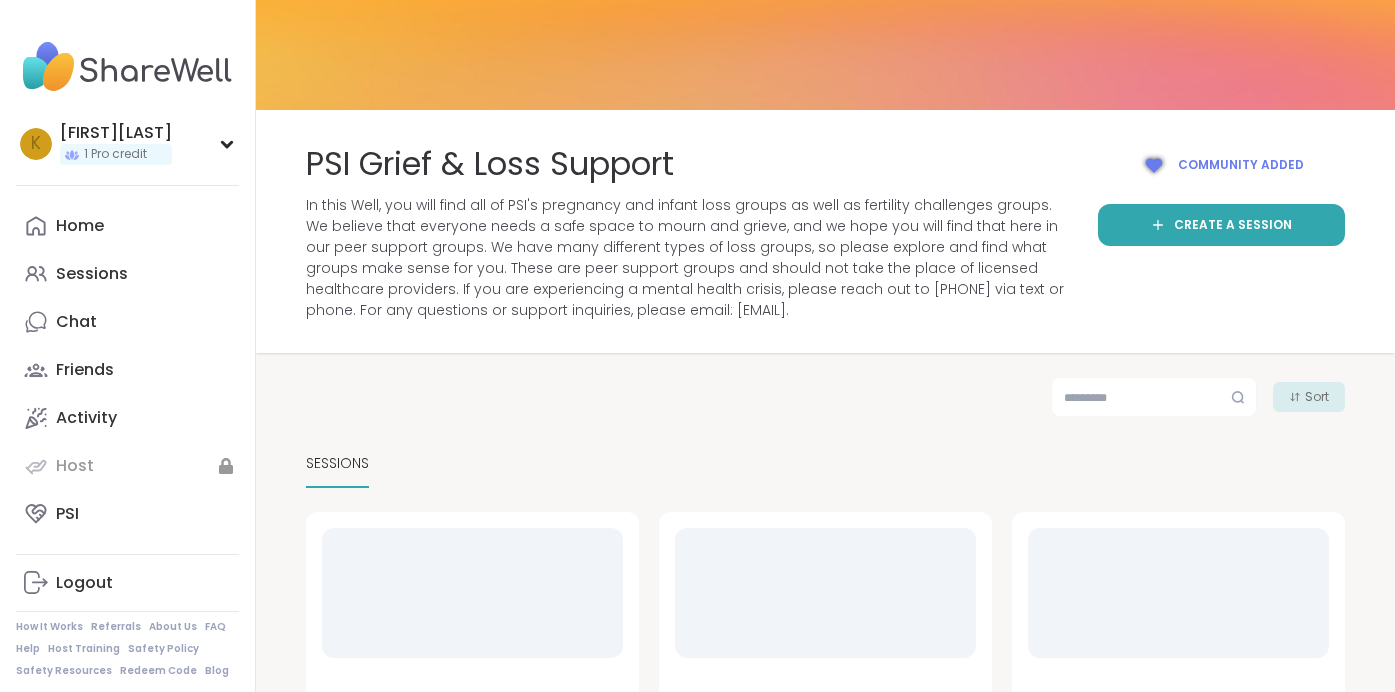 scroll, scrollTop: 563, scrollLeft: 0, axis: vertical 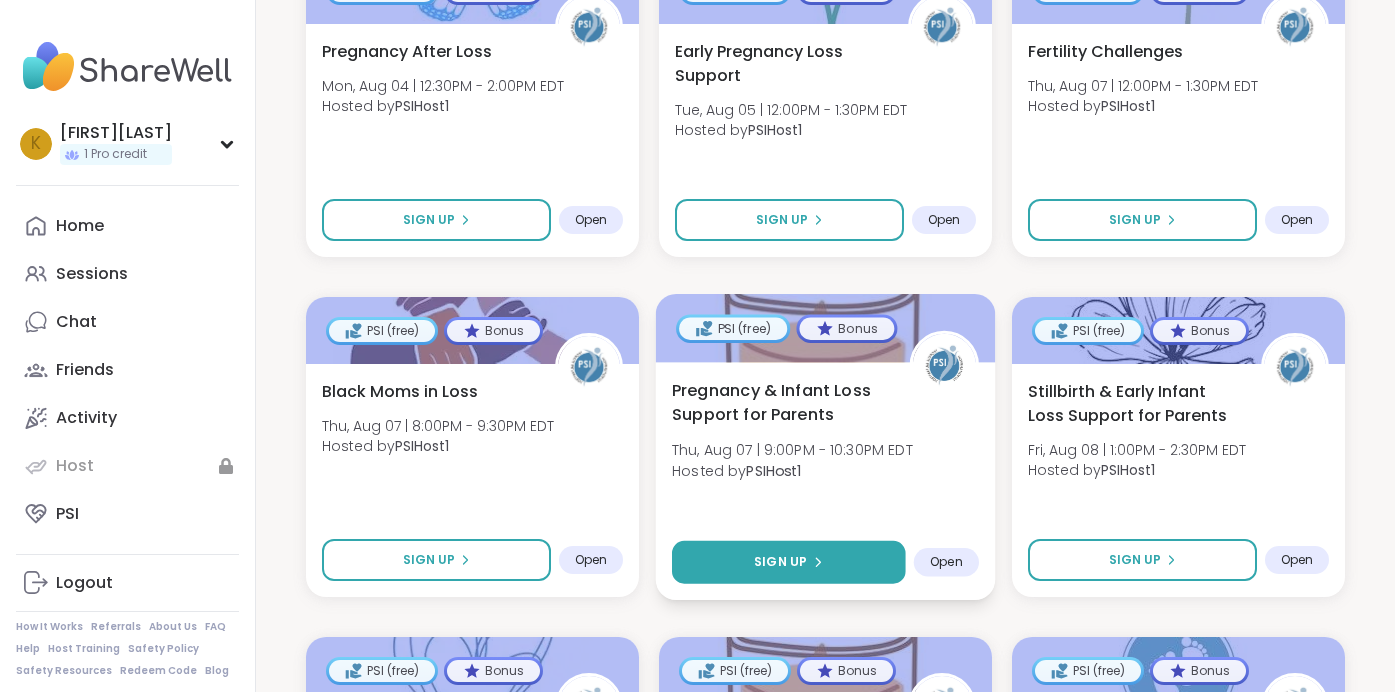 click on "Sign Up" at bounding box center (789, 562) 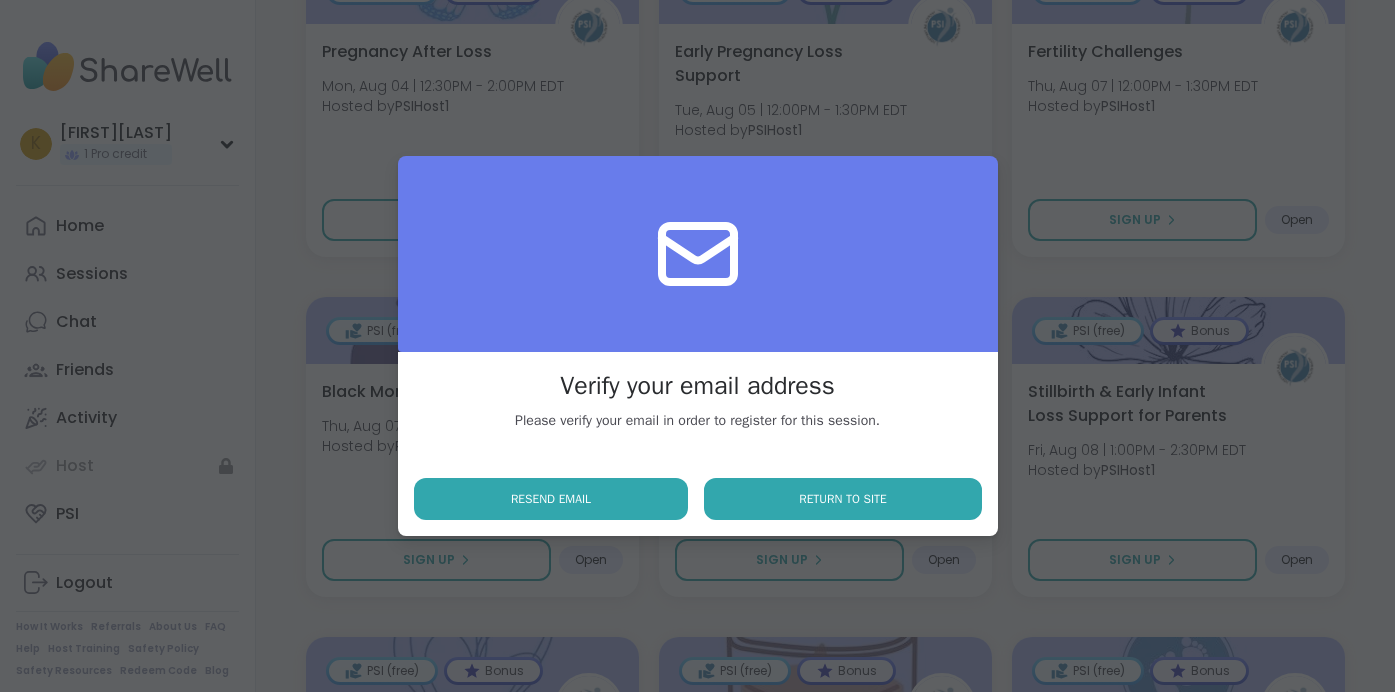 click on "Return to site" at bounding box center (843, 499) 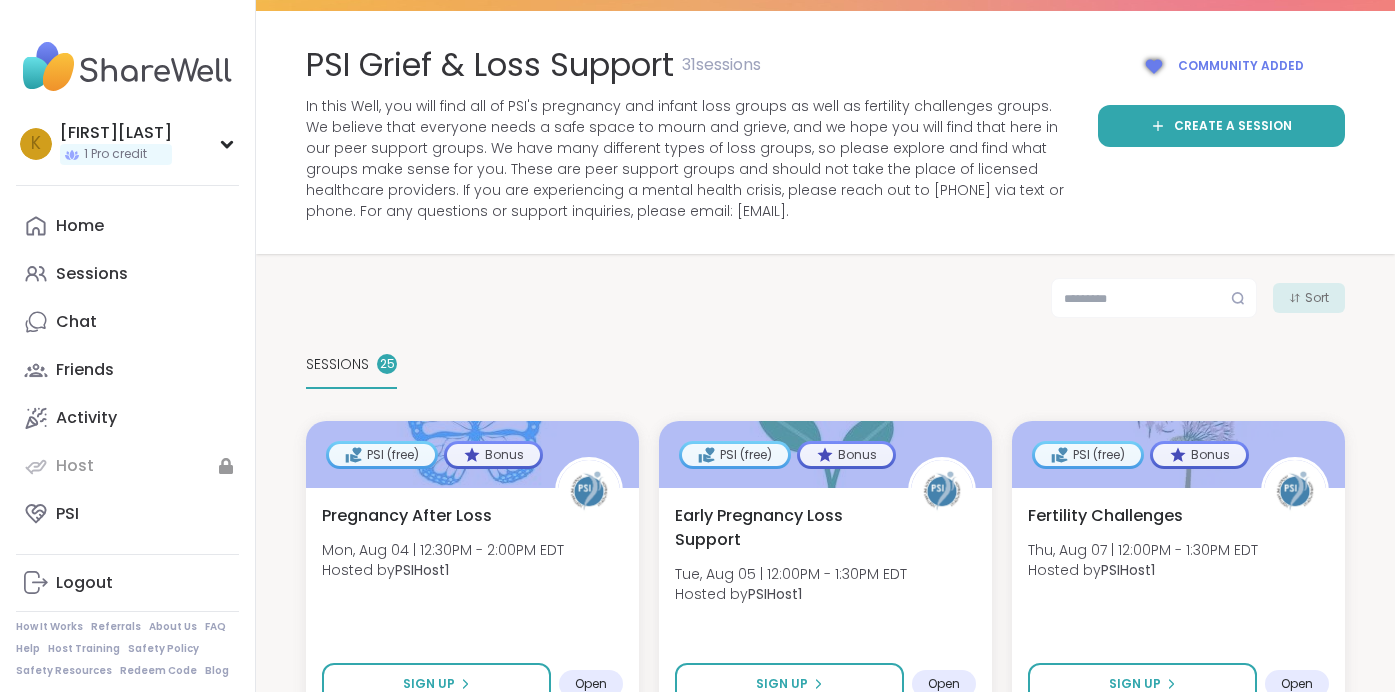 scroll, scrollTop: 0, scrollLeft: 0, axis: both 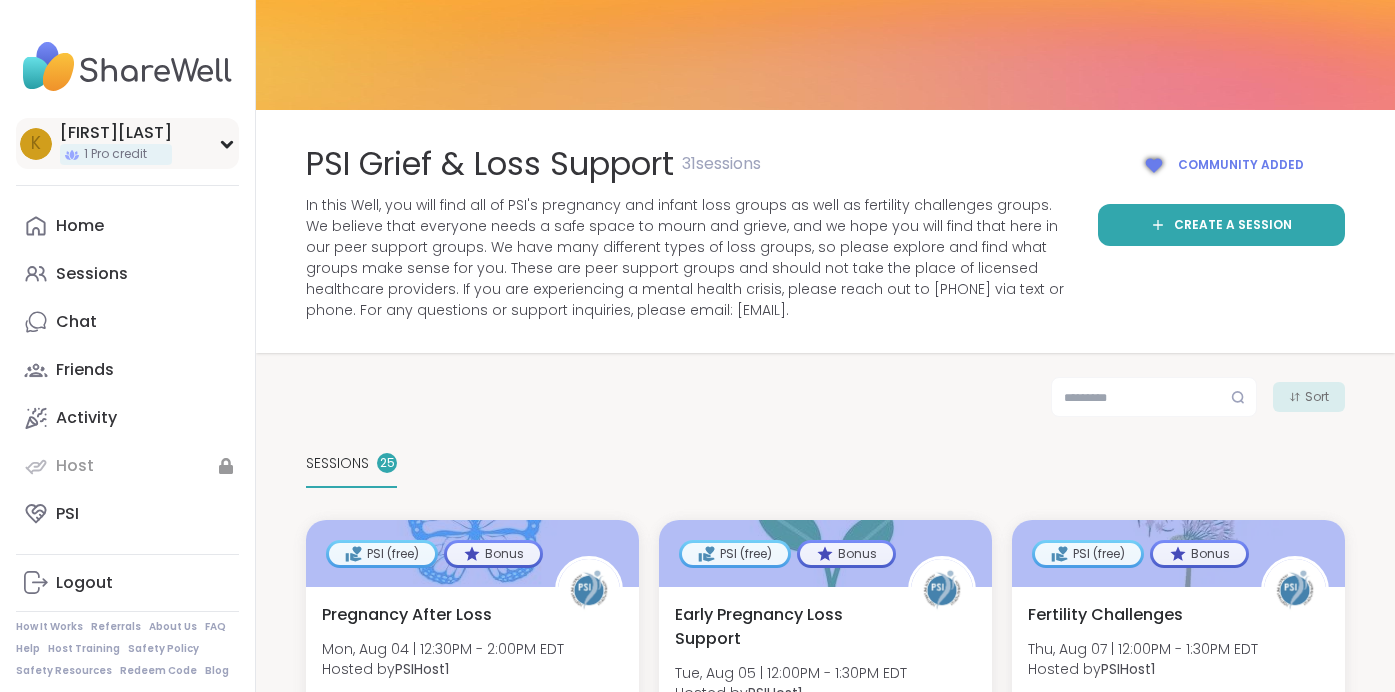 click 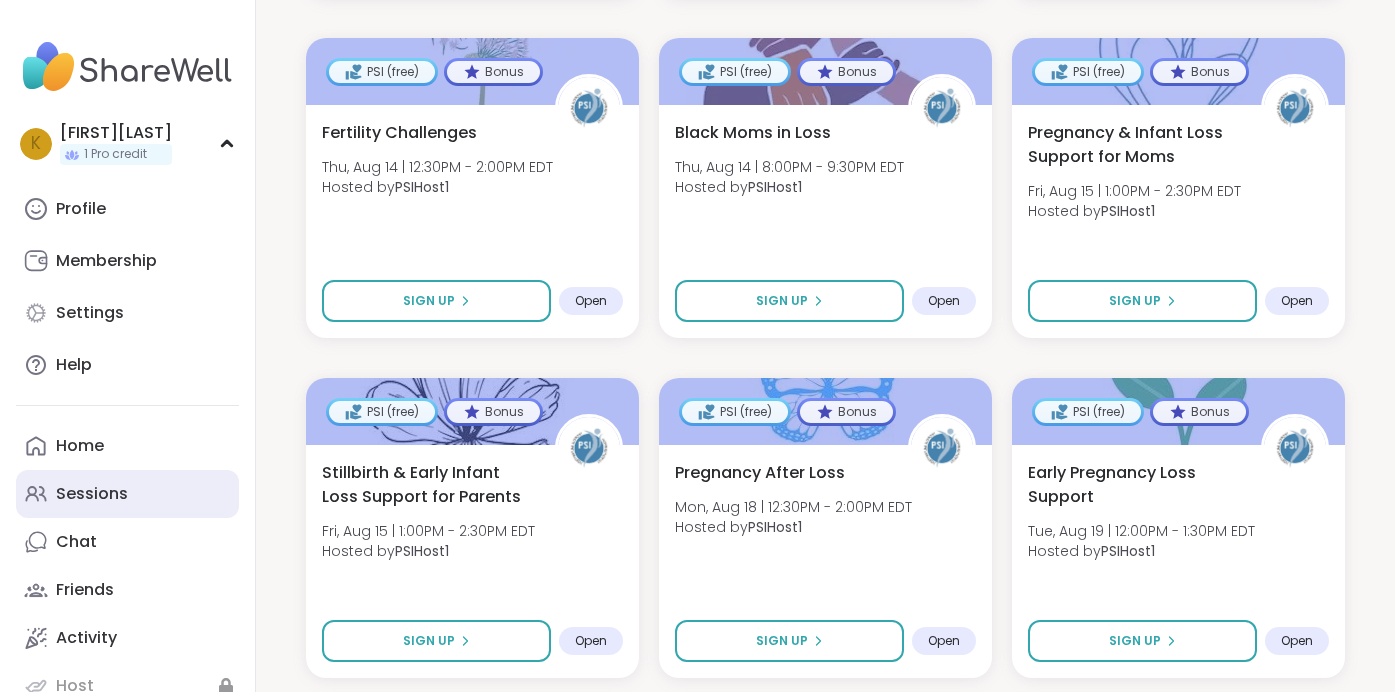 scroll, scrollTop: 2349, scrollLeft: 0, axis: vertical 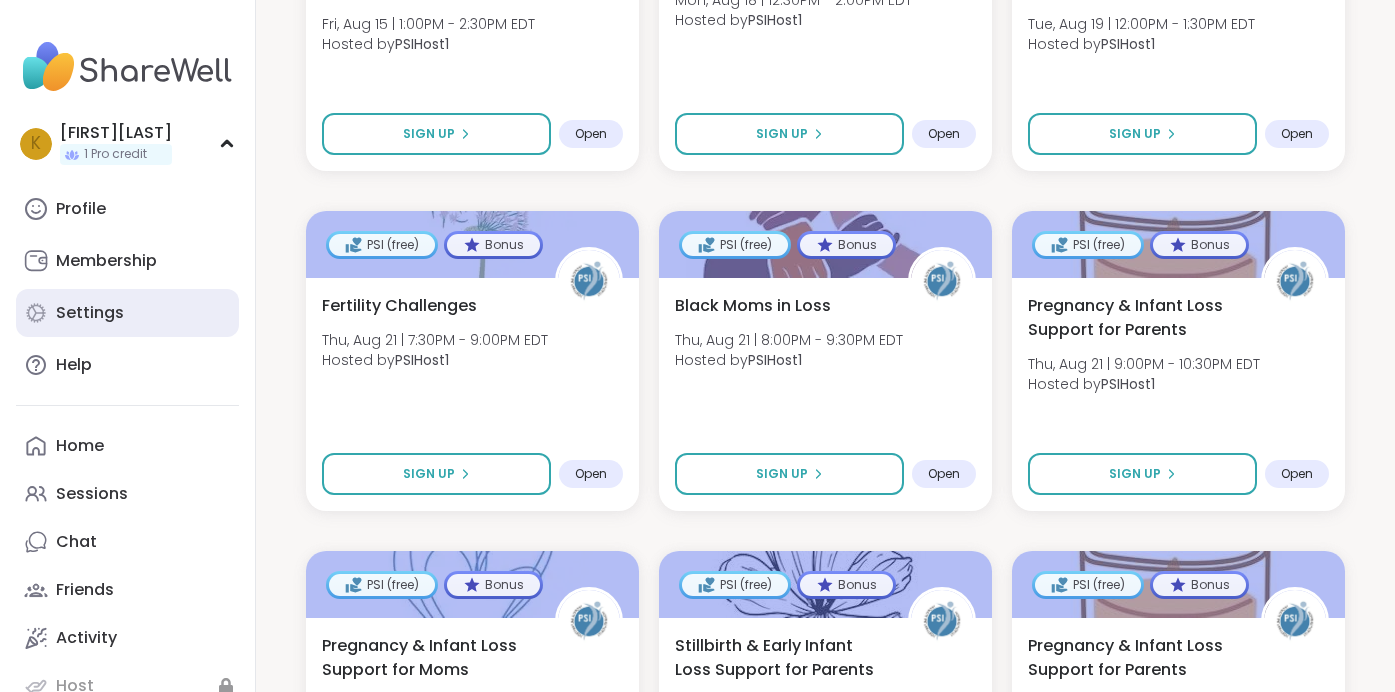 click on "Settings" at bounding box center (90, 313) 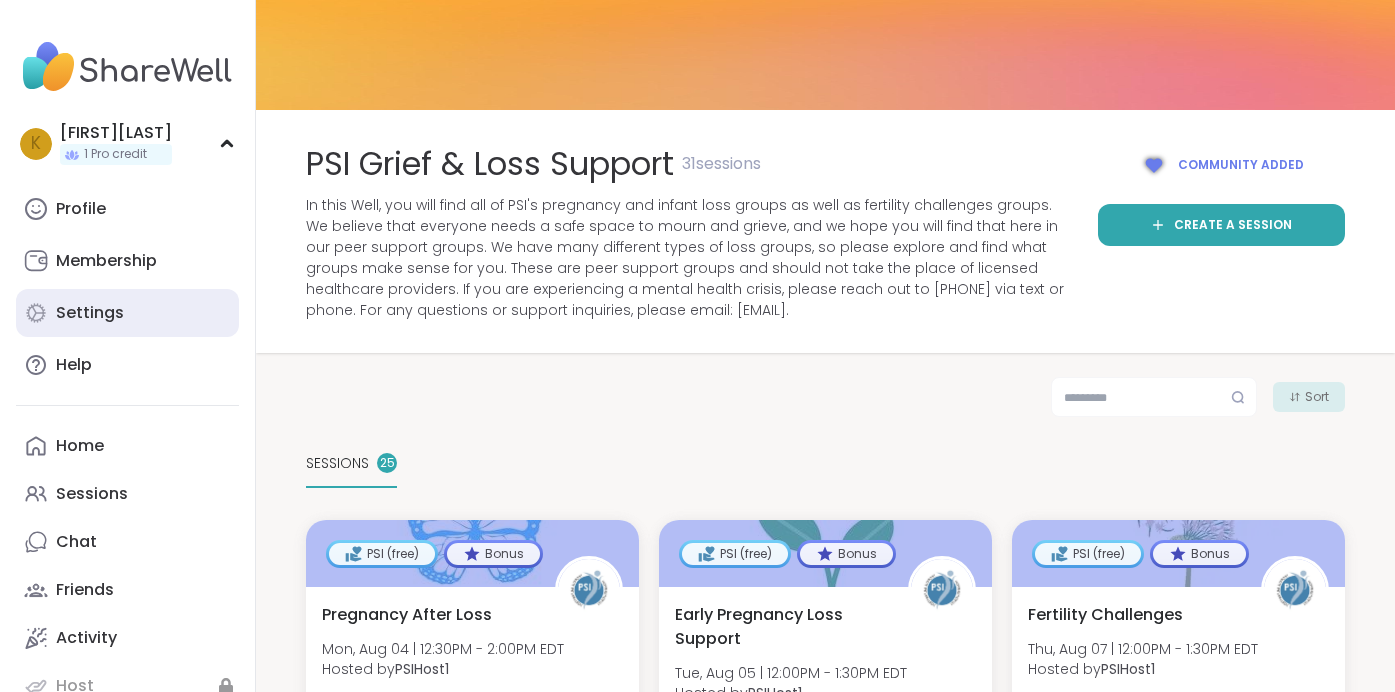 select on "**" 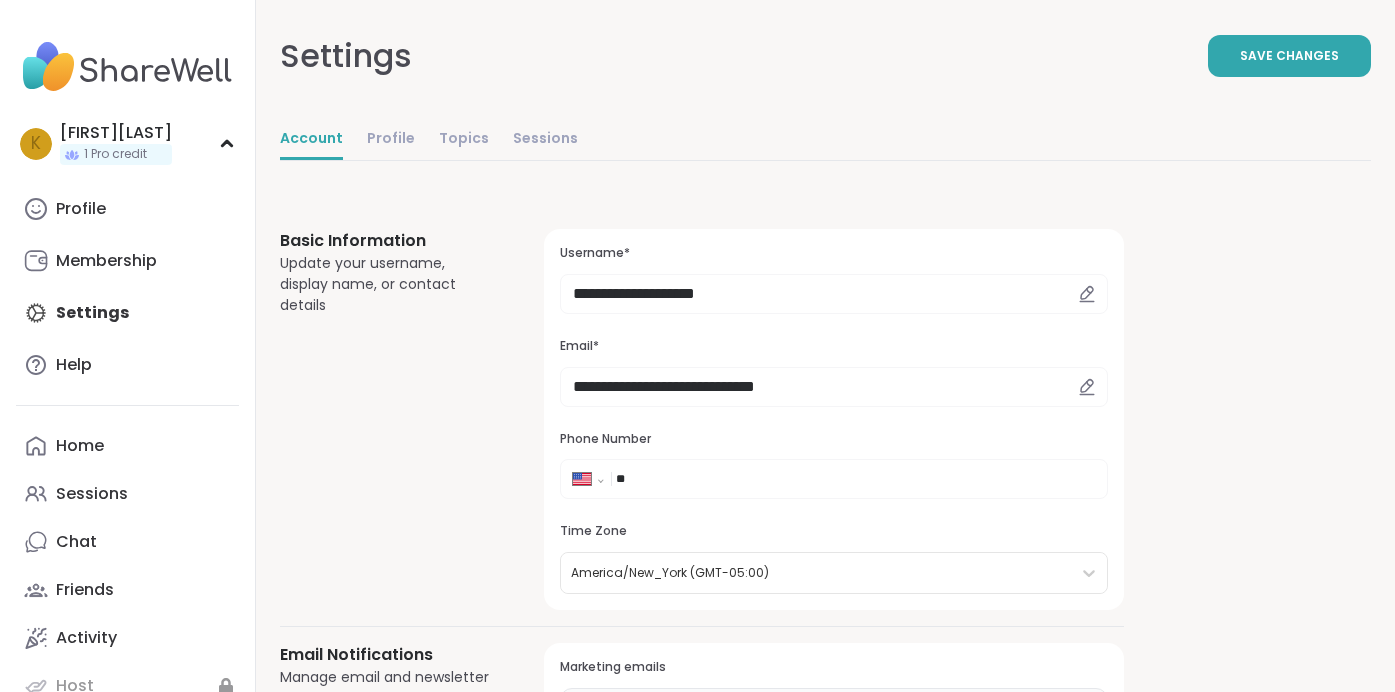 scroll, scrollTop: 0, scrollLeft: 0, axis: both 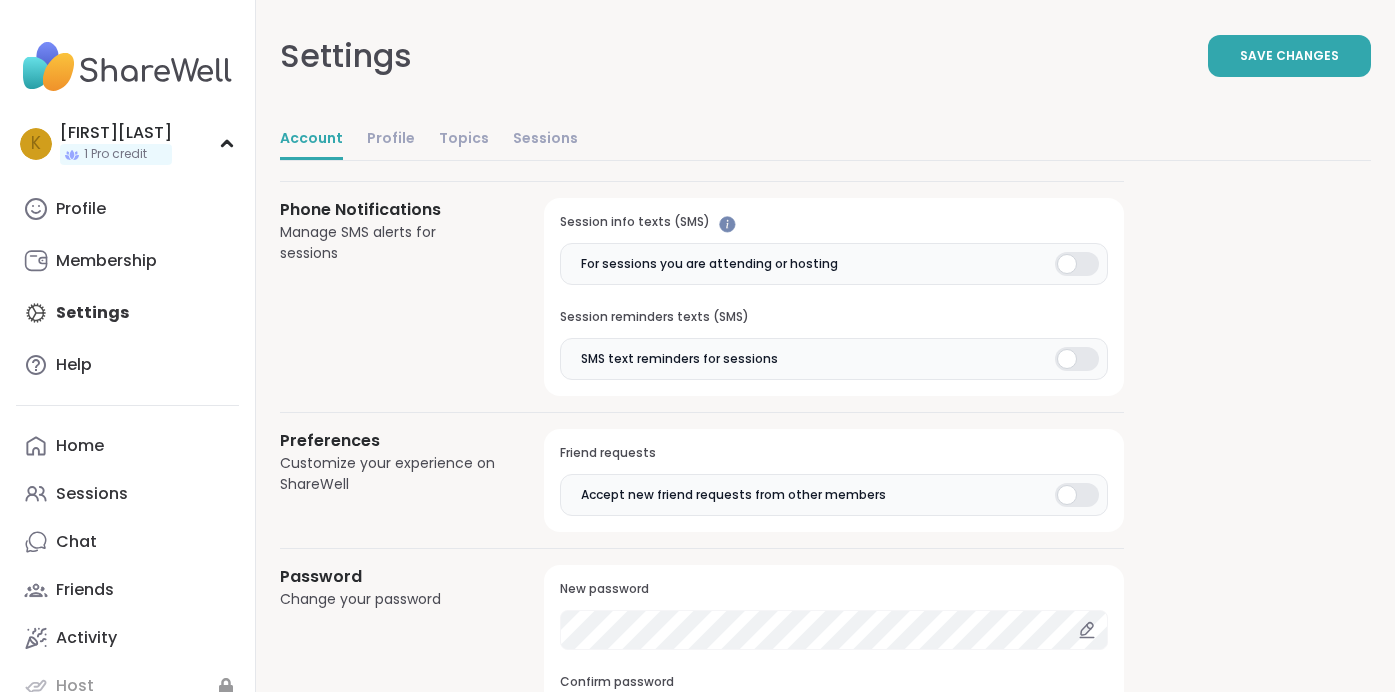 click at bounding box center [127, 67] 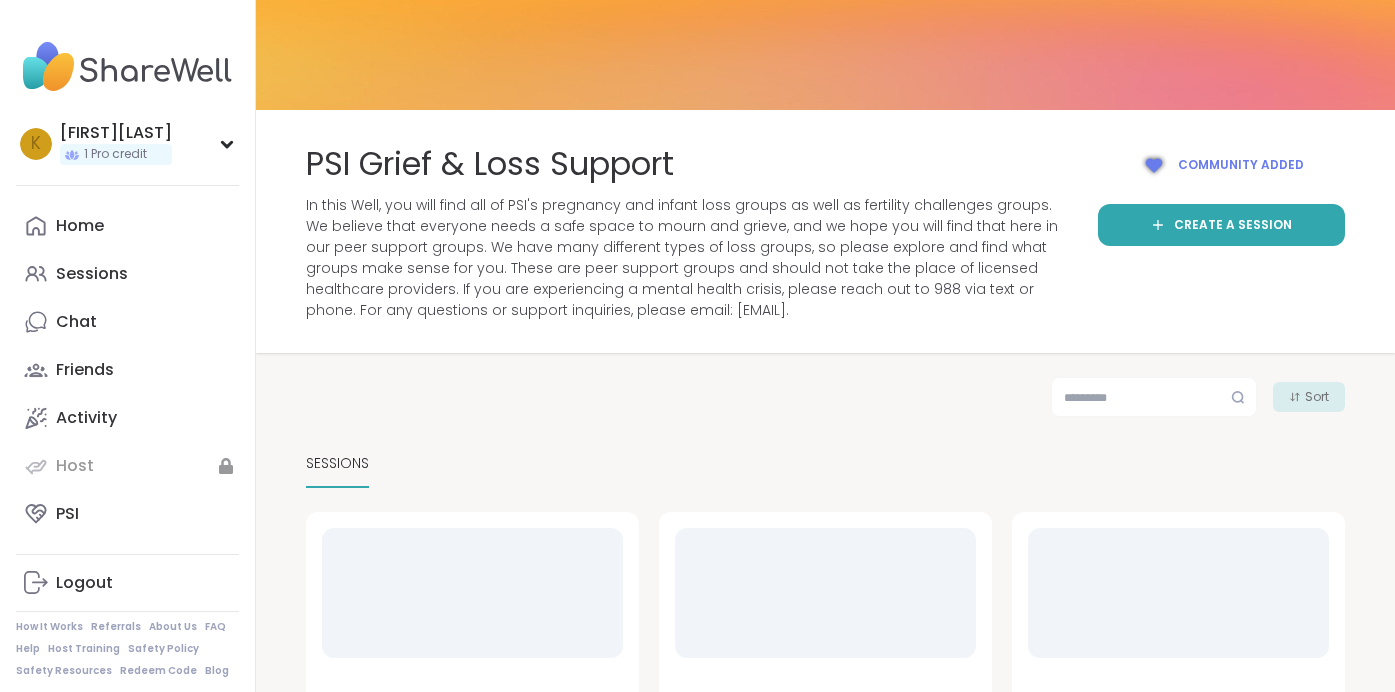 scroll, scrollTop: 0, scrollLeft: 0, axis: both 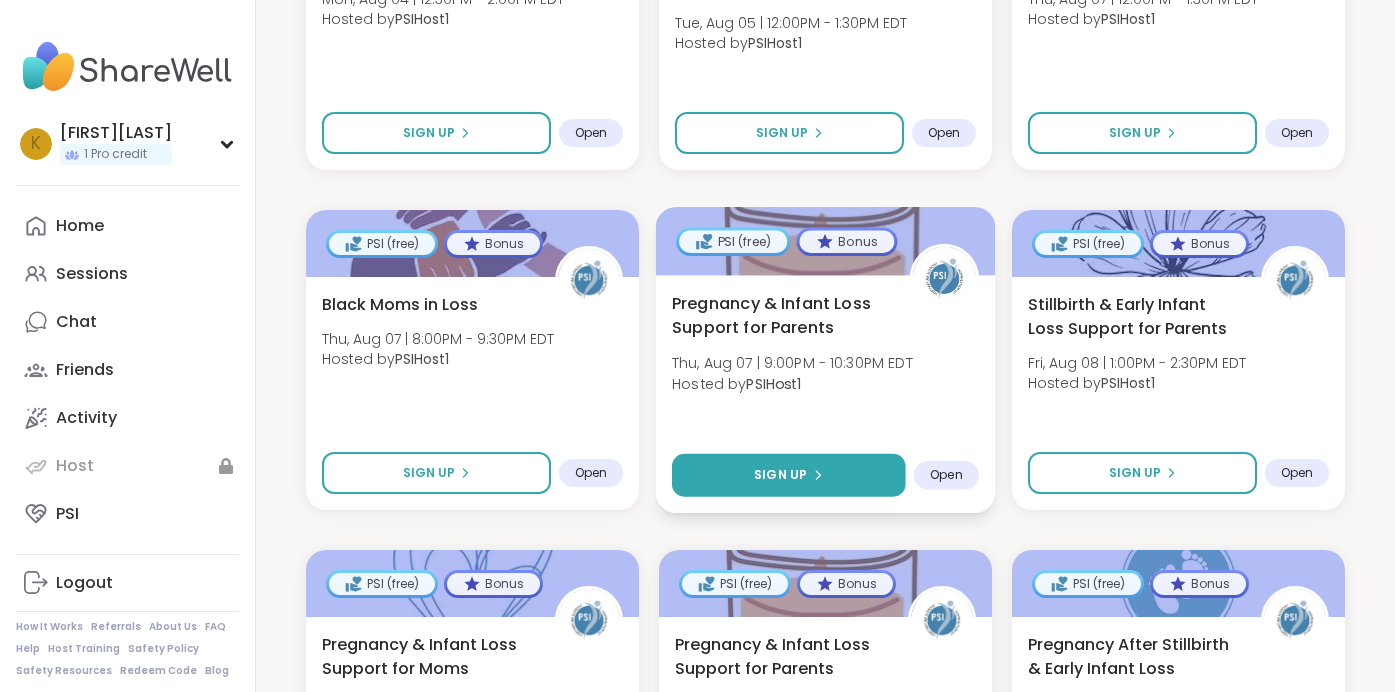 click on "Sign Up" at bounding box center [789, 475] 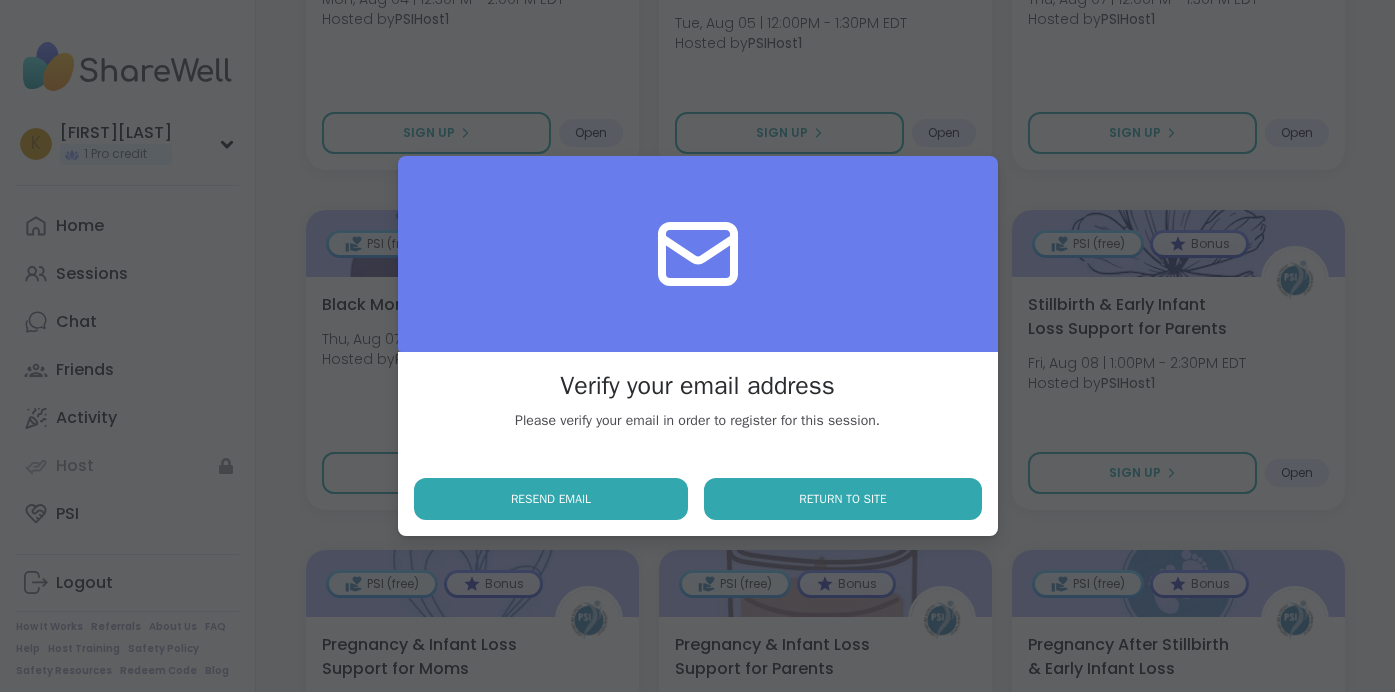 click on "Return to site" at bounding box center (842, 499) 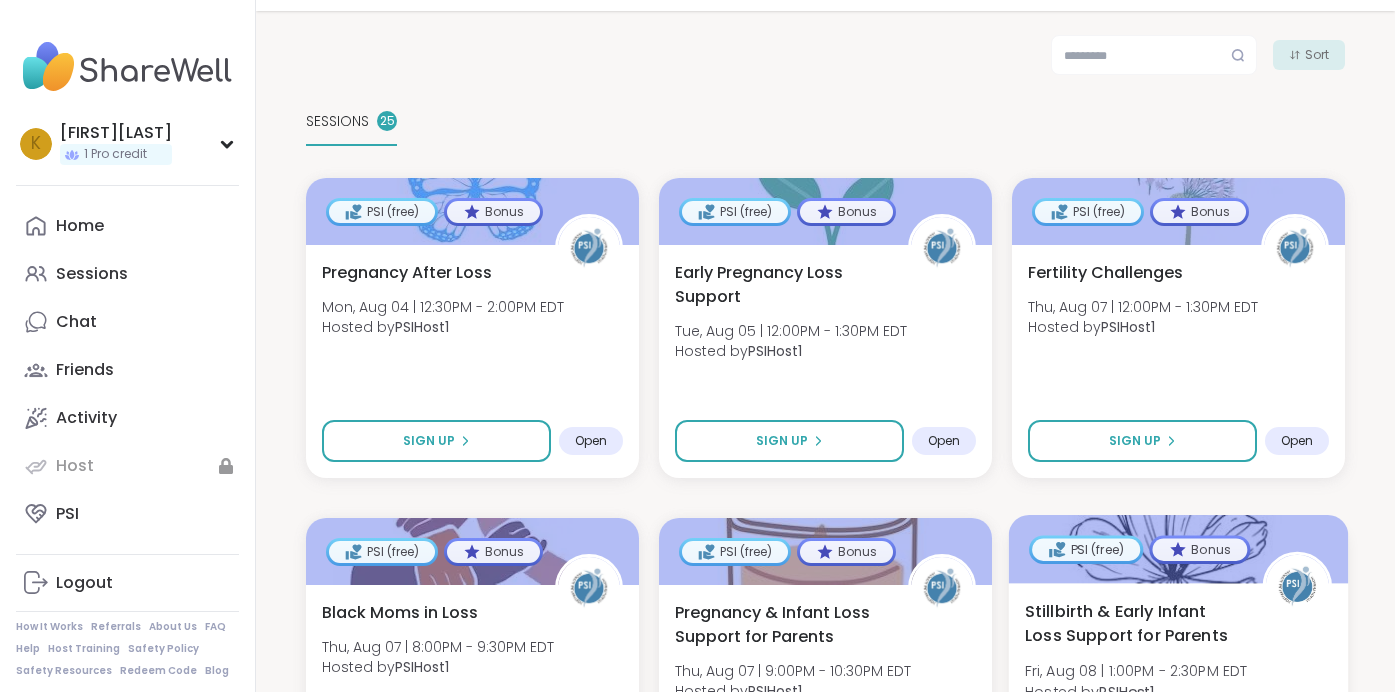 scroll, scrollTop: 0, scrollLeft: 0, axis: both 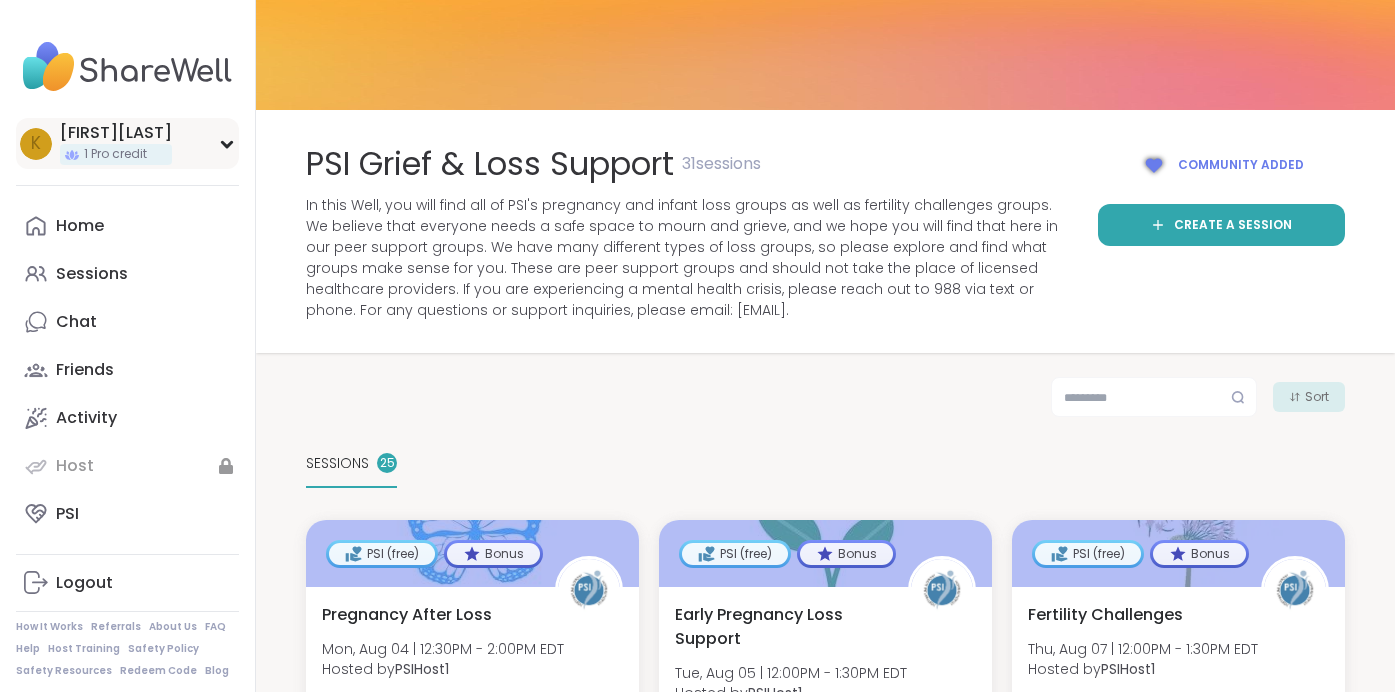 click on "[FIRST][LAST]" at bounding box center (116, 133) 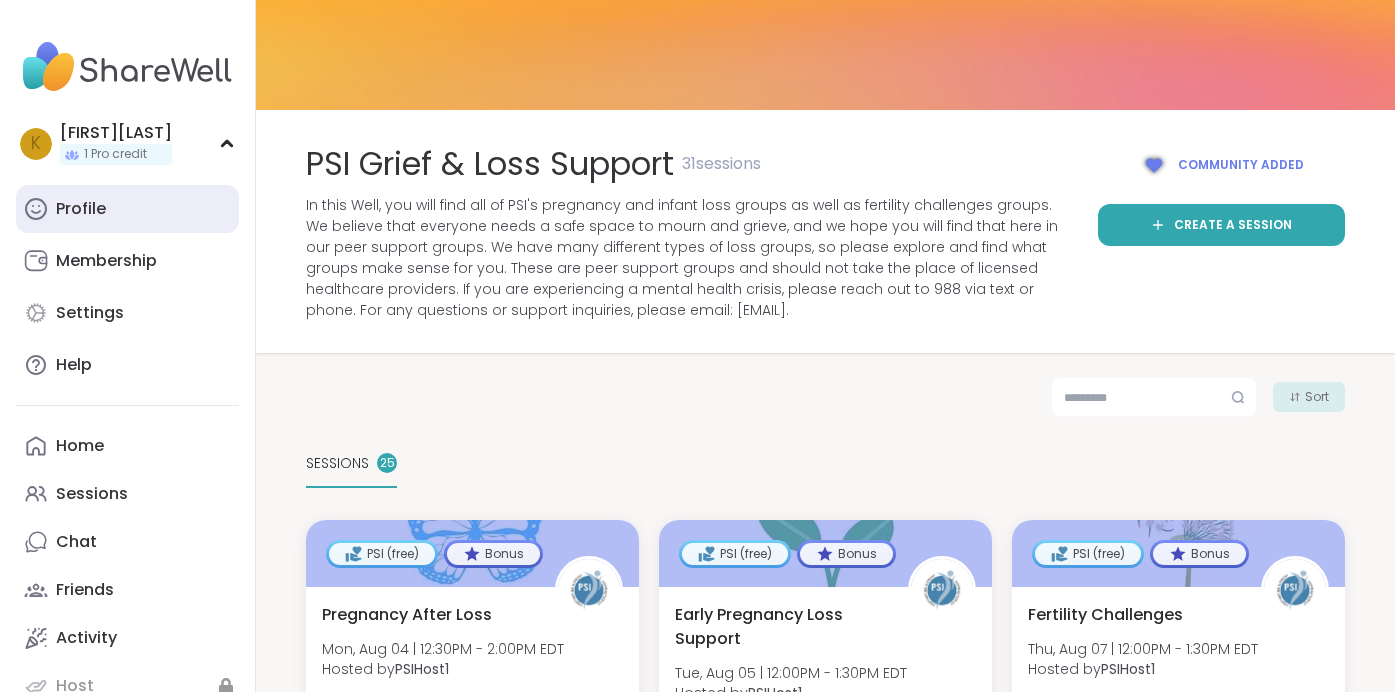 click on "Profile" at bounding box center [81, 209] 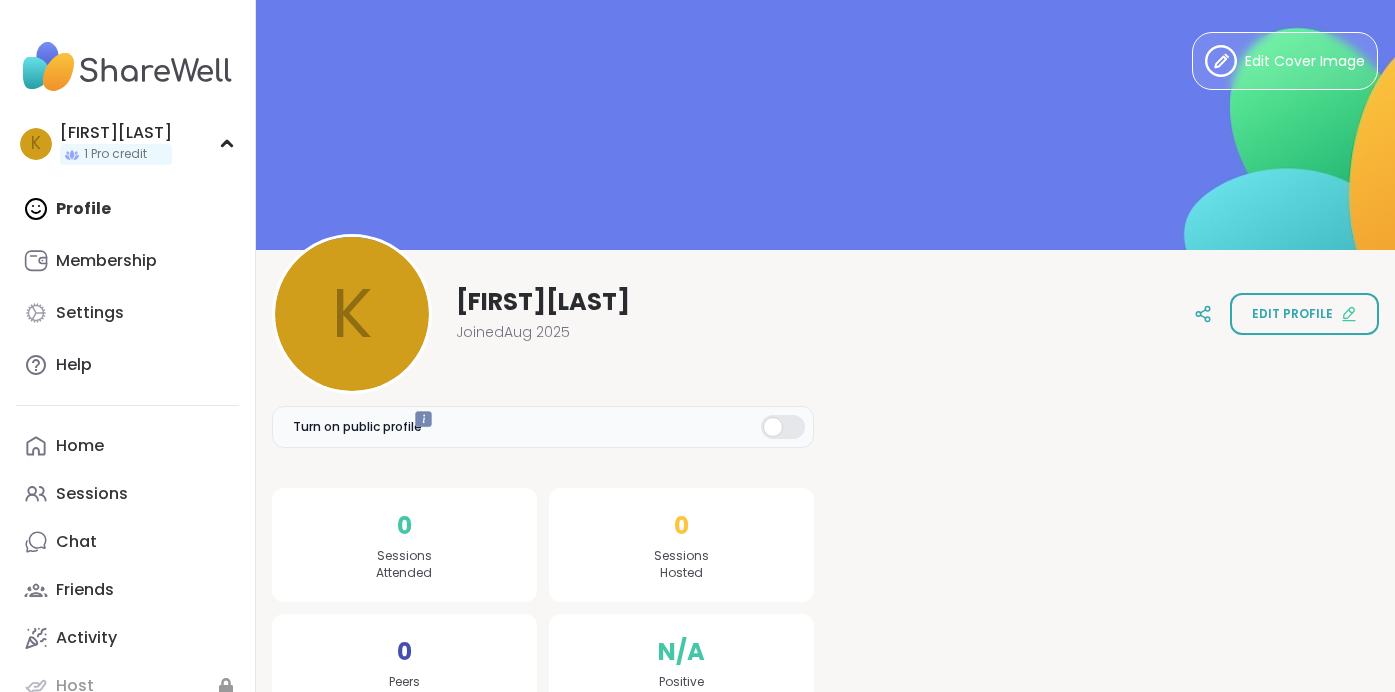 scroll, scrollTop: 0, scrollLeft: 0, axis: both 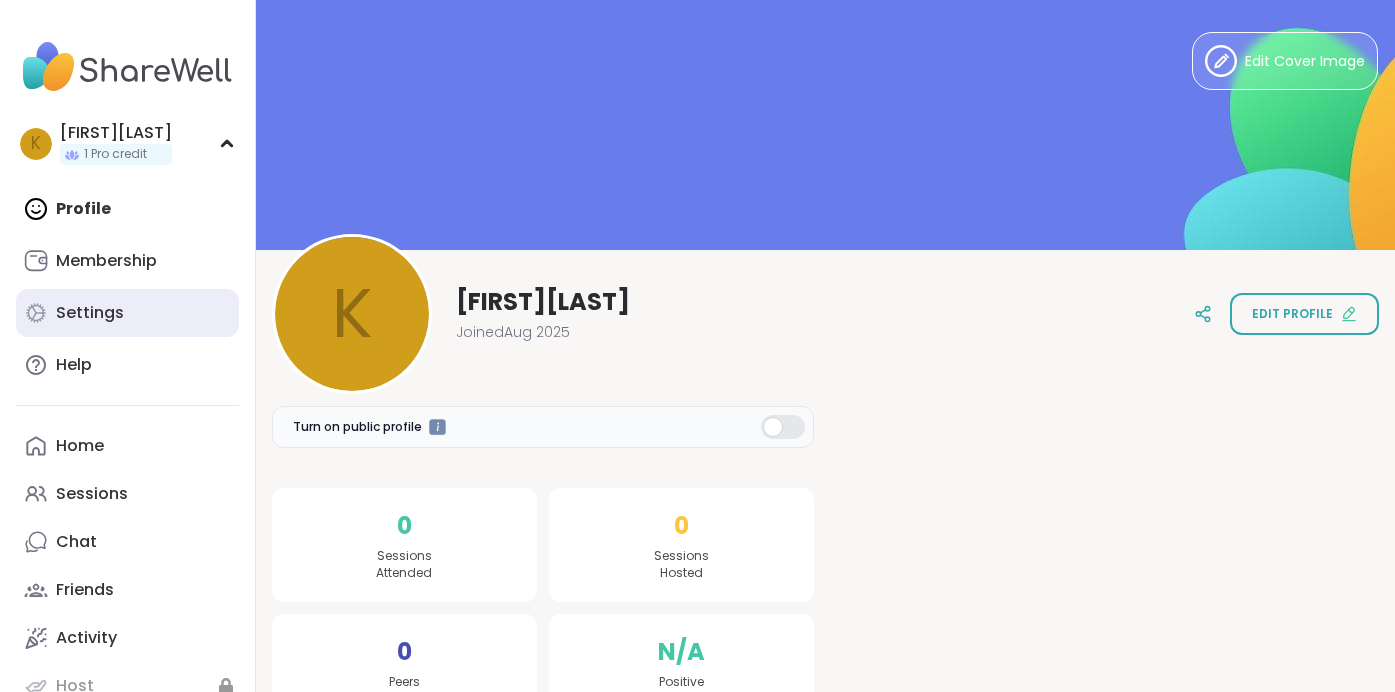 click on "Settings" at bounding box center (90, 313) 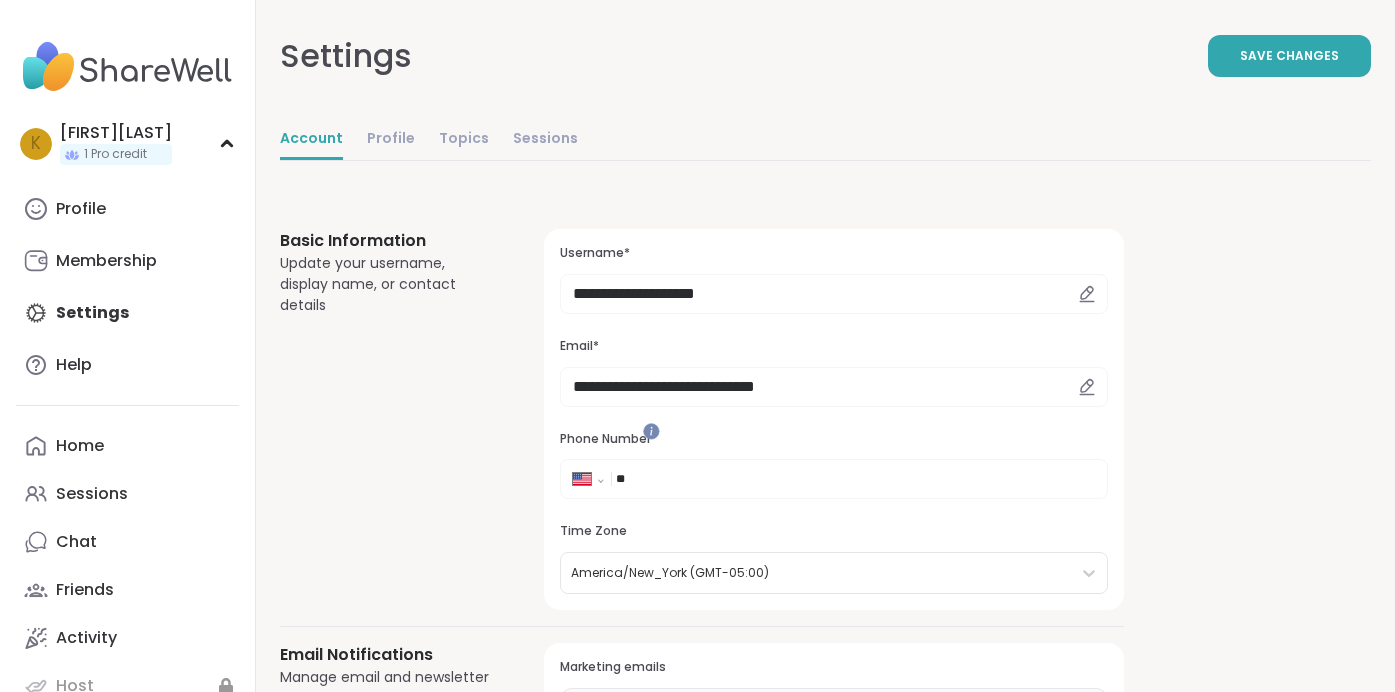 scroll, scrollTop: 0, scrollLeft: 0, axis: both 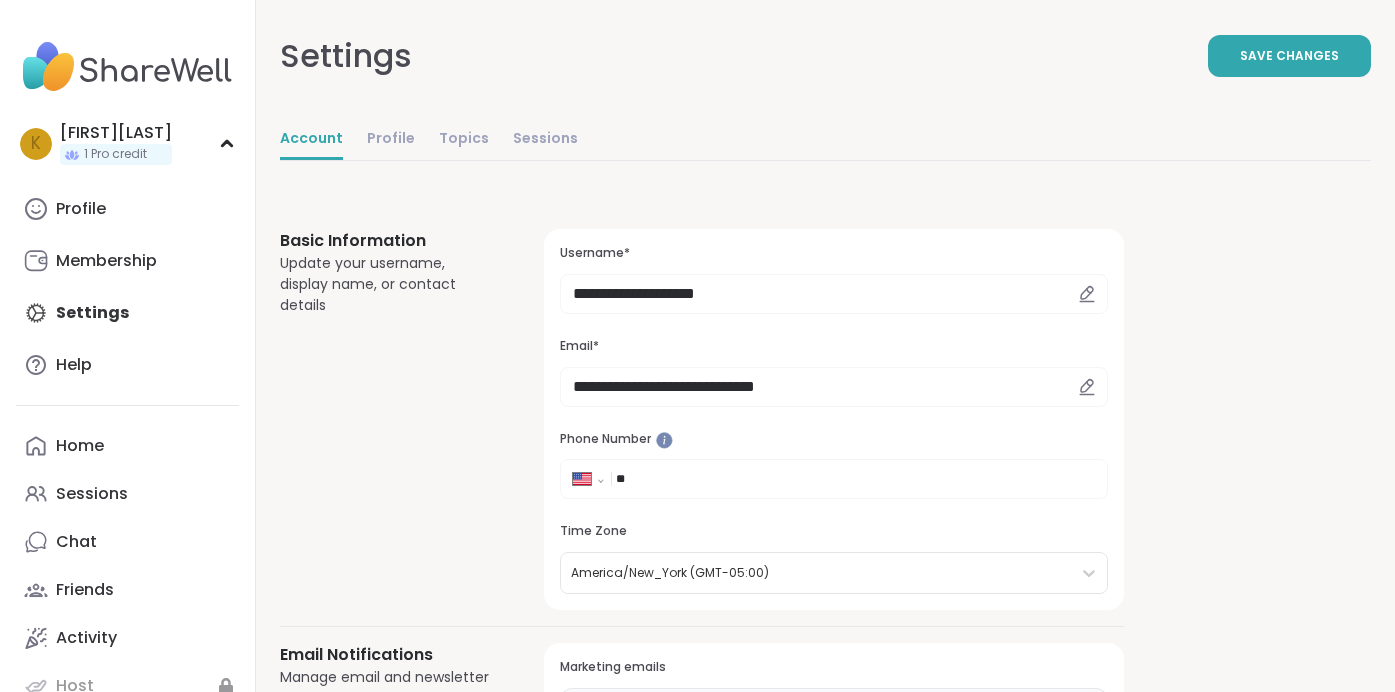 click on "**********" at bounding box center [825, 1264] 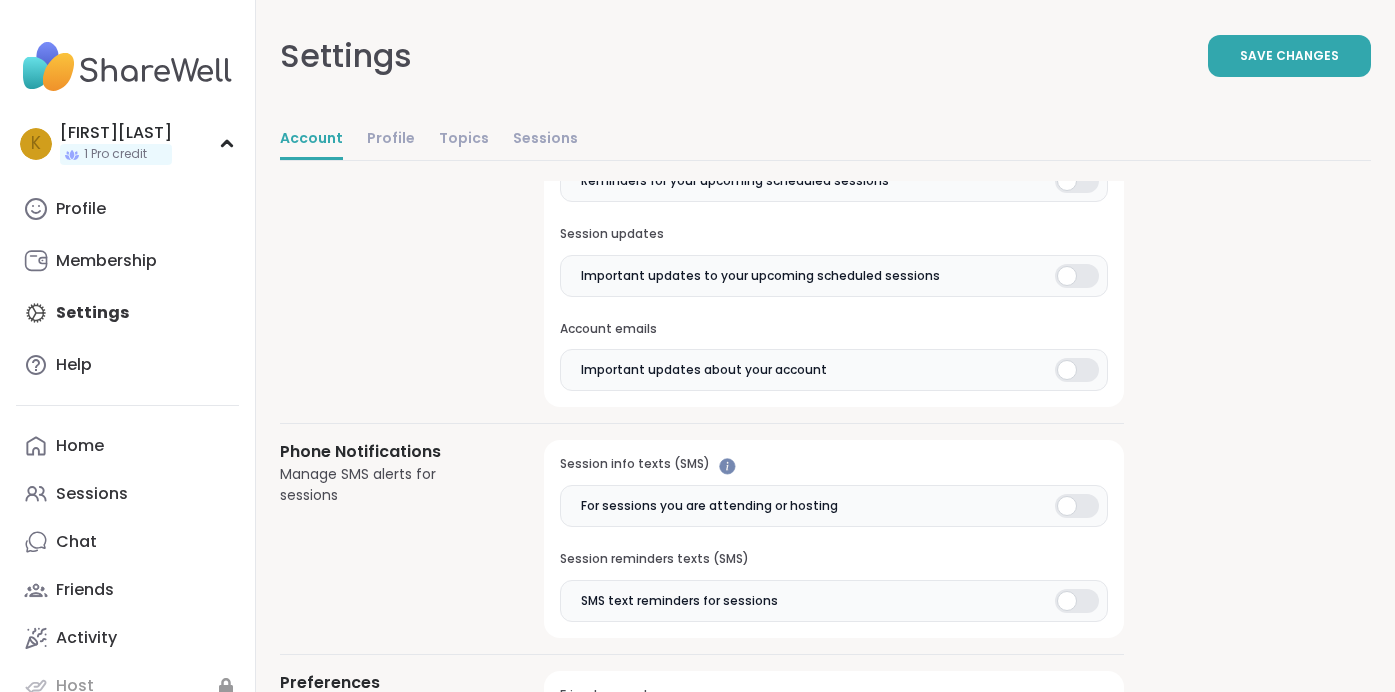 scroll, scrollTop: 1099, scrollLeft: 0, axis: vertical 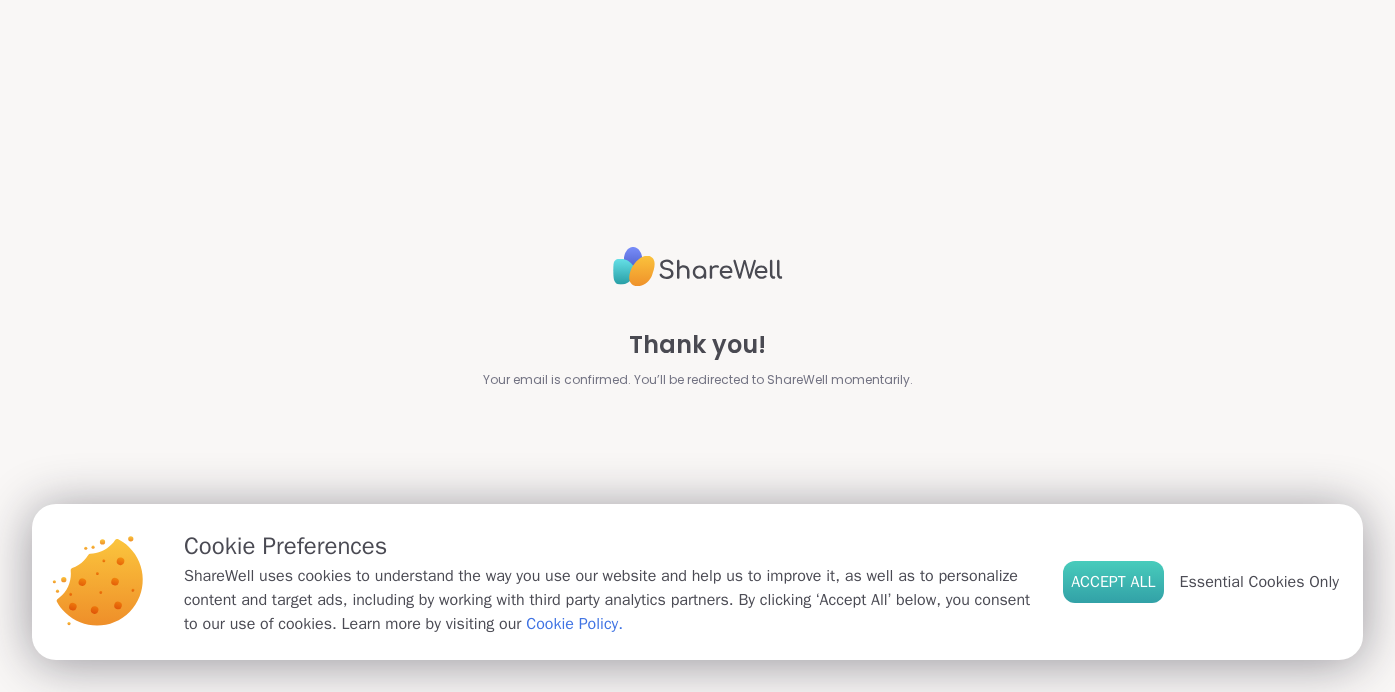 click on "Accept All" at bounding box center (1113, 582) 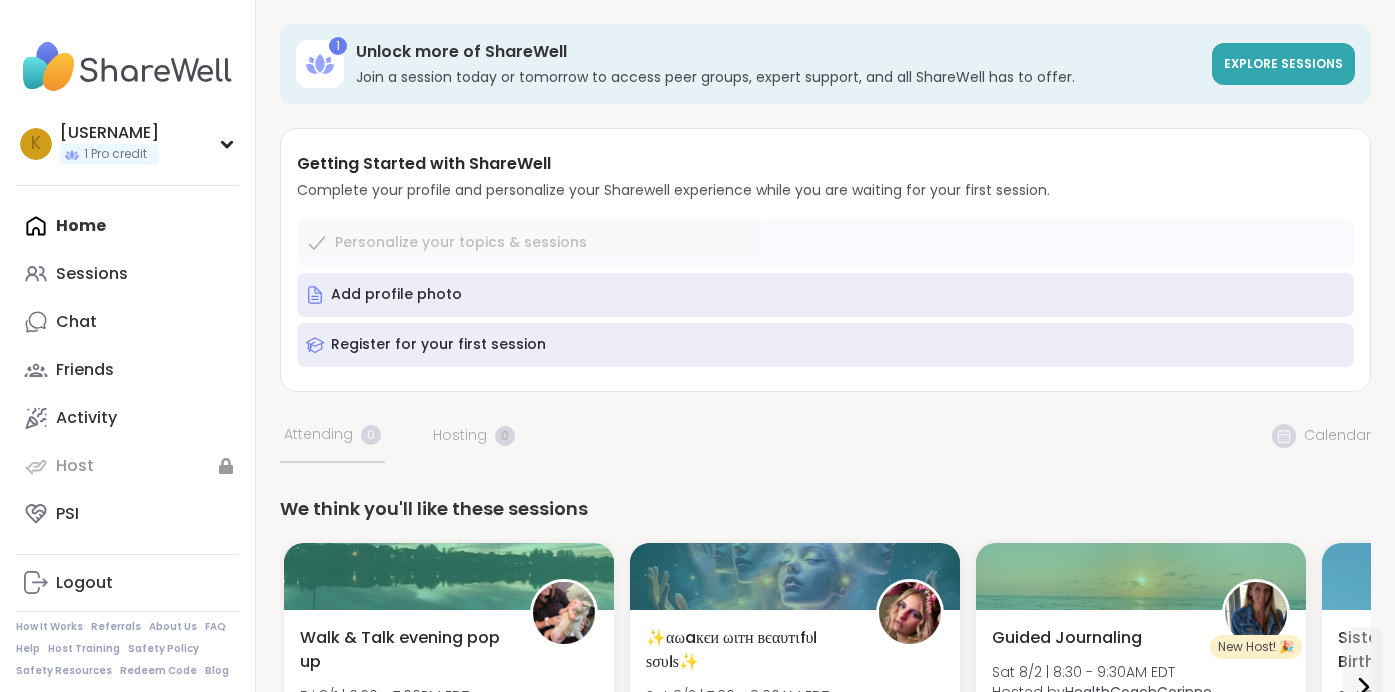 click on "1 Unlock more of ShareWell Join a session today or tomorrow to access peer groups, expert support, and all ShareWell has to offer. Explore sessions Getting Started with ShareWell Complete your profile and personalize your Sharewell experience while you are waiting for your first session. Personalize your topics & sessions Add profile photo Register for your first session Your Sessions Attending 0 Hosting 0 Calendar We think you'll like these sessions Walk & Talk evening pop up [DAY] [NUM]/[NUM] | [TIME] - [TIME][TIMEZONE] Hosted by Sunnyt Healthy habits General mental health Good company + 1 more topic Sign Up 5 spots left ✨αωaкєи ωιтн вєαυтιfυℓ ѕσυℓѕ✨ [DAY] [NUM]/[NUM] | [TIME] - [TIME][TIMEZONE] Hosted by lyssa Healing Identity Growth Sign Up 3 spots left New Host! 🎉 Guided Journaling [DAY] [NUM]/[NUM] | [TIME] - [TIME][TIMEZONE] Hosted by HealthCoachCorinne Inner peace General mental health Healthy habits Sign Up 1 spot left Sister Circle: Support for Birth Workers [DAY] [NUM]/[NUM] | [TIME] - [TIME][TIMEZONE] Hosted by BrianaJanae + 1" at bounding box center (825, 1220) 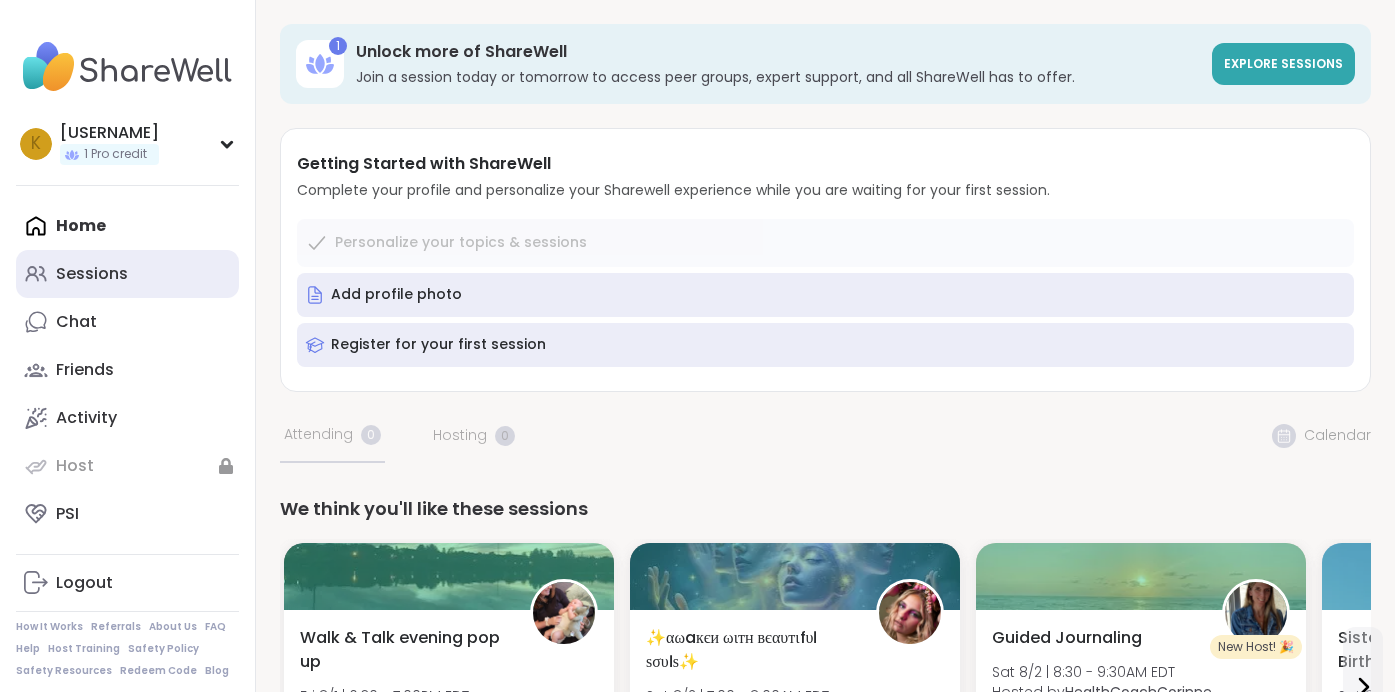 click on "Sessions" at bounding box center (127, 274) 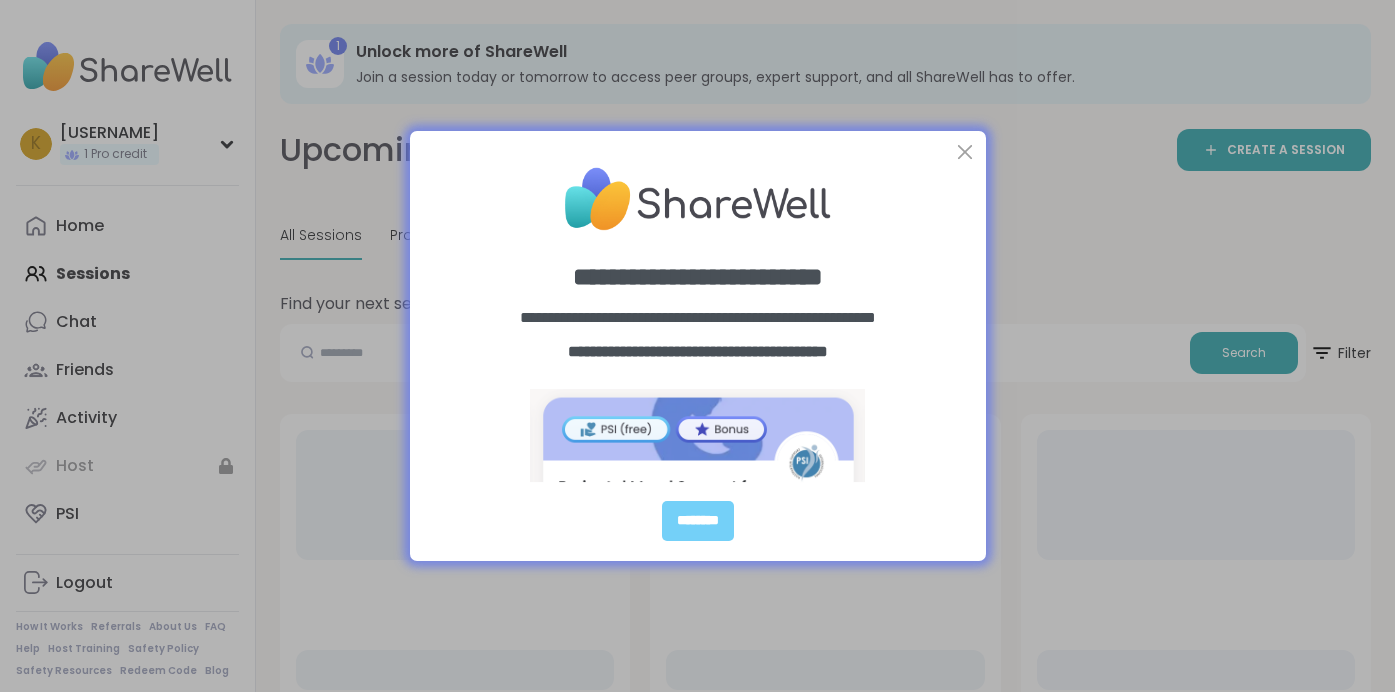 scroll, scrollTop: 0, scrollLeft: 0, axis: both 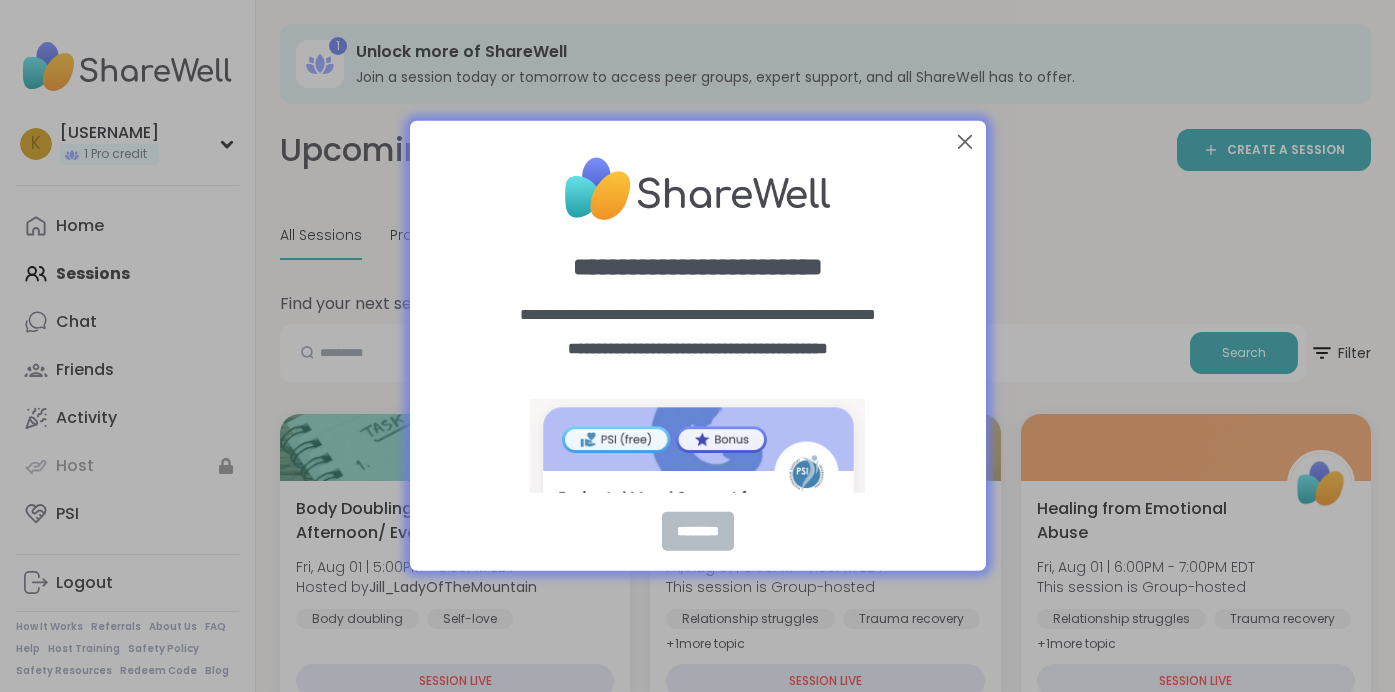 click on "********" at bounding box center (698, 532) 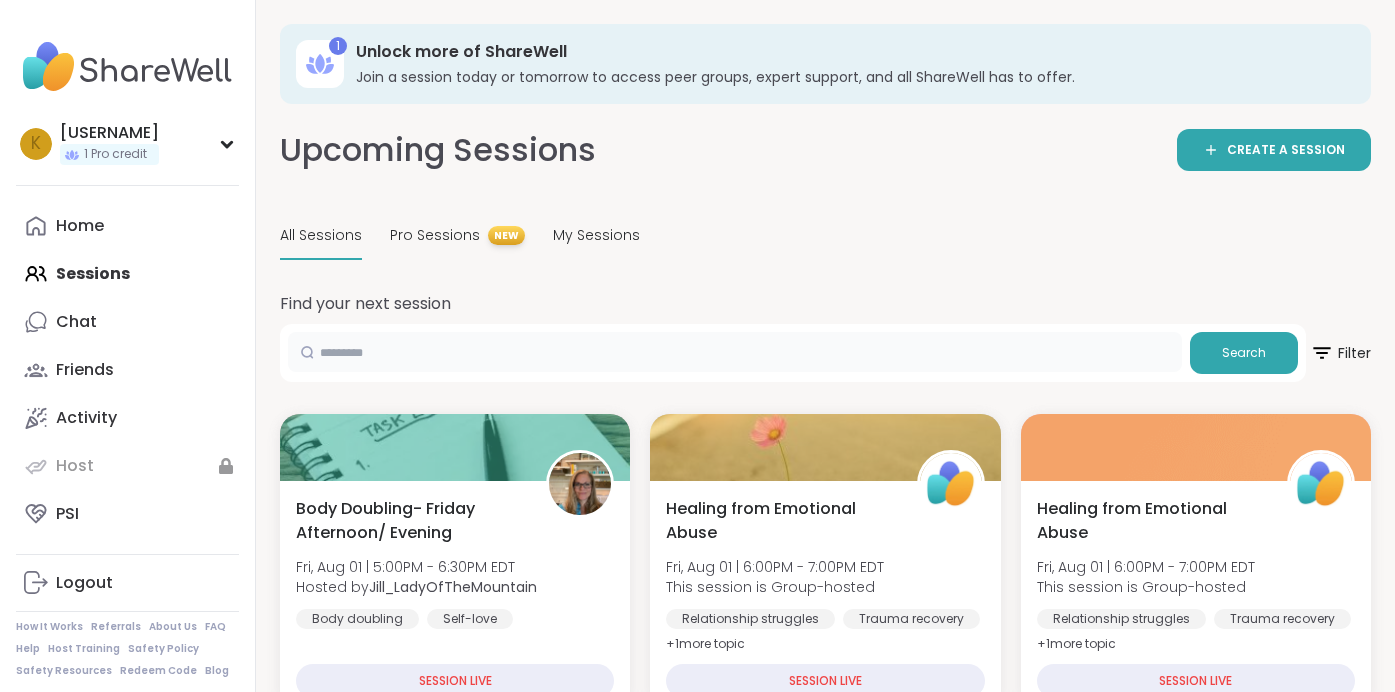 click at bounding box center [735, 352] 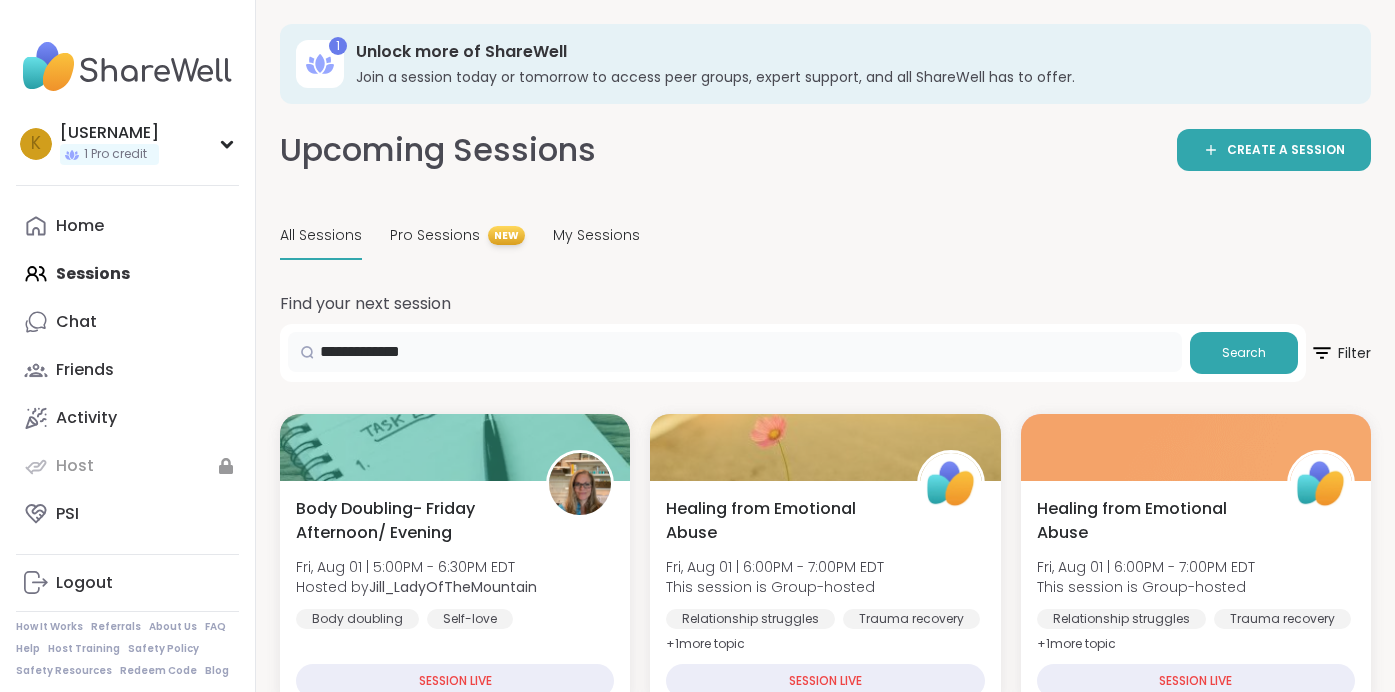 click on "**********" at bounding box center (735, 352) 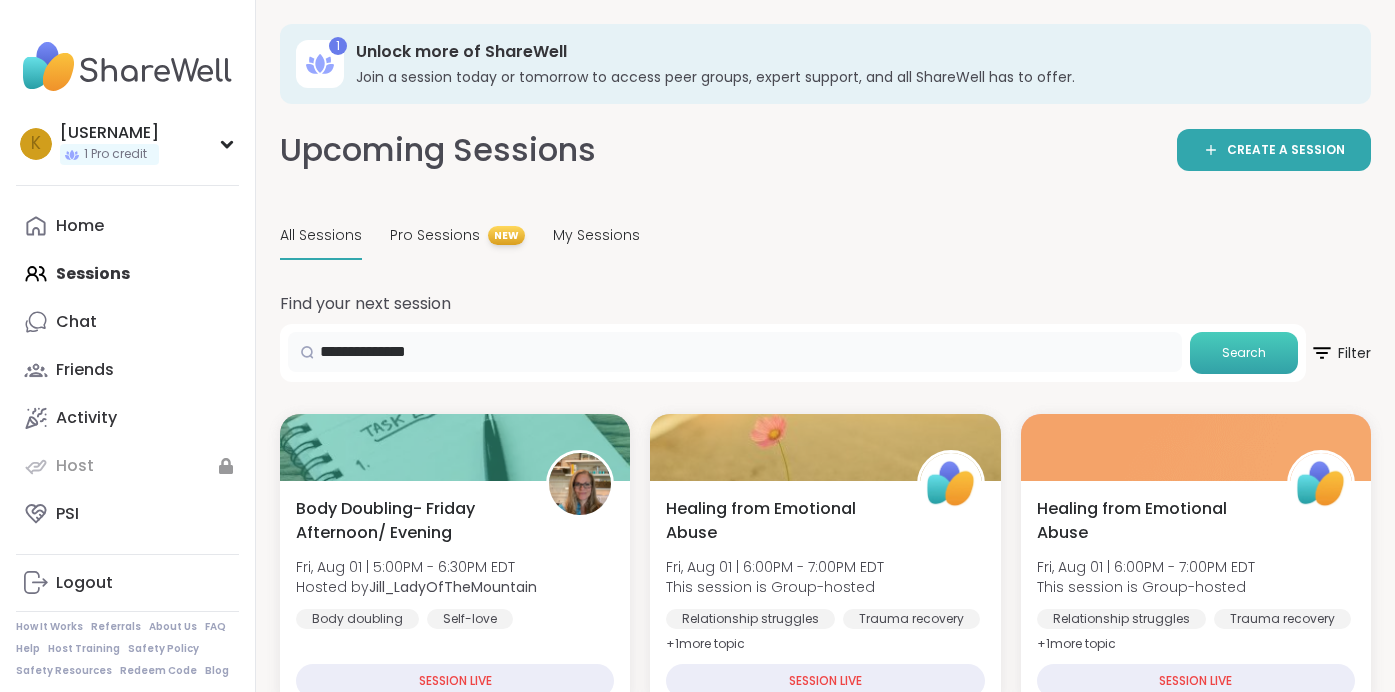 type on "**********" 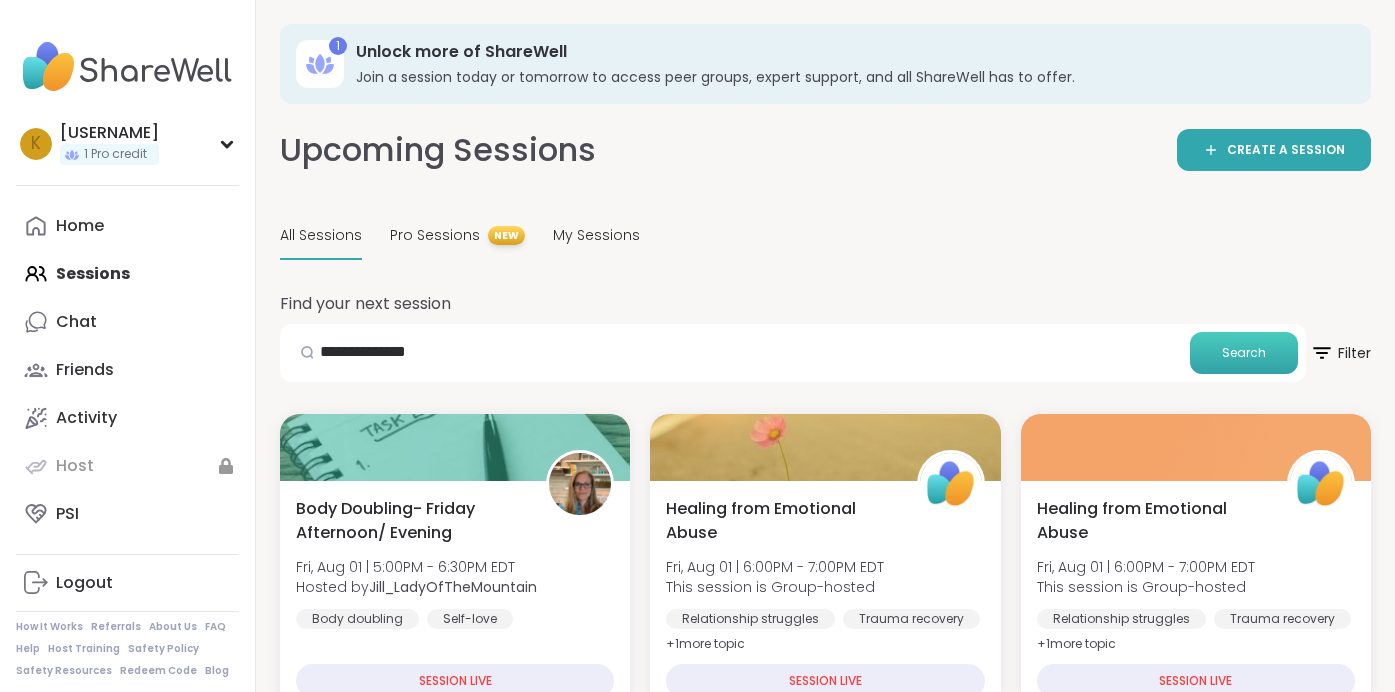 click on "Search" at bounding box center [1244, 353] 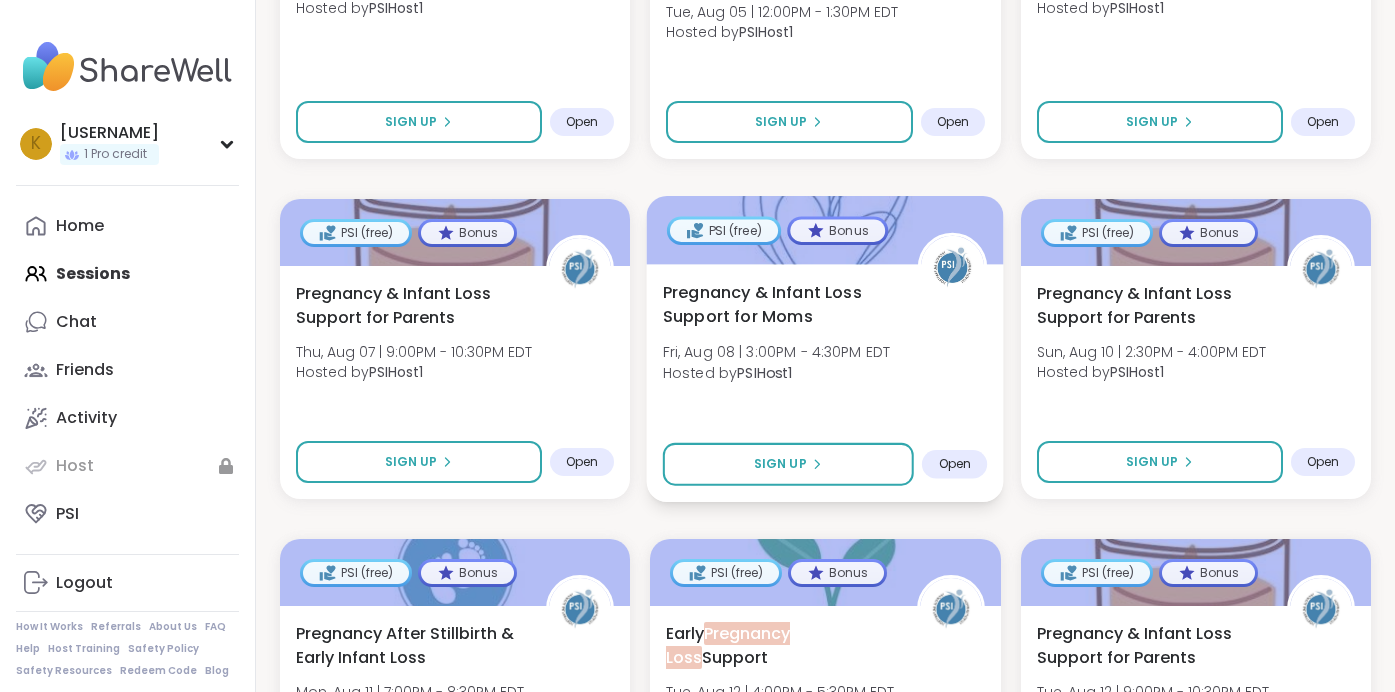 scroll, scrollTop: 550, scrollLeft: 0, axis: vertical 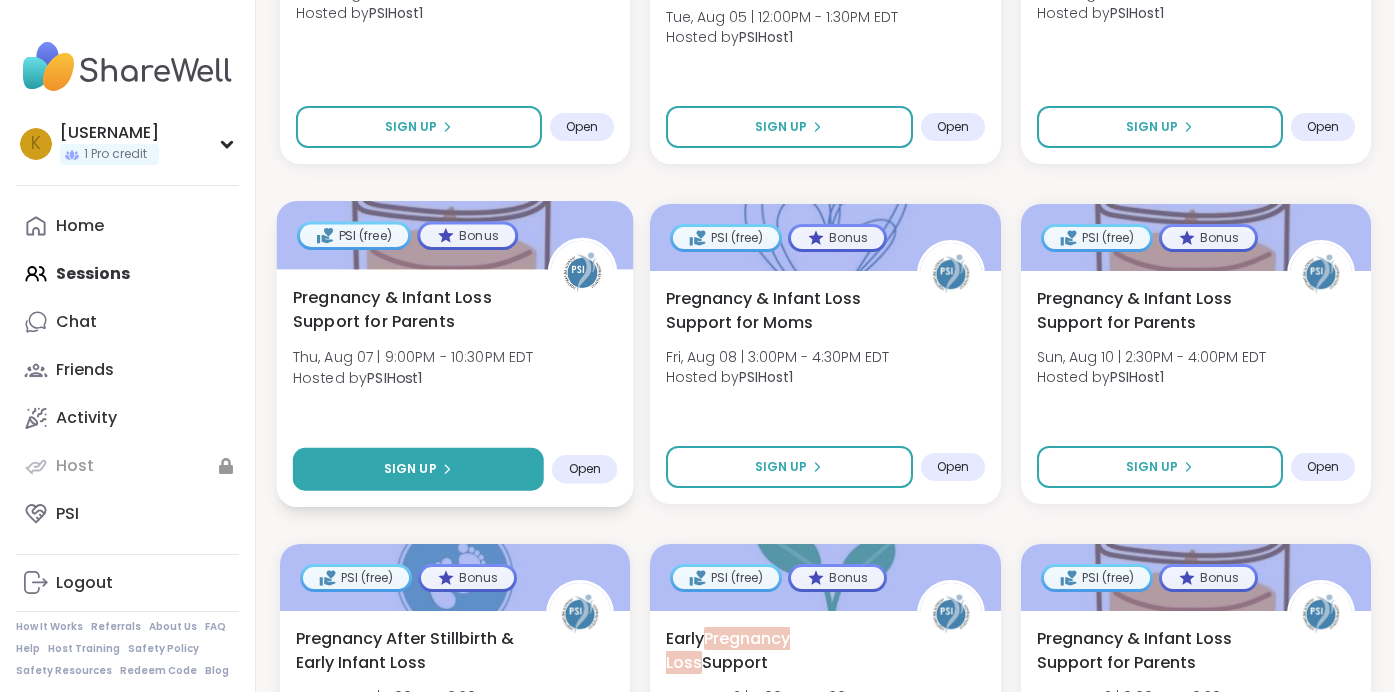 click on "Sign Up" at bounding box center (418, 469) 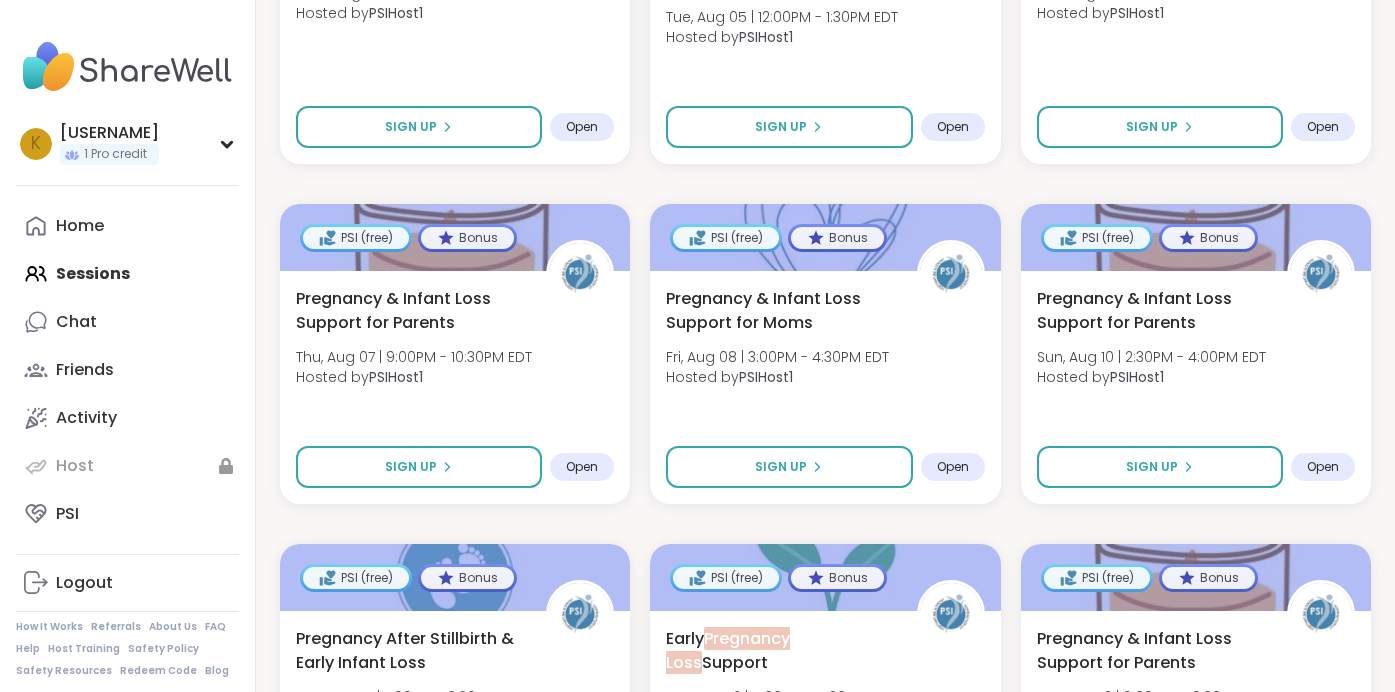 click on "PSI (free) Bonus Pregnancy After Loss Mon, Aug 04 | 12:30PM - 2:00PM EDT Hosted by  PSIHost1 Sign Up Open PSI (free) Bonus Early  Pregnancy Loss  Support Tue, Aug 05 | 12:00PM - 1:30PM EDT Hosted by  PSIHost1 Sign Up Open PSI (free) Bonus Black Moms in Loss Thu, Aug 07 | 8:00PM - 9:30PM EDT Hosted by  PSIHost1 Sign Up Open PSI (free) Bonus Pregnancy & Infant Loss Support for Parents Thu, Aug 07 | 9:00PM - 10:30PM EDT Hosted by  PSIHost1 Sign Up Open PSI (free) Bonus Pregnancy & Infant Loss Support for Moms Fri, Aug 08 | 3:00PM - 4:30PM EDT Hosted by  PSIHost1 Sign Up Open PSI (free) Bonus Pregnancy & Infant Loss Support for Parents Sun, Aug 10 | 2:30PM - 4:00PM EDT Hosted by  PSIHost1 Sign Up Open PSI (free) Bonus Pregnancy After Stillbirth & Early Infant Loss Mon, Aug 11 | 7:00PM - 8:30PM EDT Hosted by  PSIHost1 Sign Up Open PSI (free) Bonus Early  Pregnancy Loss  Support Tue, Aug 12 | 4:00PM - 5:30PM EDT Hosted by  PSIHost1 Sign Up Open PSI (free) Bonus Pregnancy & Infant Loss Support for Parents Hosted by" at bounding box center [825, 1204] 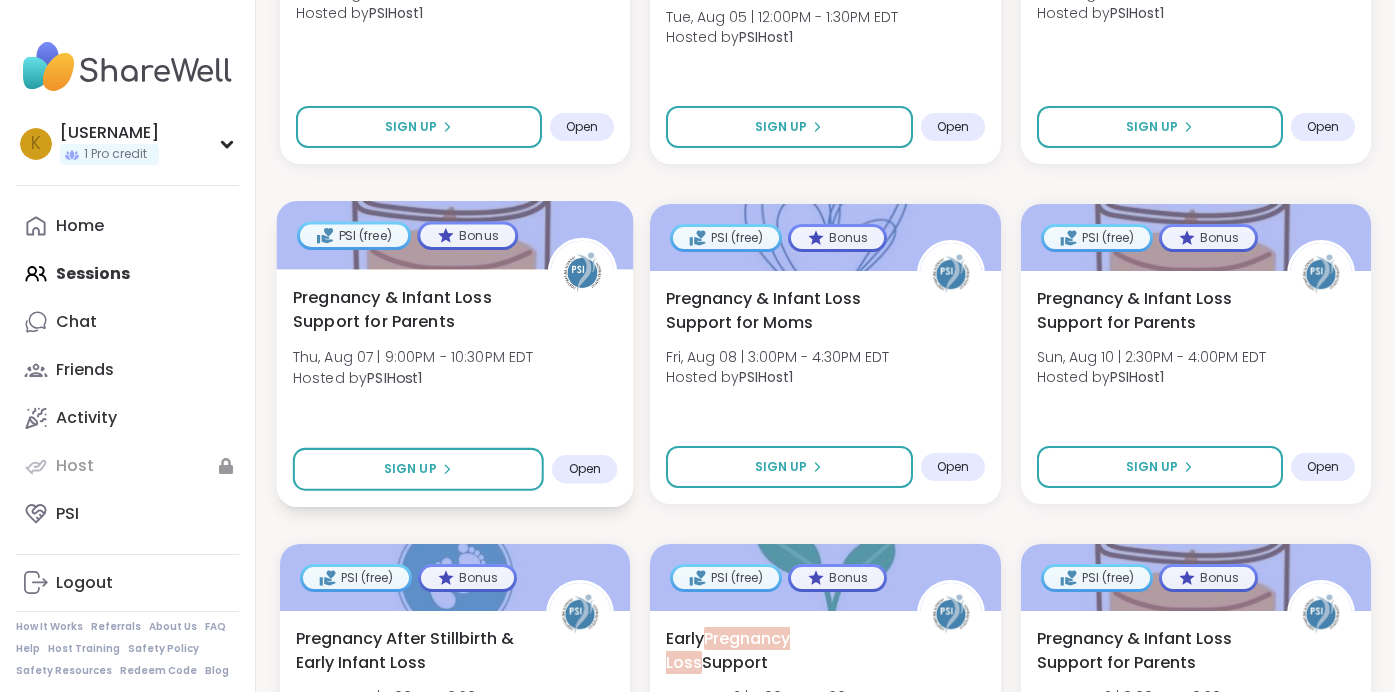 click on "Open" at bounding box center (584, 469) 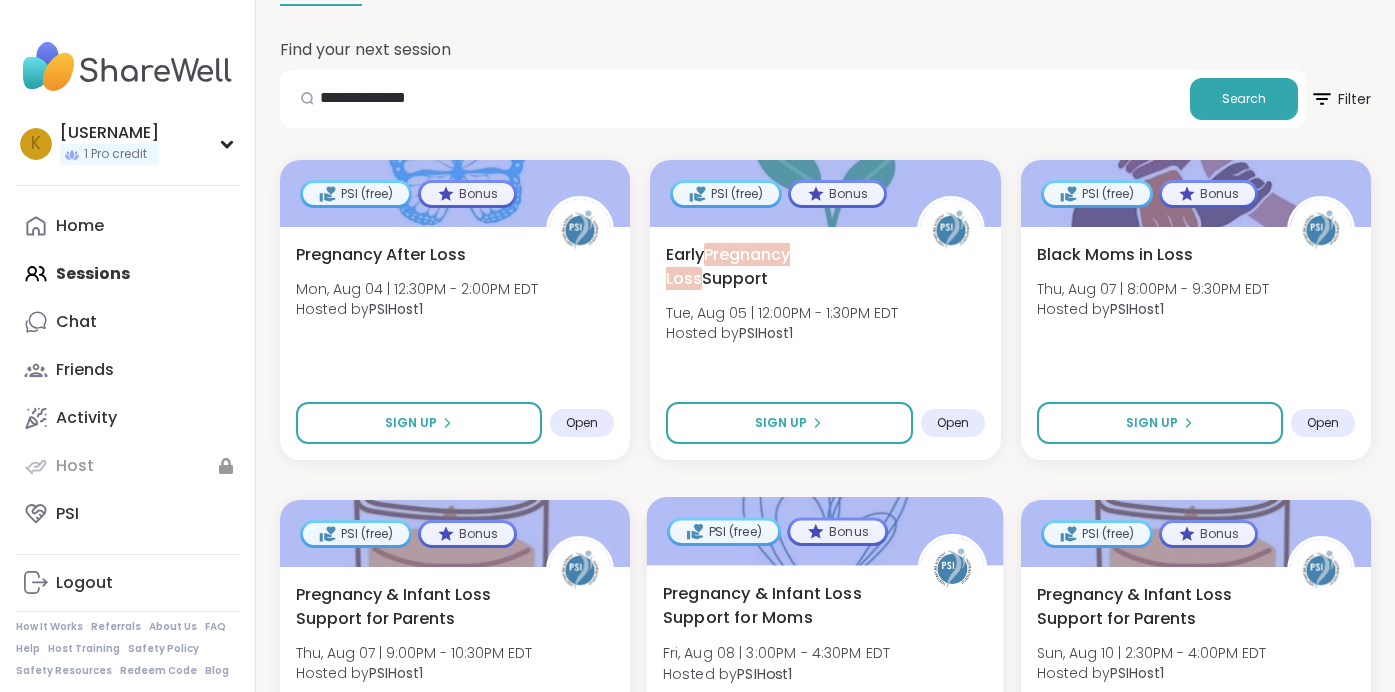 scroll, scrollTop: 251, scrollLeft: 0, axis: vertical 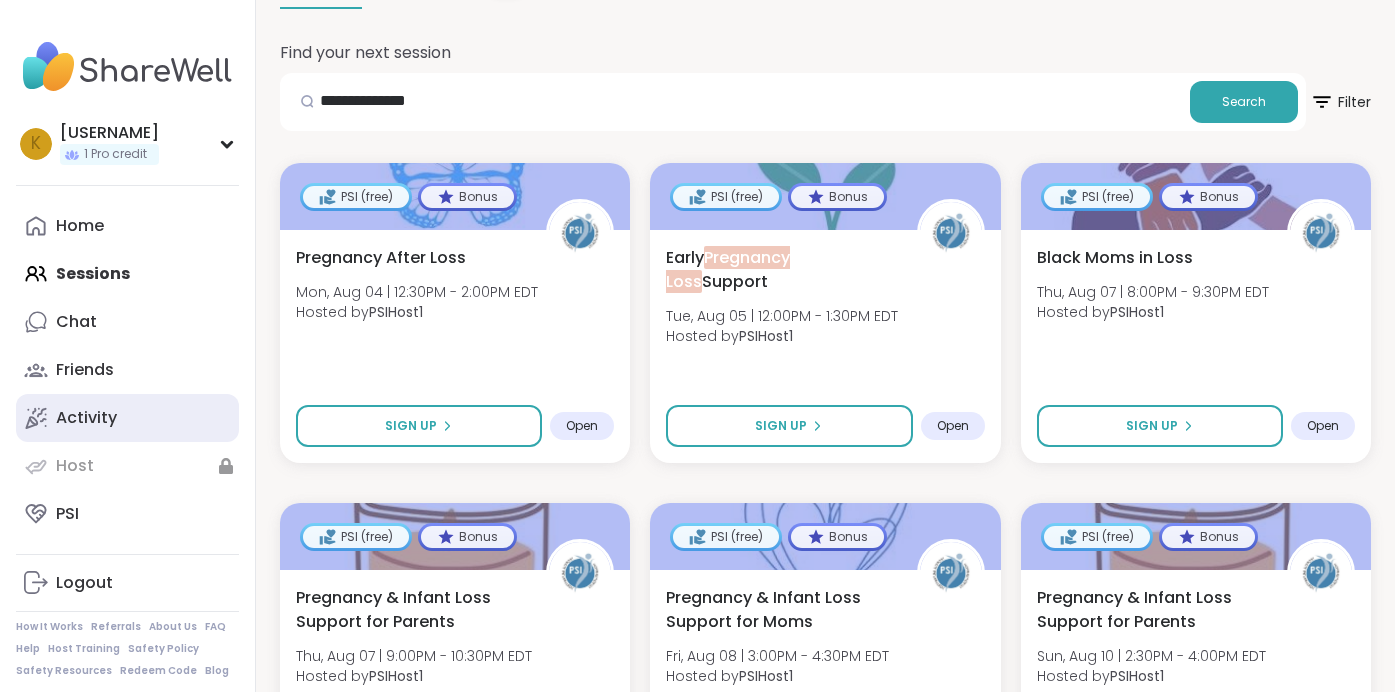 click on "Activity" at bounding box center [86, 418] 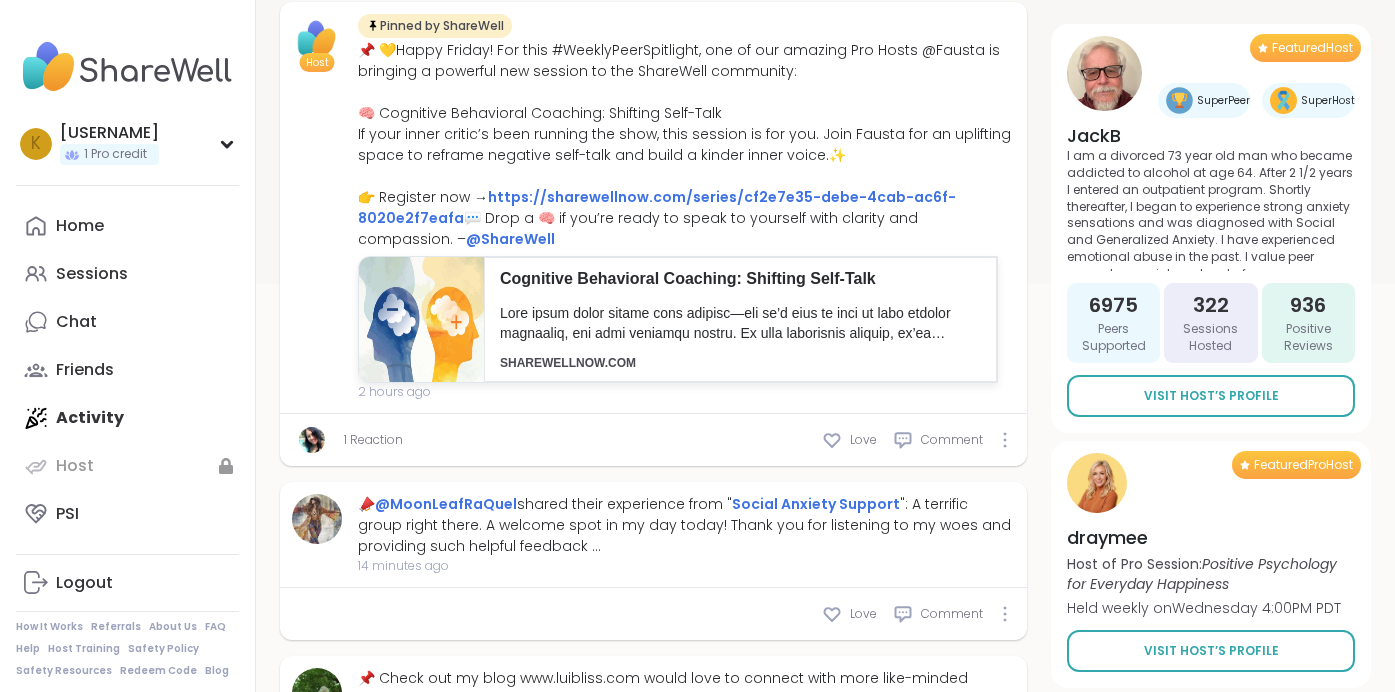 scroll, scrollTop: 503, scrollLeft: 0, axis: vertical 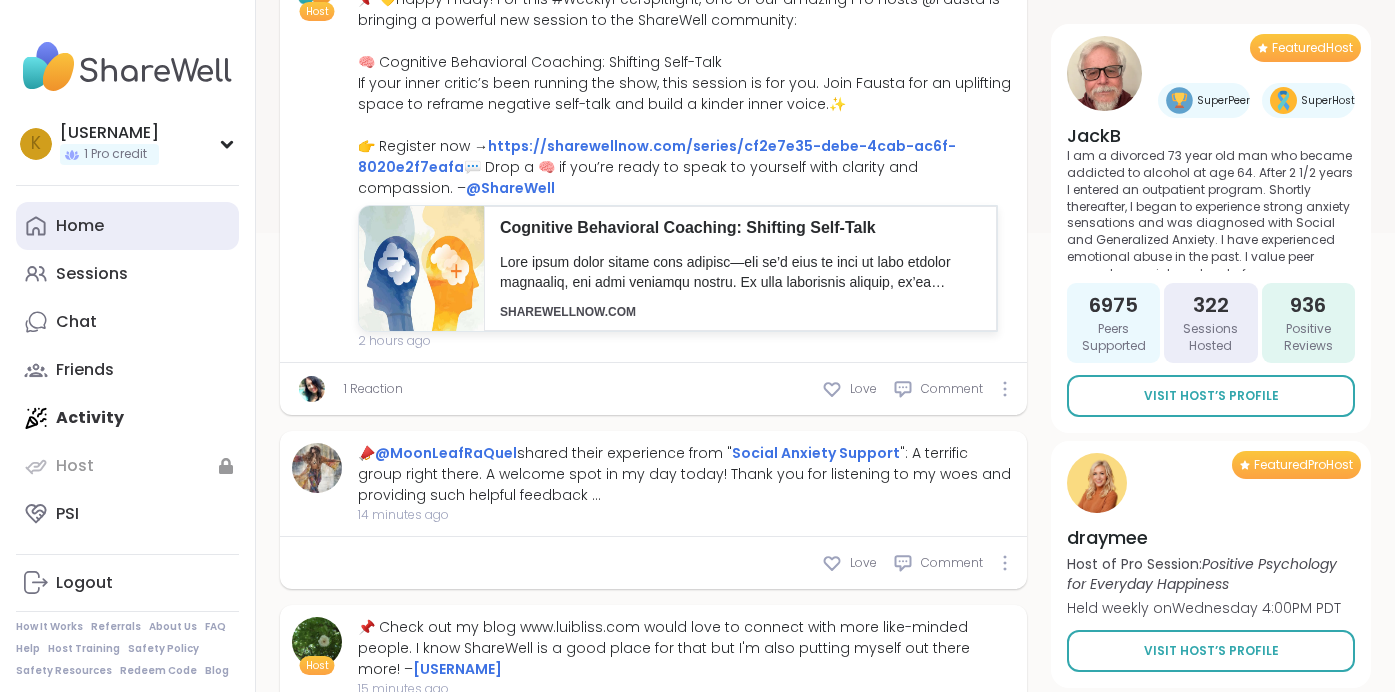 click on "Home" at bounding box center (127, 226) 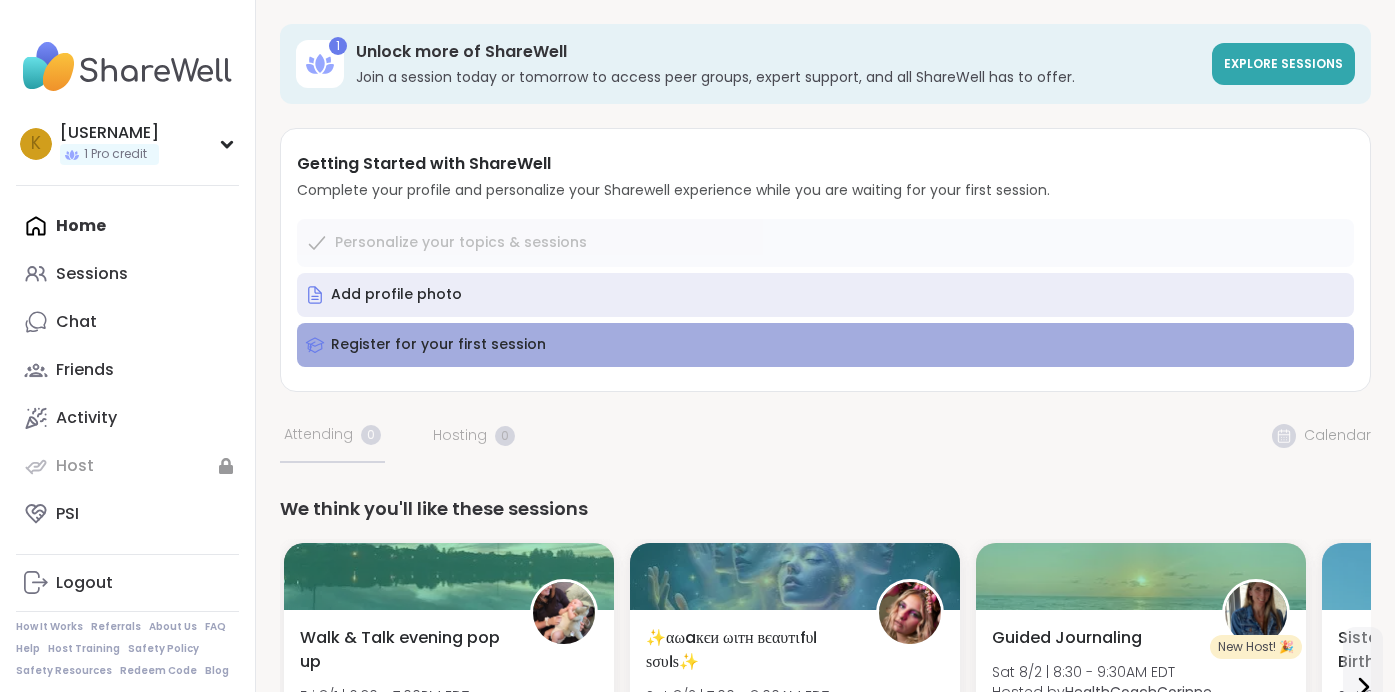 click on "Register for your first session" at bounding box center [438, 345] 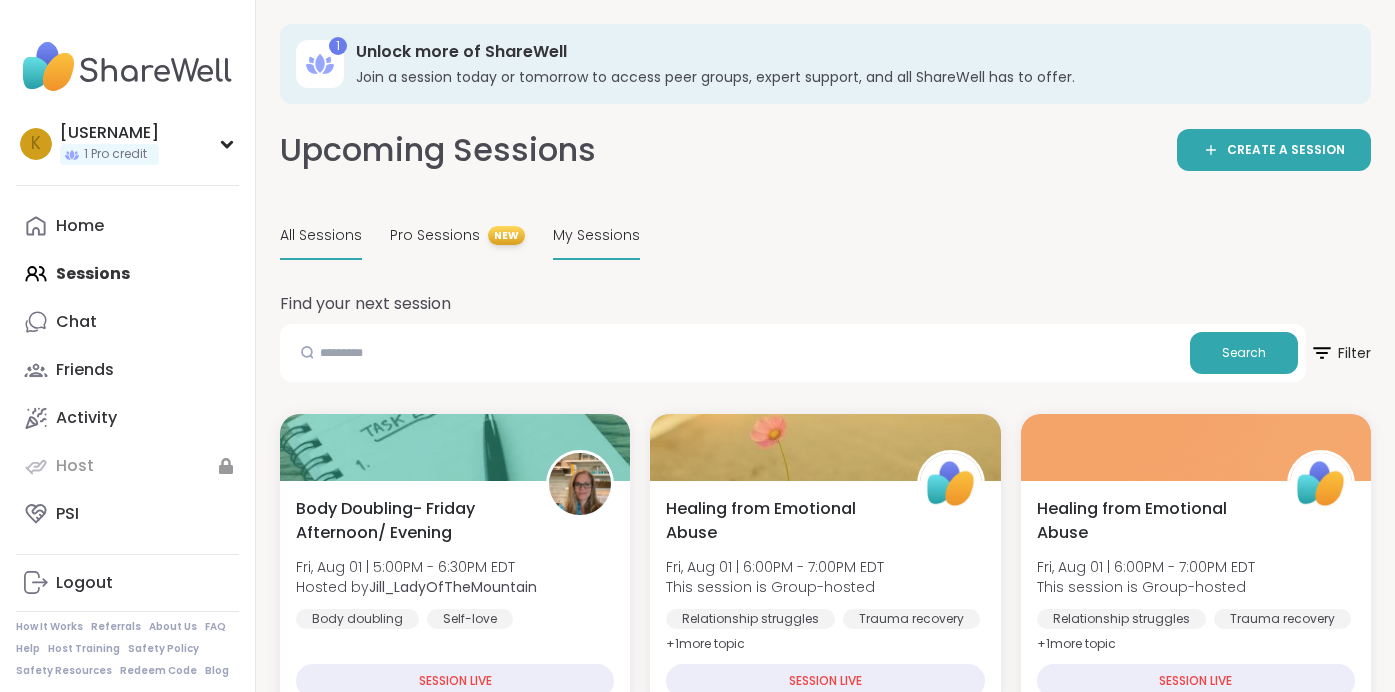 click on "My Sessions" at bounding box center [596, 235] 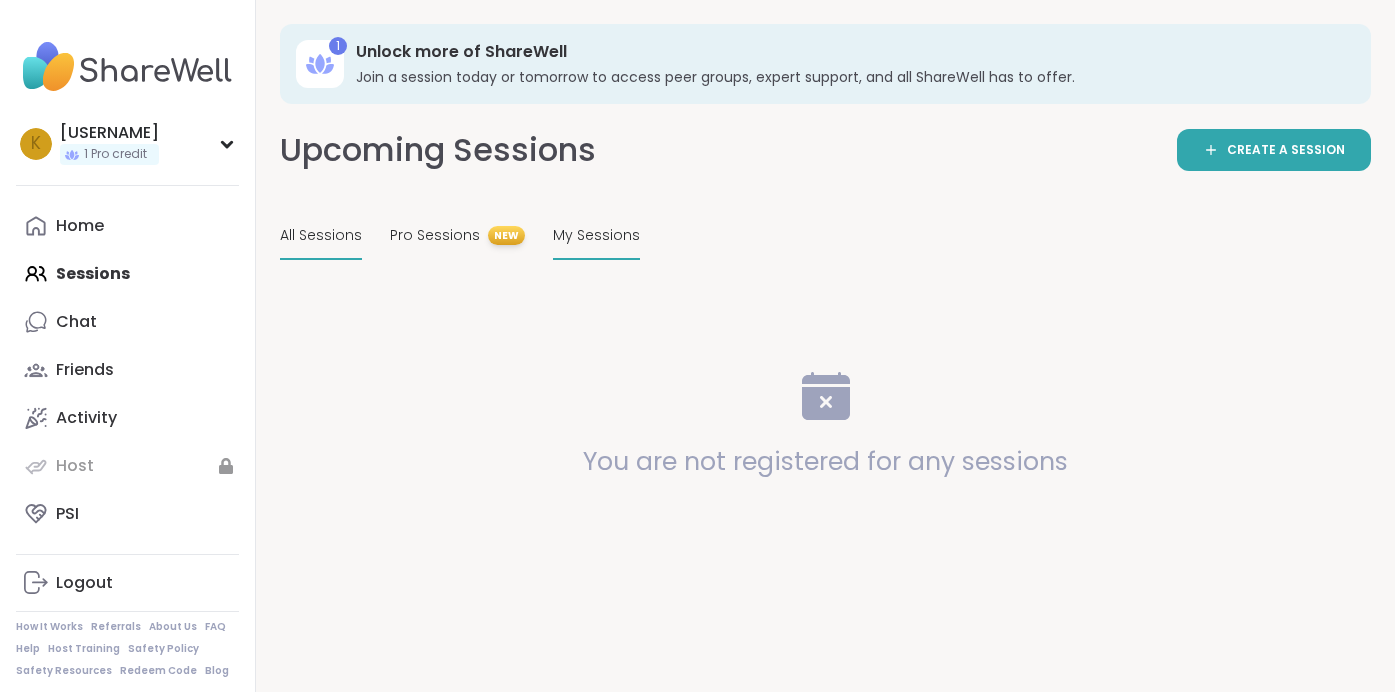 click on "All Sessions" at bounding box center (321, 235) 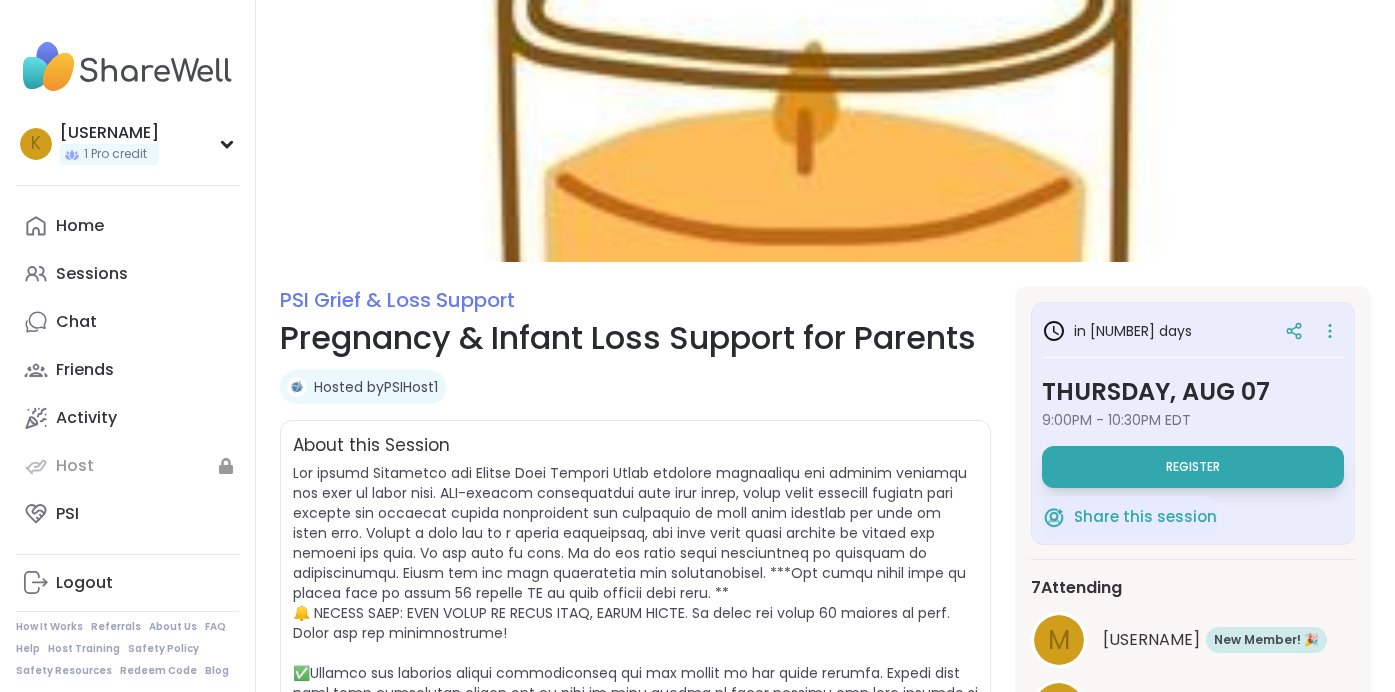 scroll, scrollTop: 0, scrollLeft: 0, axis: both 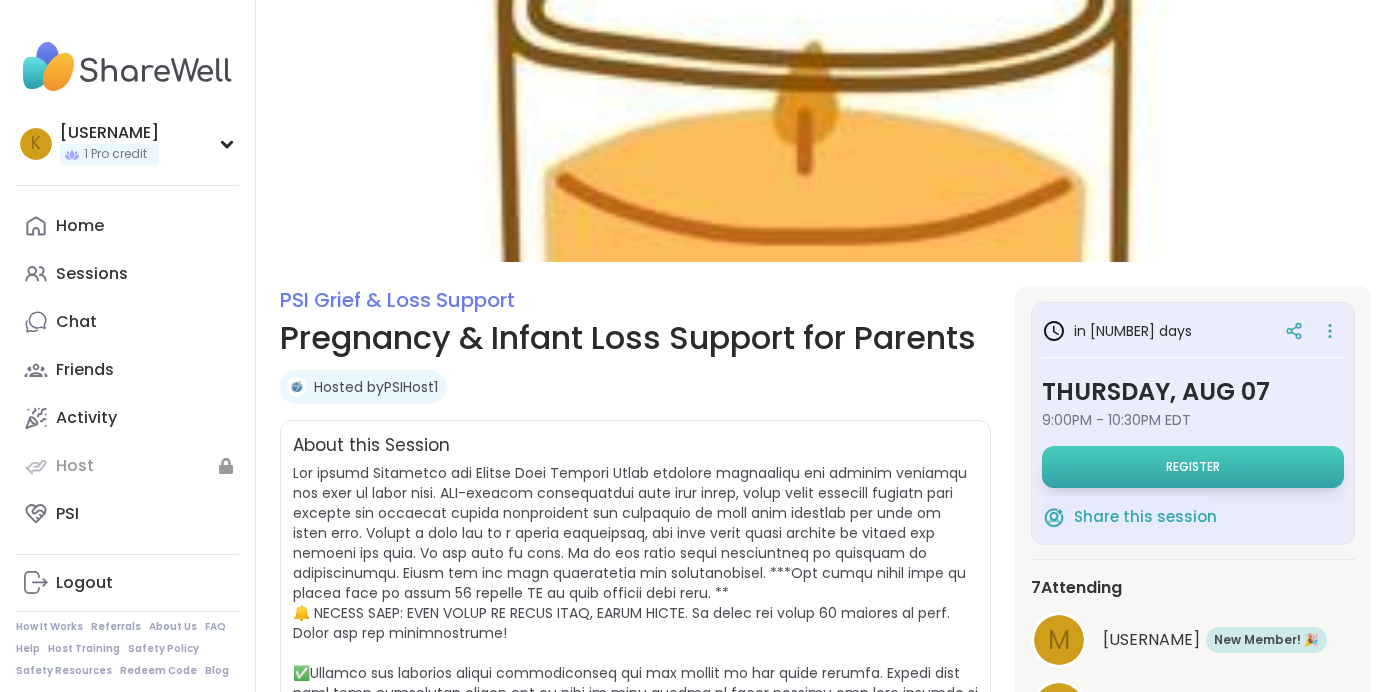 click on "Register" at bounding box center [1193, 467] 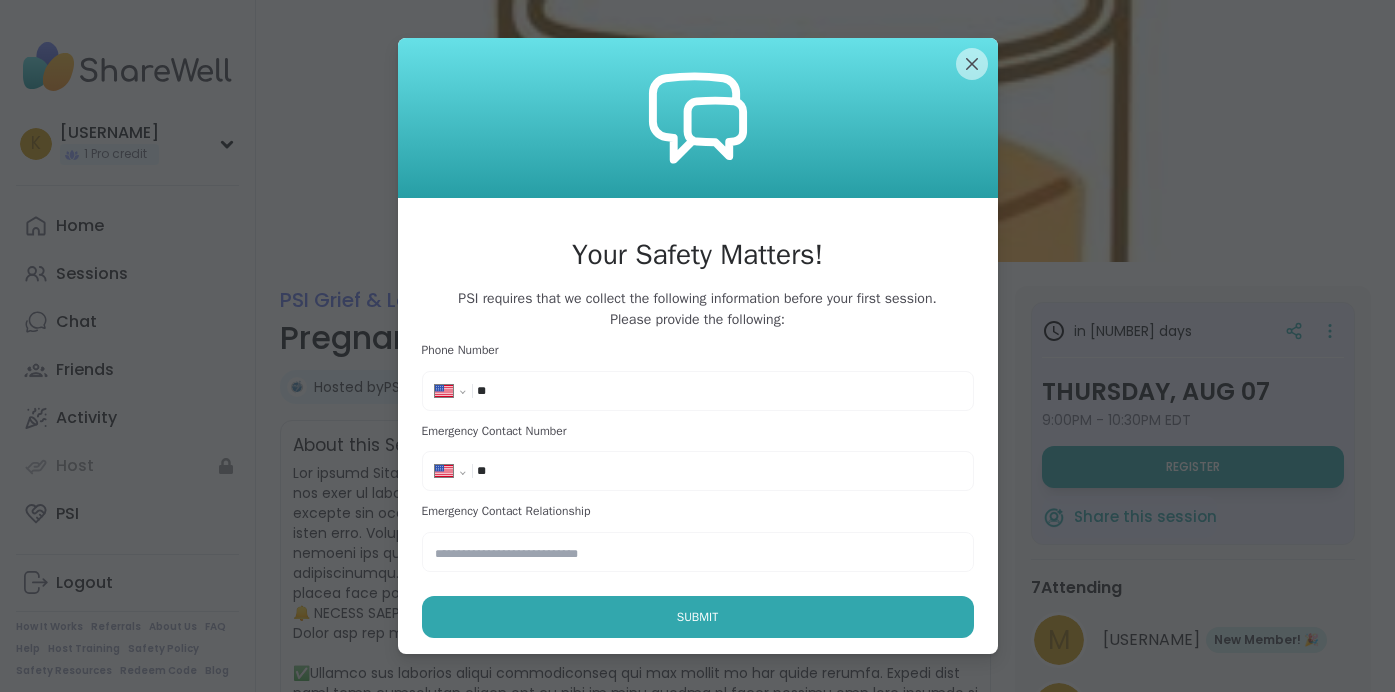 click on "**********" at bounding box center (698, 391) 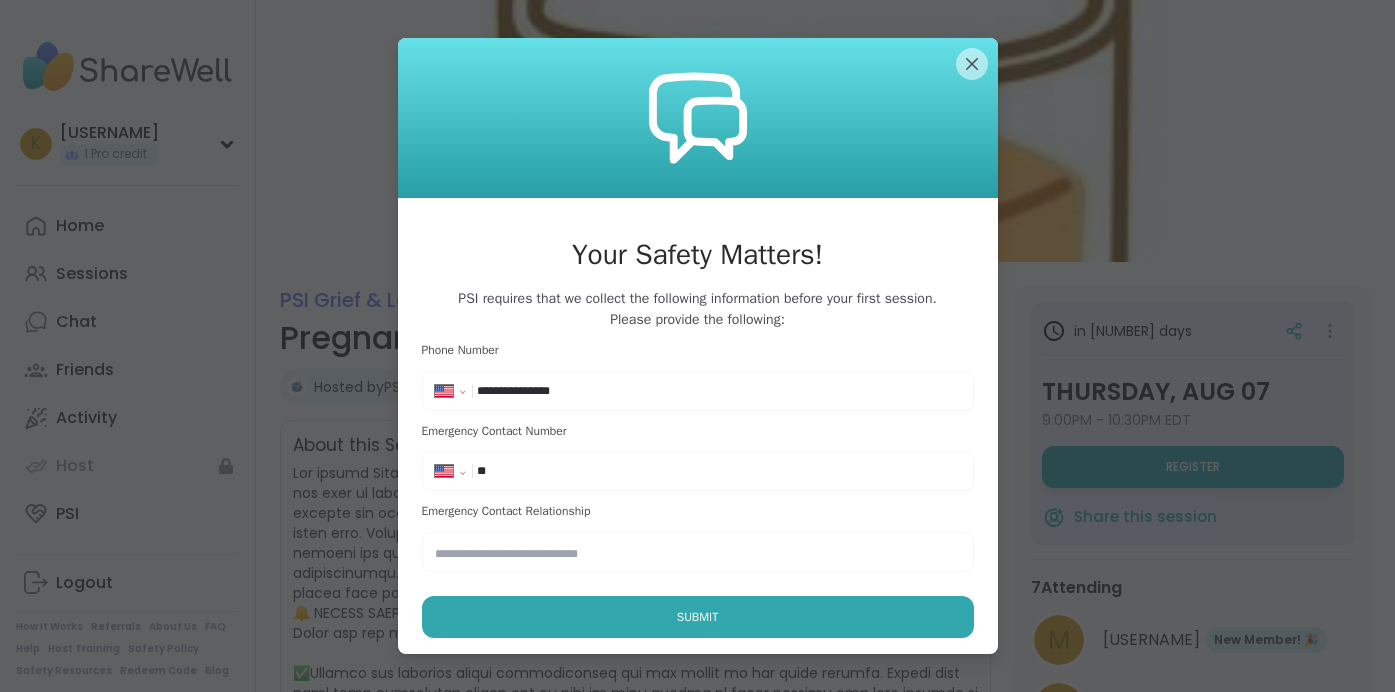 type on "**********" 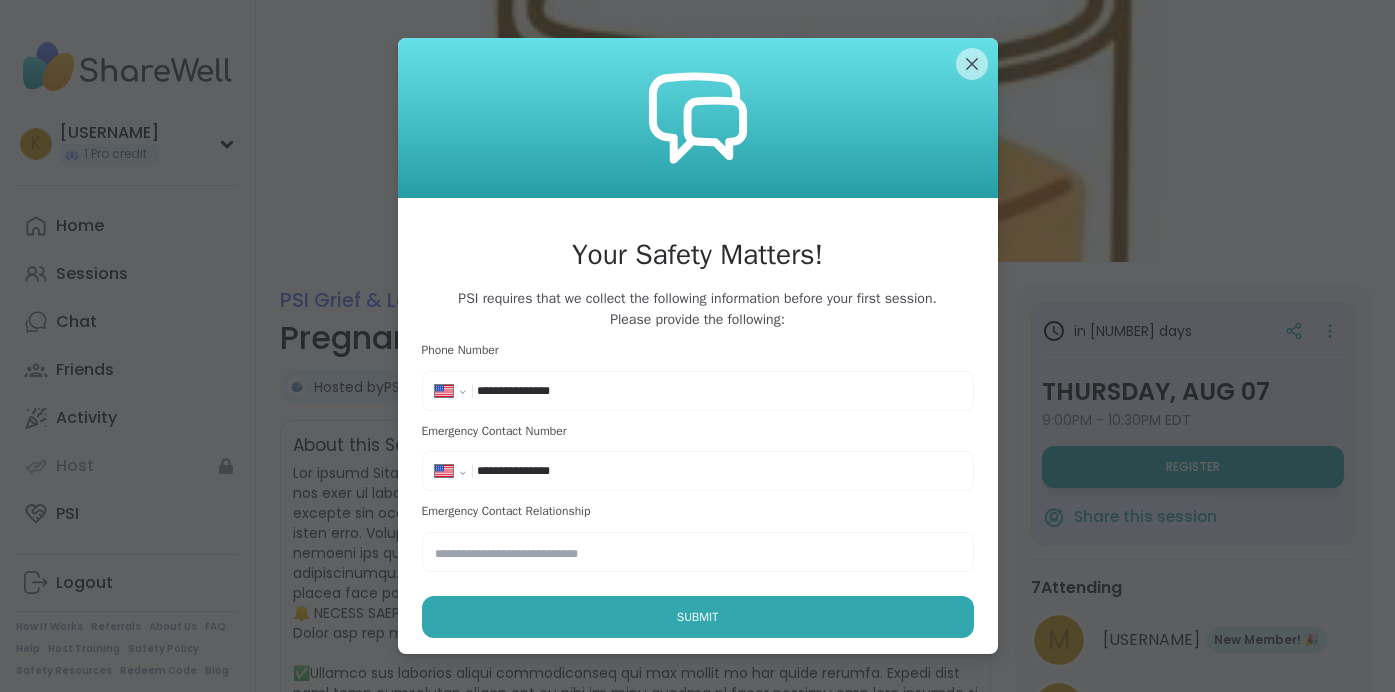 type on "**********" 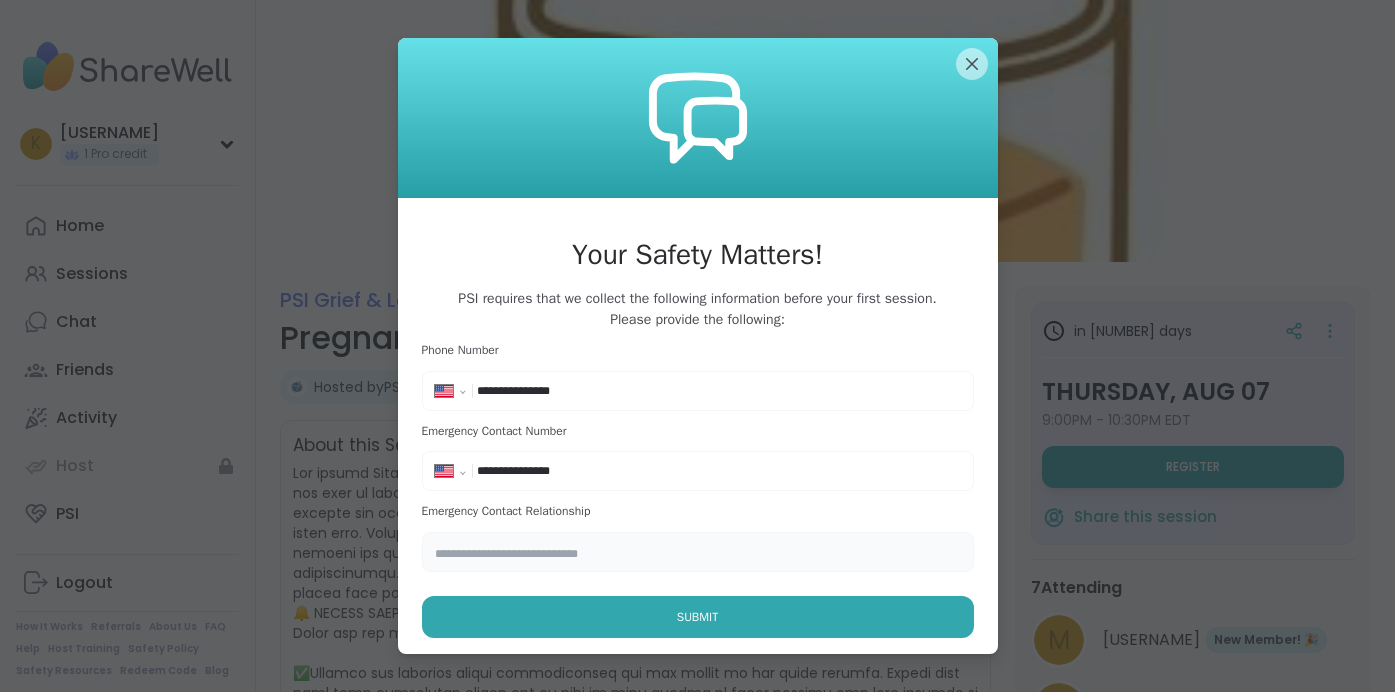 click at bounding box center (698, 552) 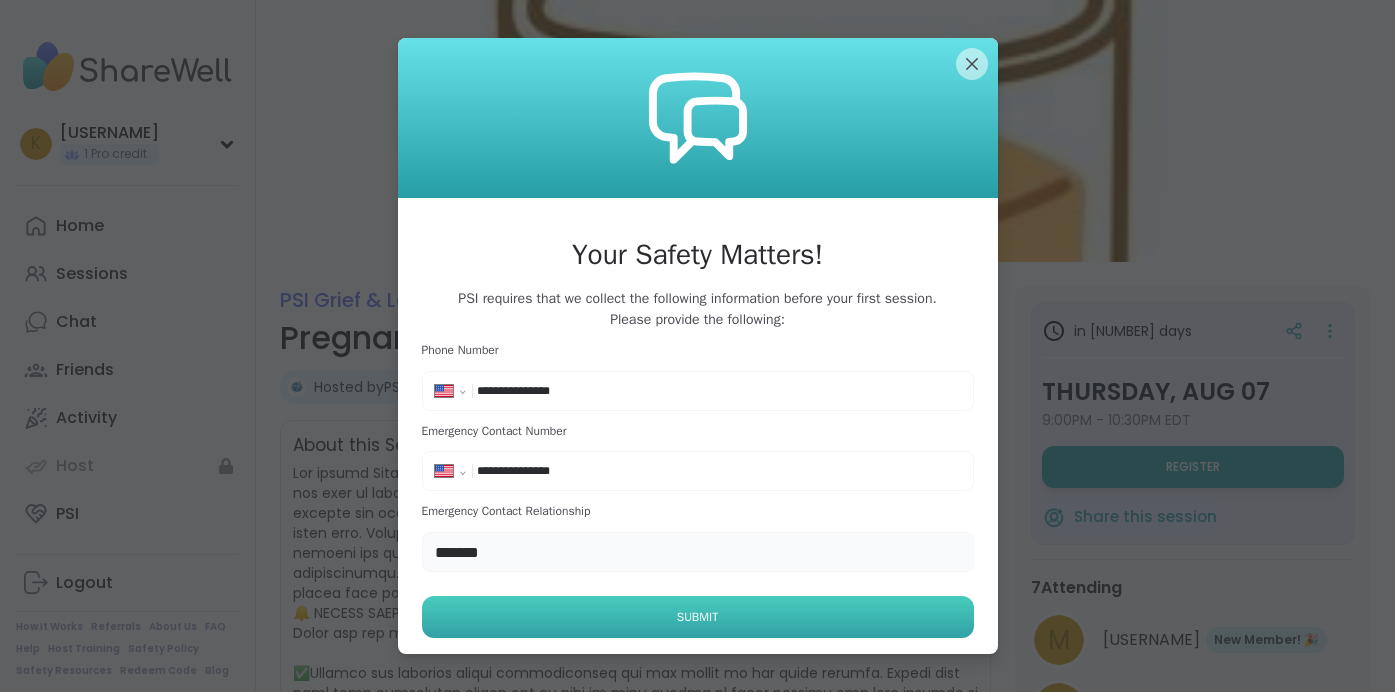 type on "*******" 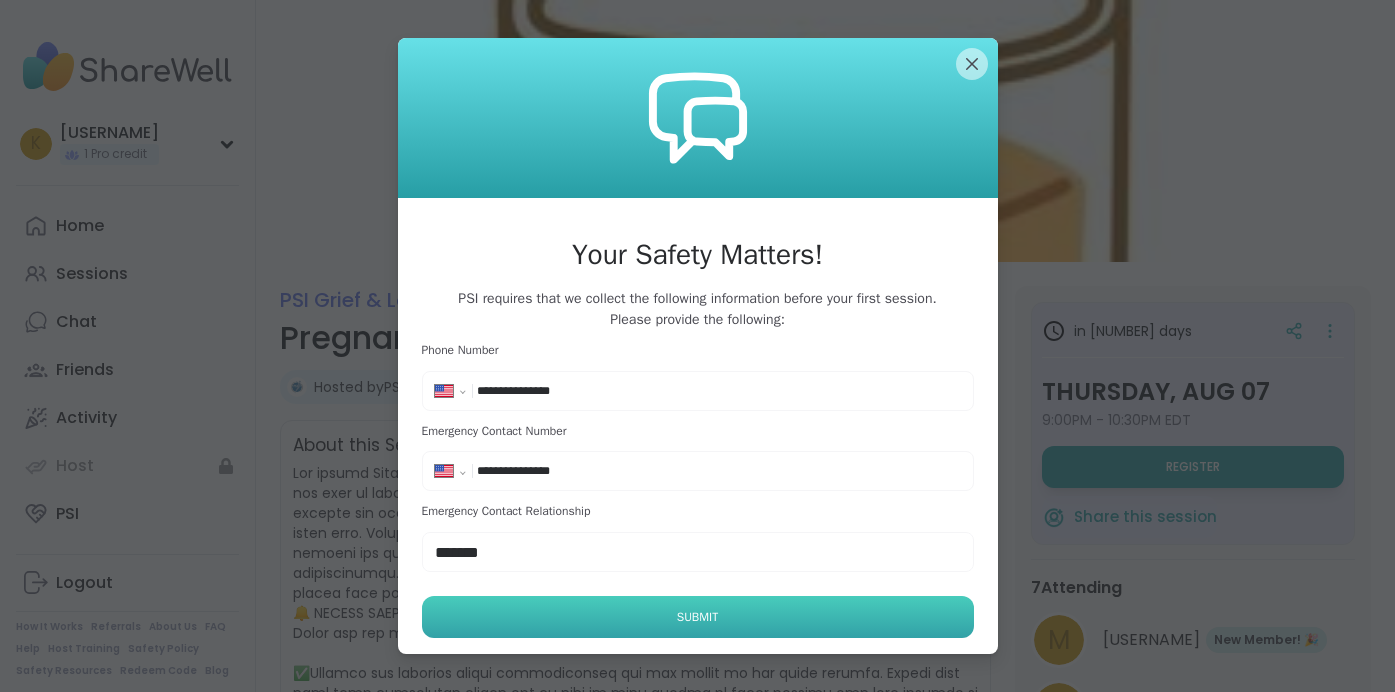 click on "Submit" at bounding box center [698, 617] 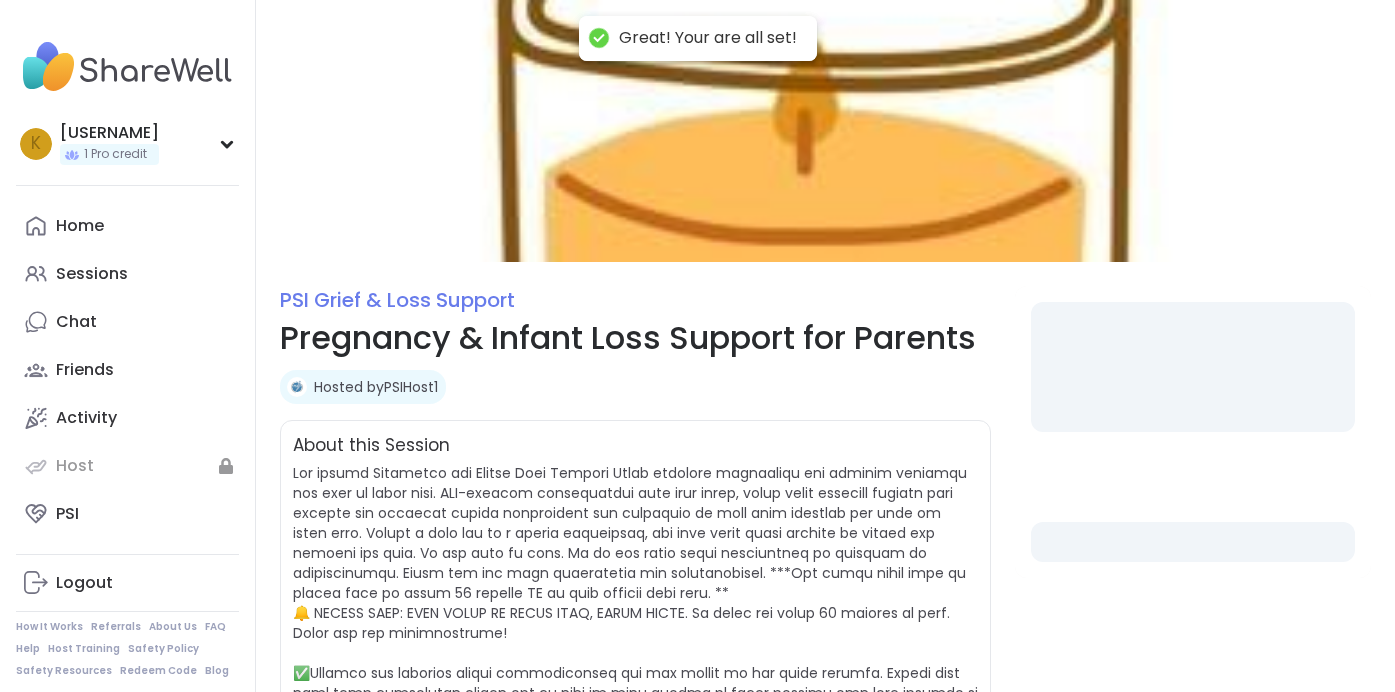 select on "**" 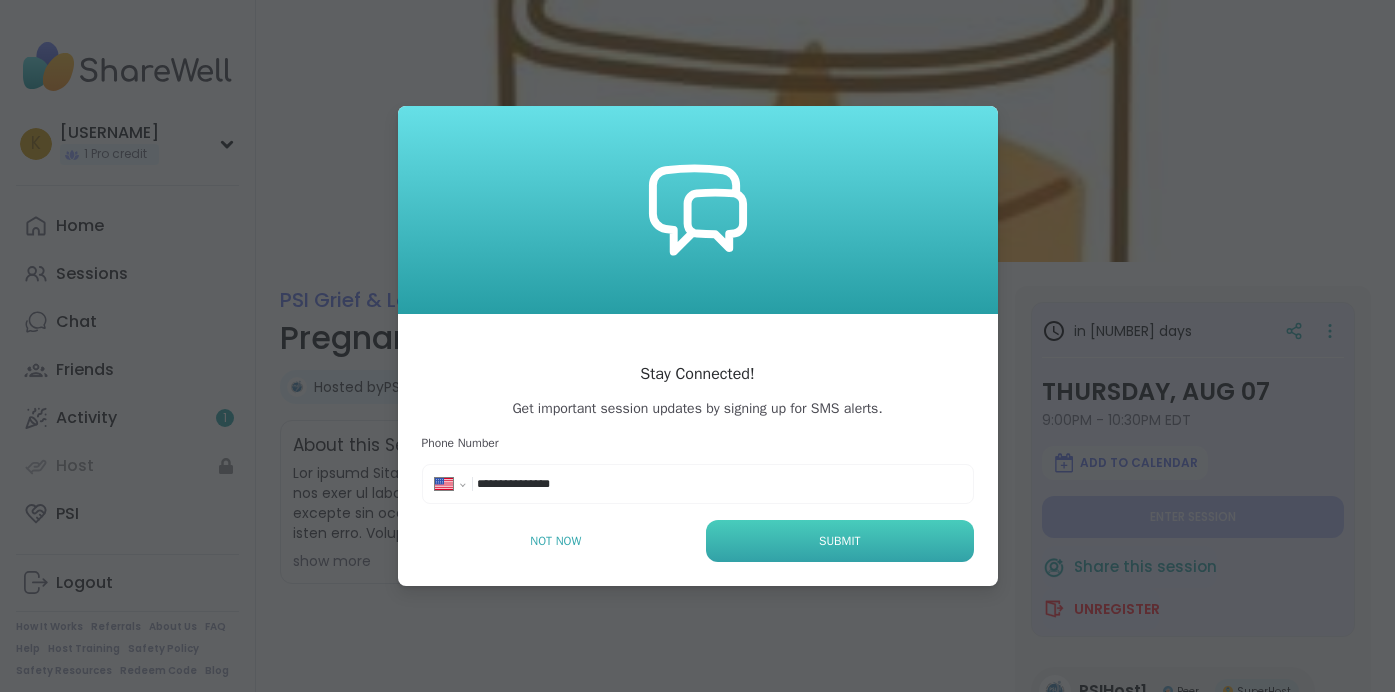 click on "Submit" at bounding box center [839, 541] 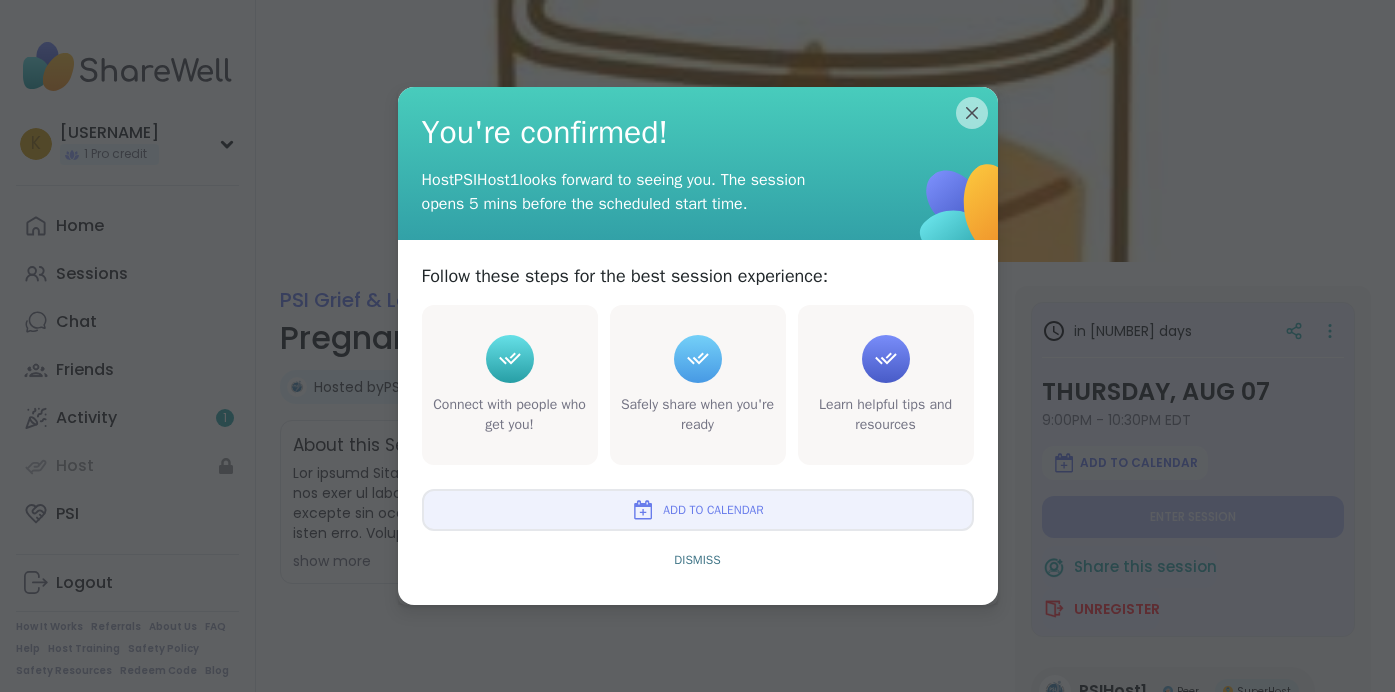click on "Add to Calendar" at bounding box center (698, 510) 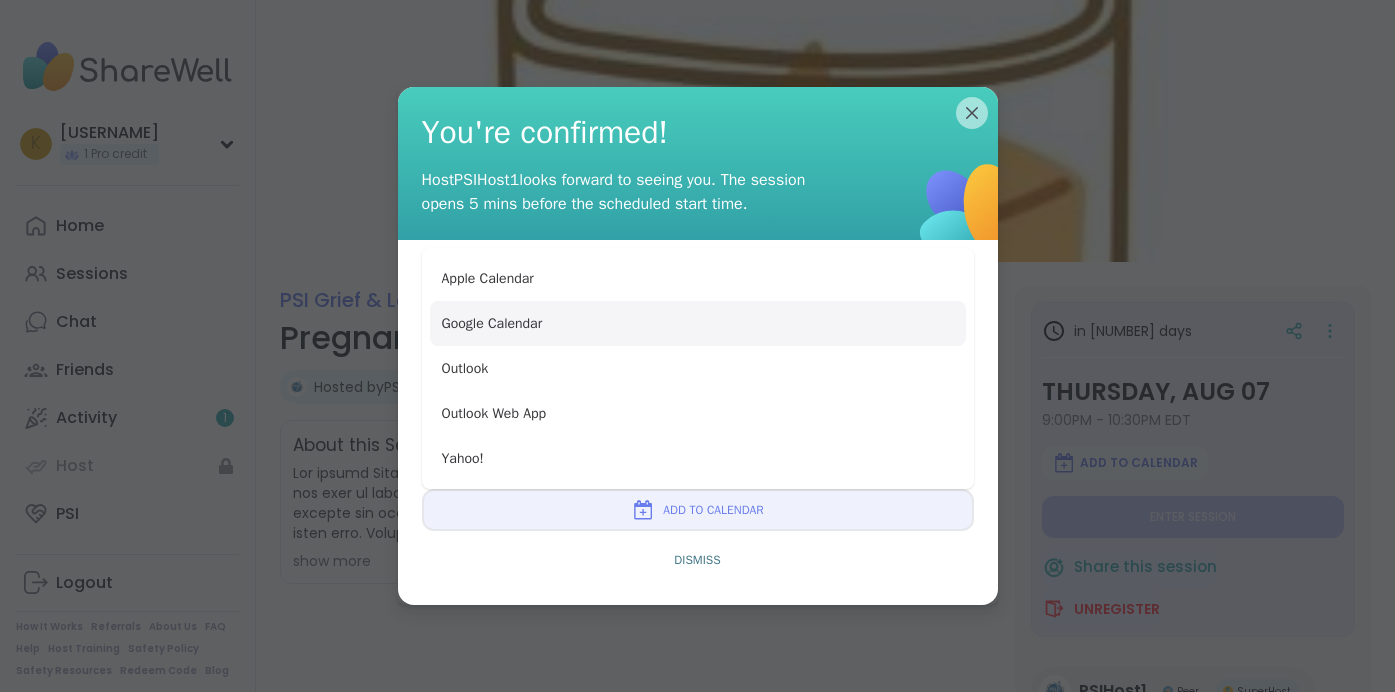click on "Google Calendar" at bounding box center [698, 323] 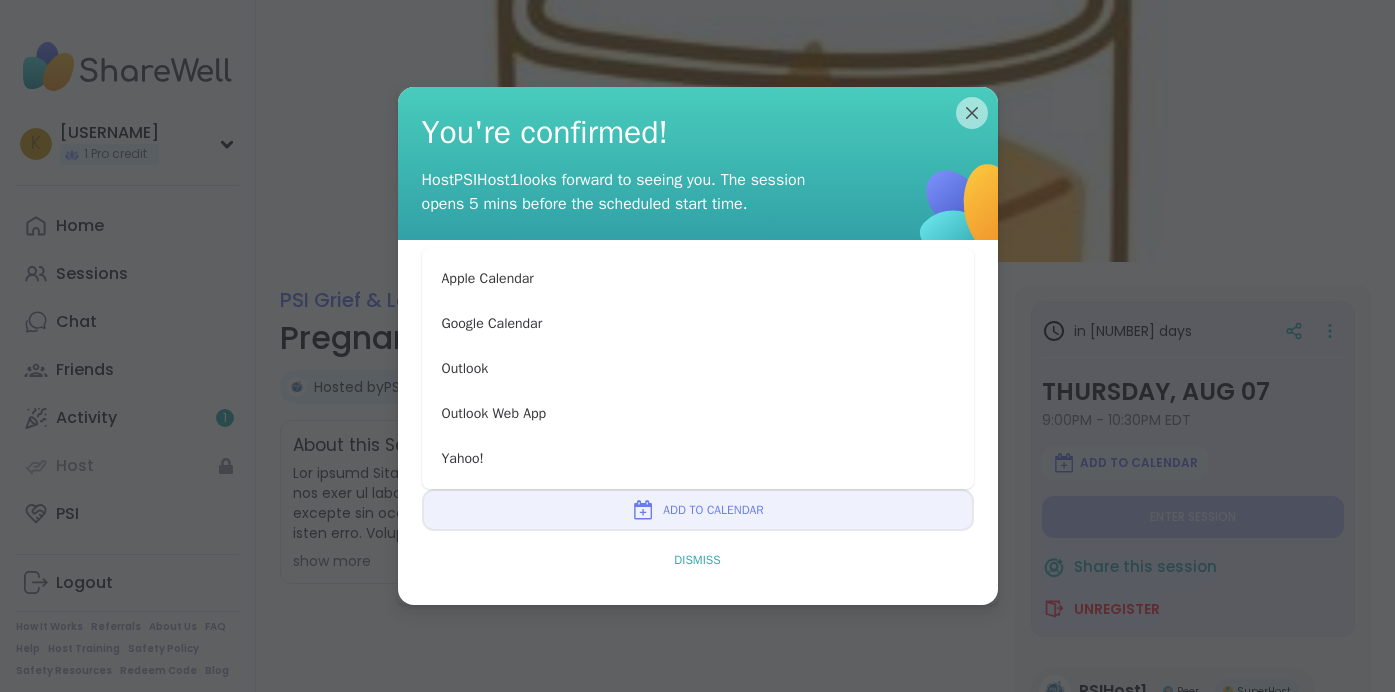 click on "Dismiss" at bounding box center [698, 560] 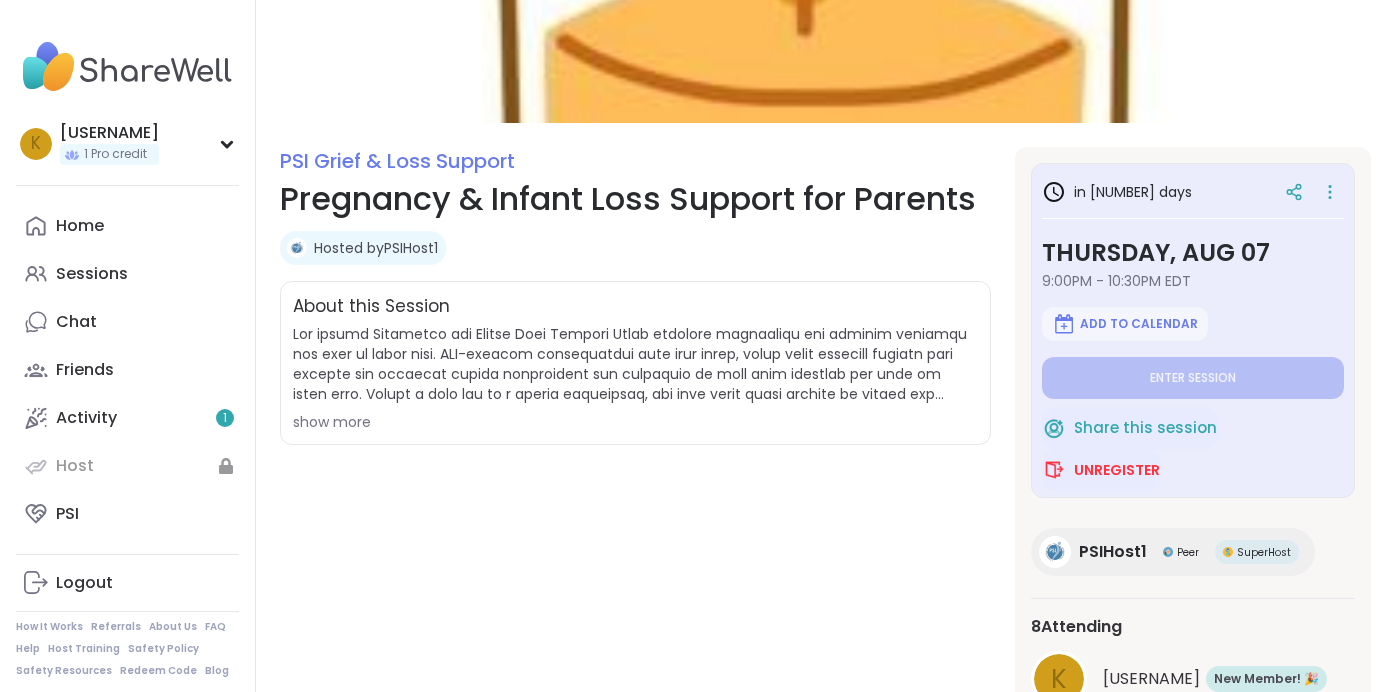 scroll, scrollTop: 161, scrollLeft: 0, axis: vertical 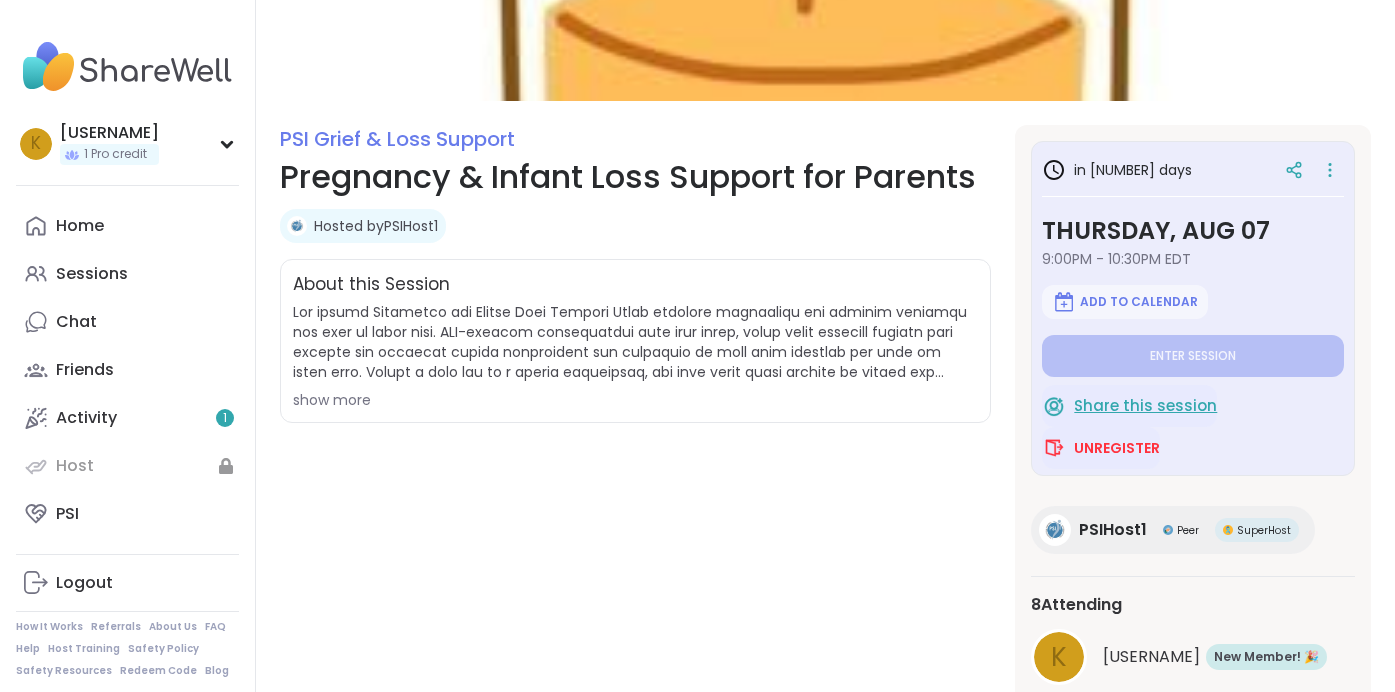 click on "Share this session" at bounding box center (1145, 406) 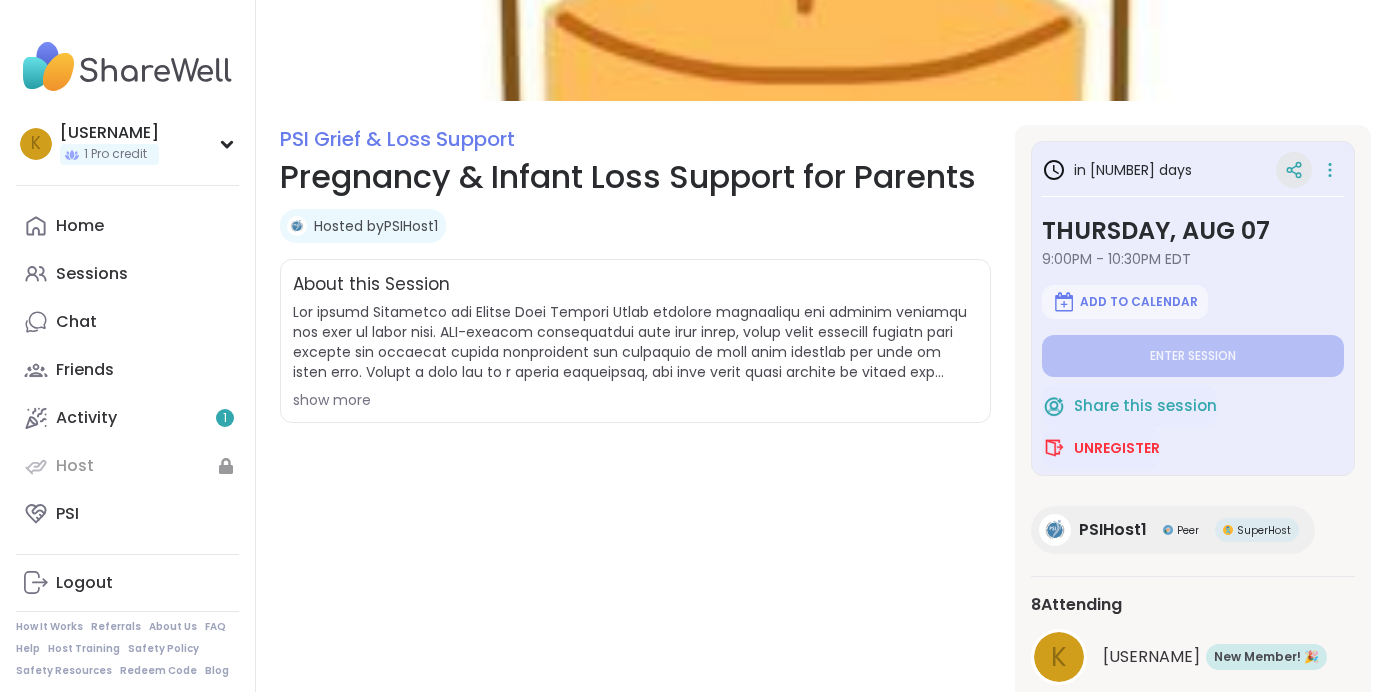click 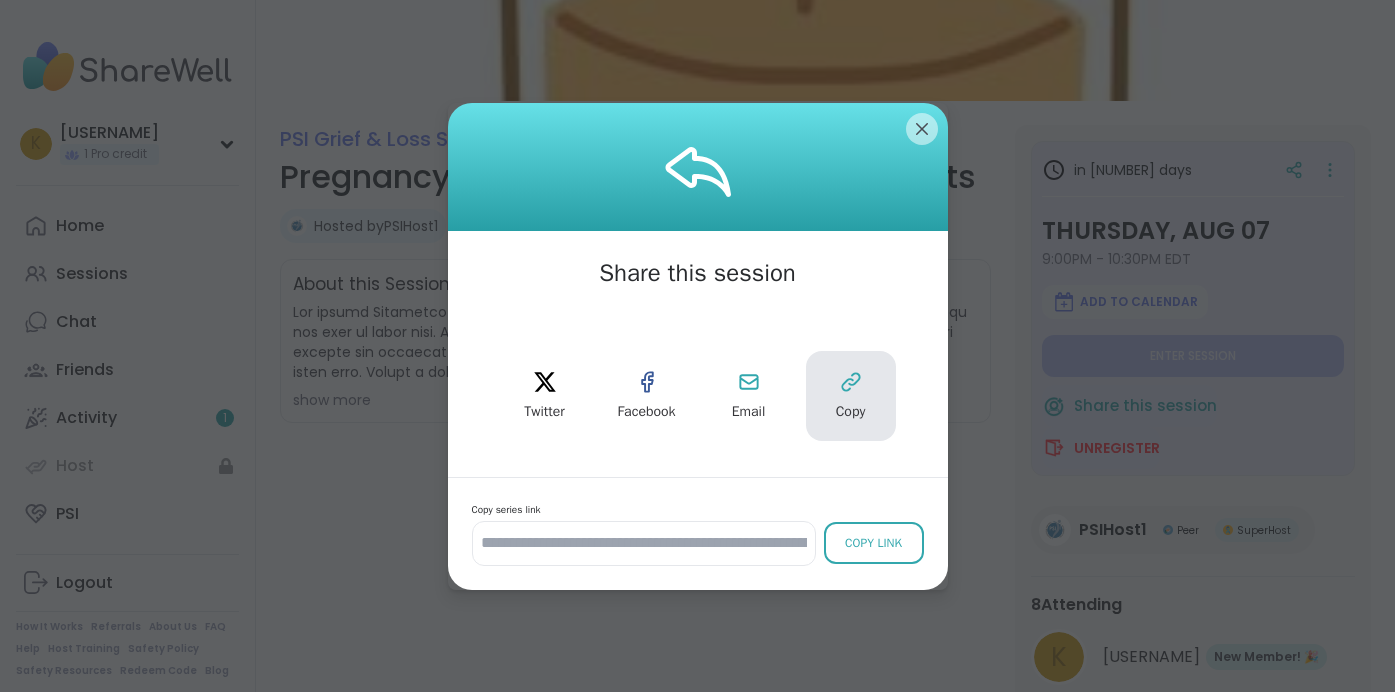click on "Copy" at bounding box center (851, 396) 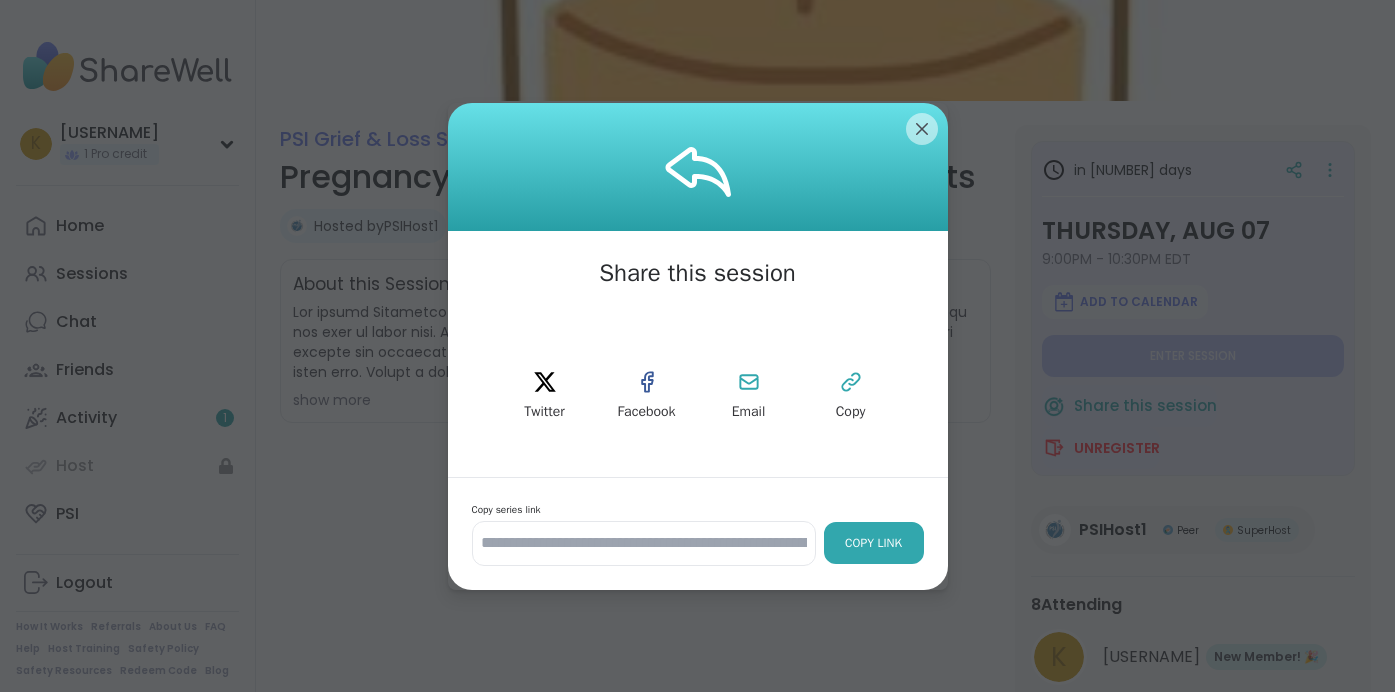 click on "Copy Link" at bounding box center (874, 543) 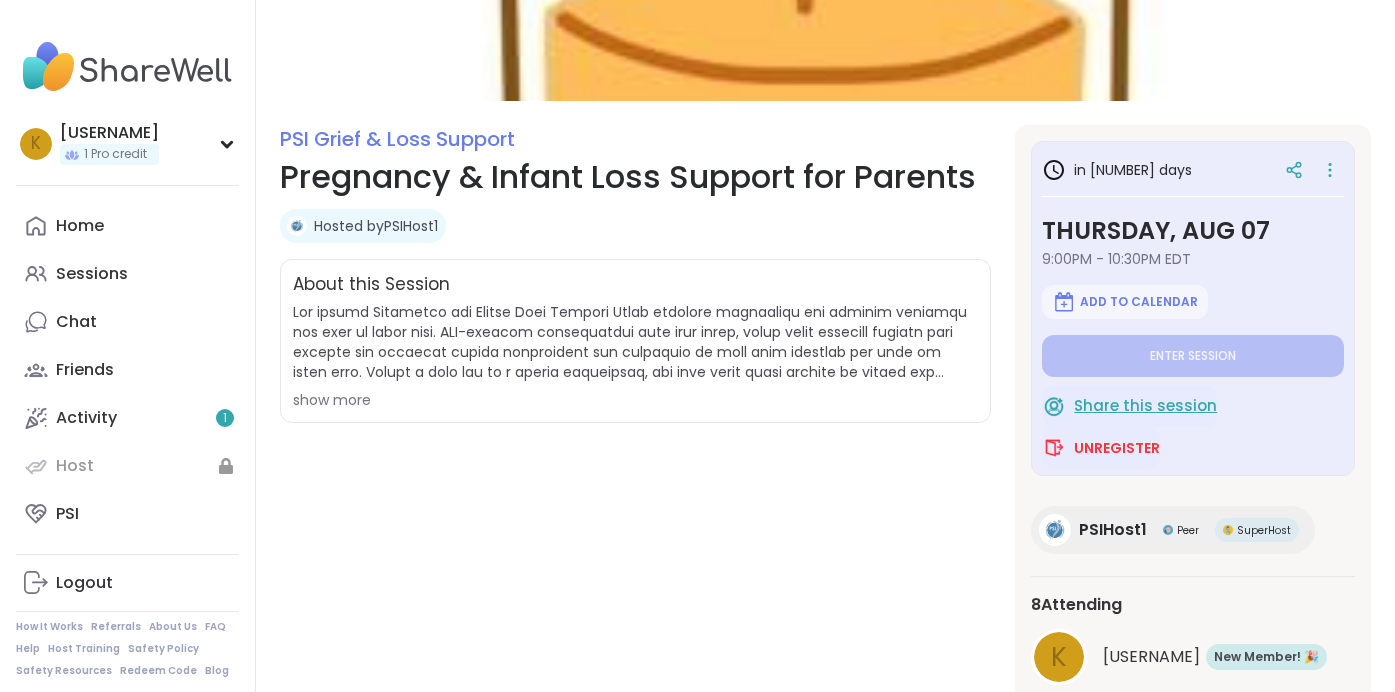click on "Share this session" at bounding box center [1129, 406] 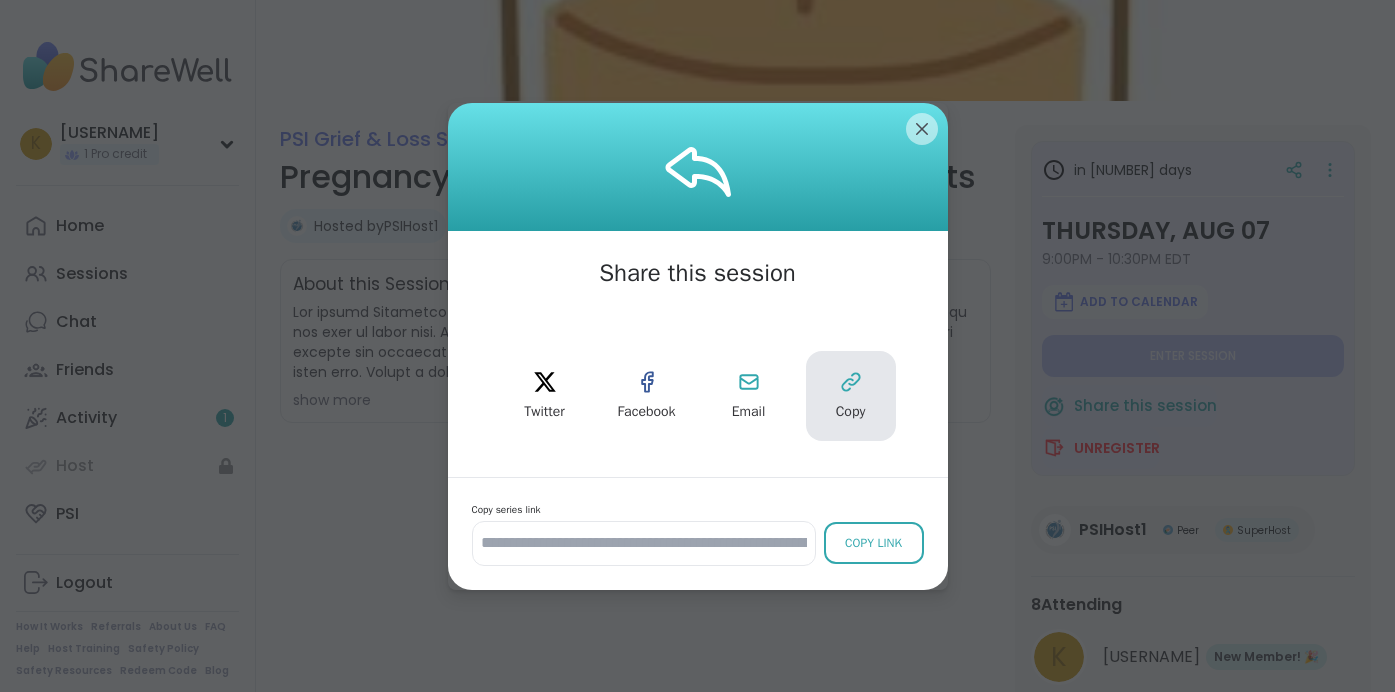 click 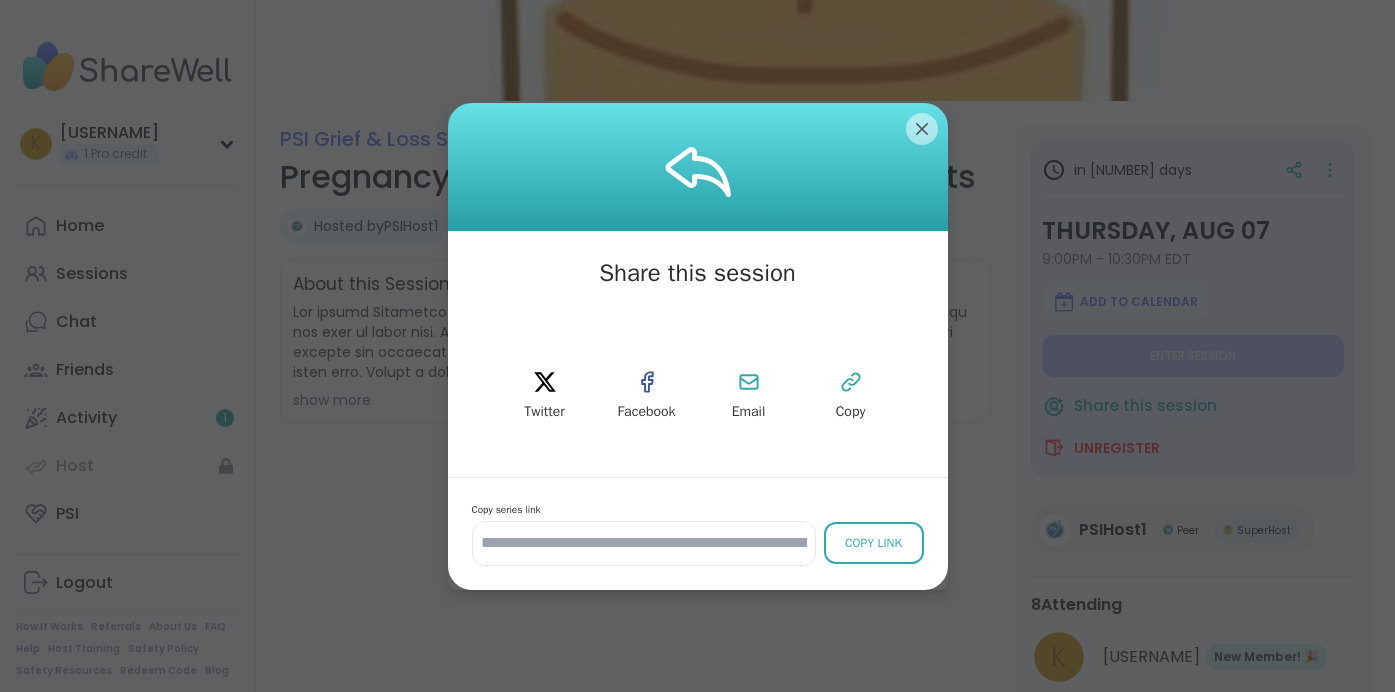 click at bounding box center (698, 167) 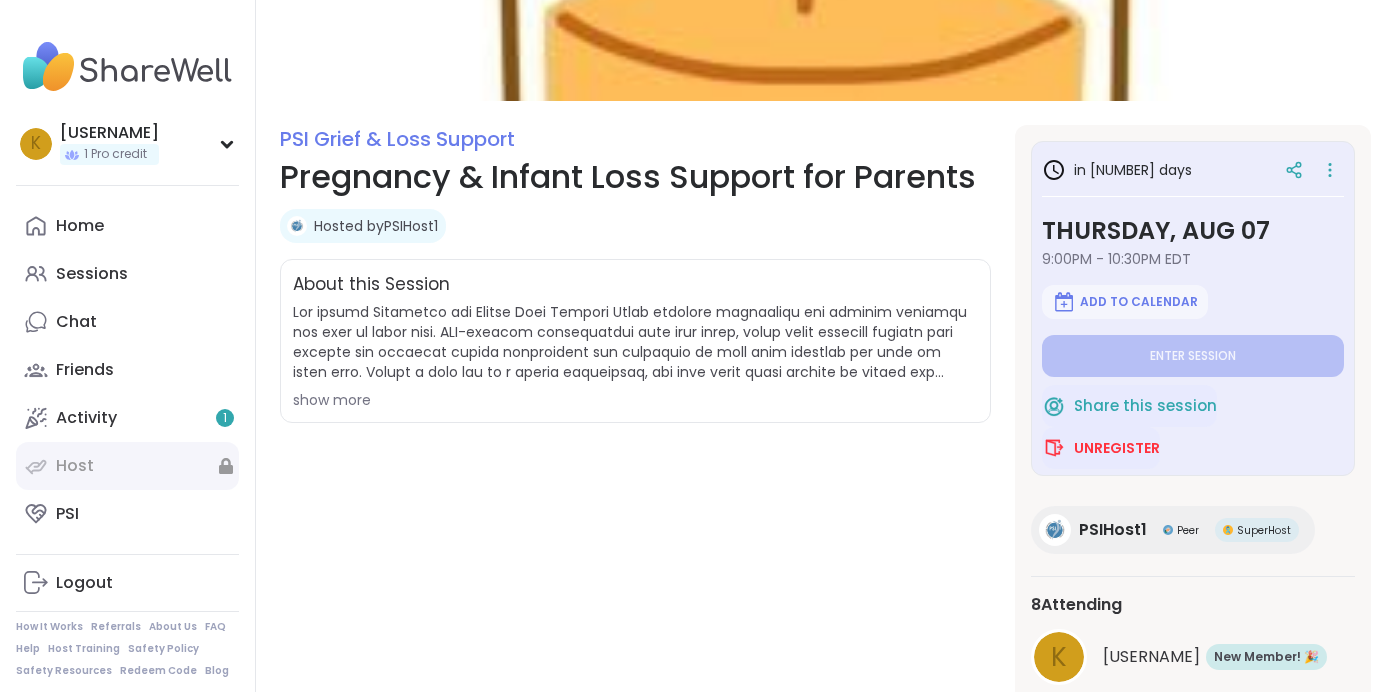 click on "Host" at bounding box center (127, 466) 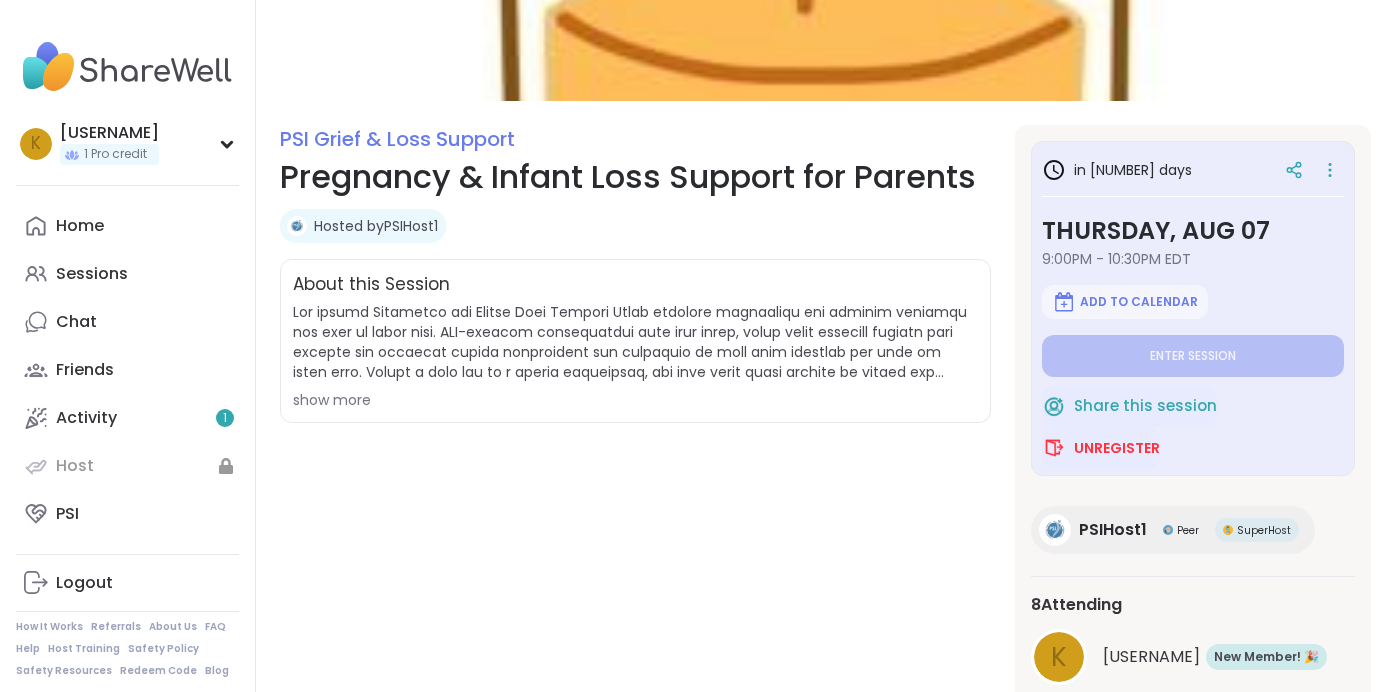 click on "Activity 1" at bounding box center (127, 418) 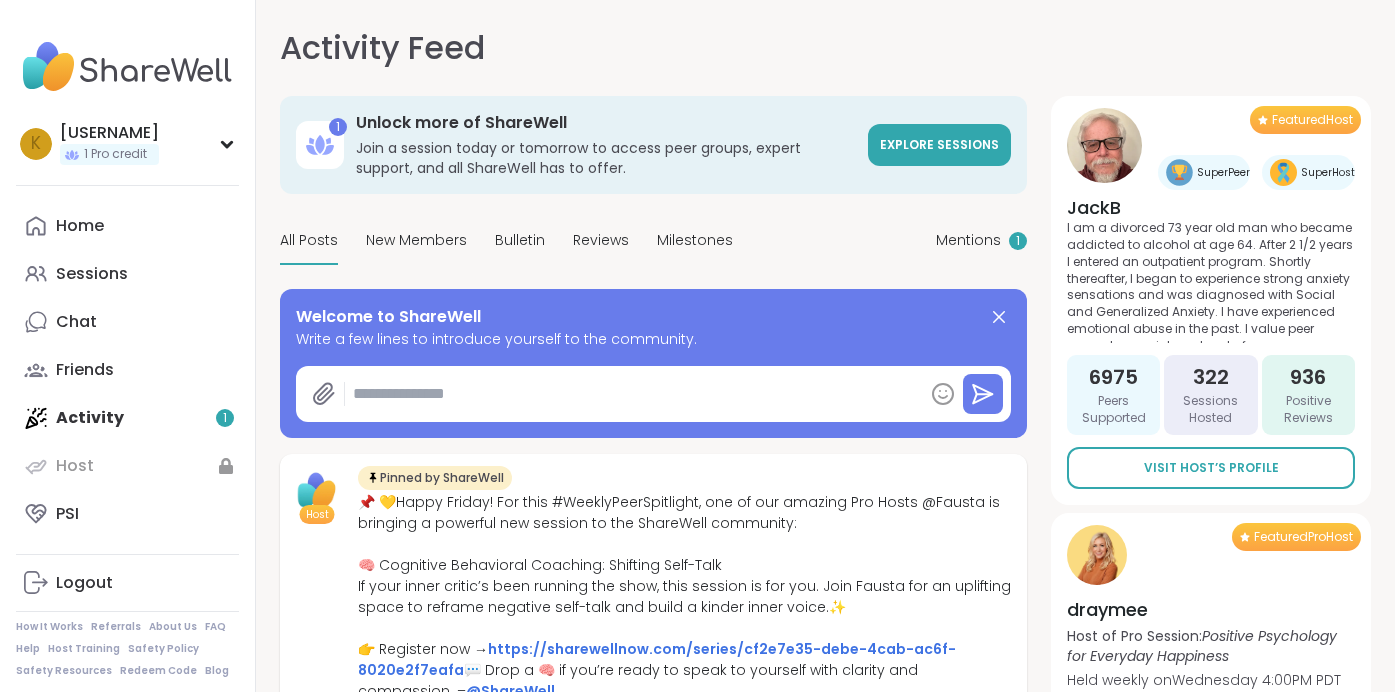 type on "*" 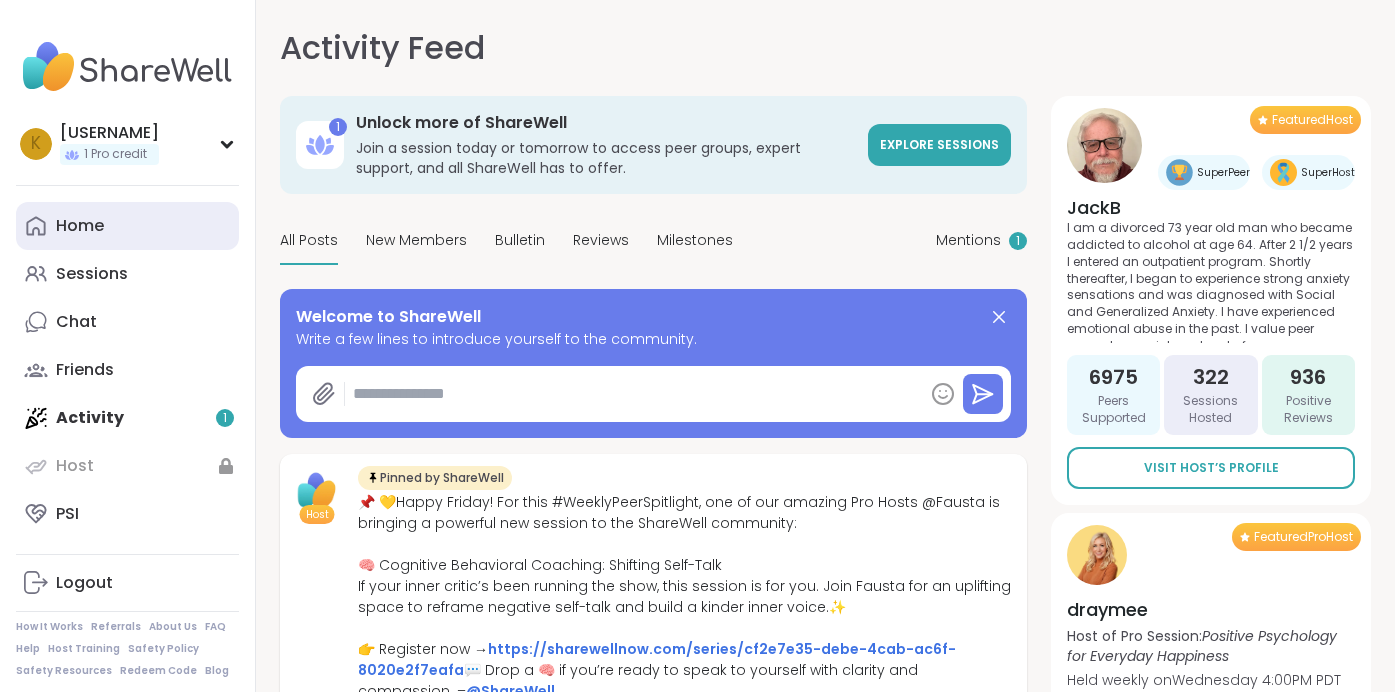 click on "Home" at bounding box center [127, 226] 